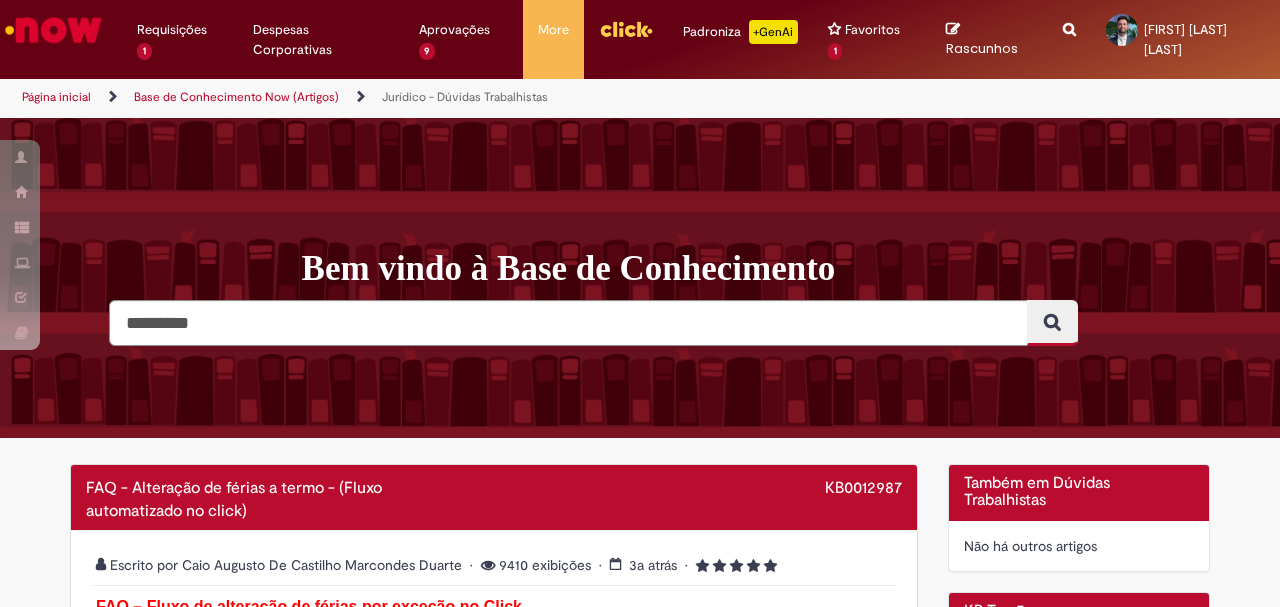 scroll, scrollTop: 0, scrollLeft: 0, axis: both 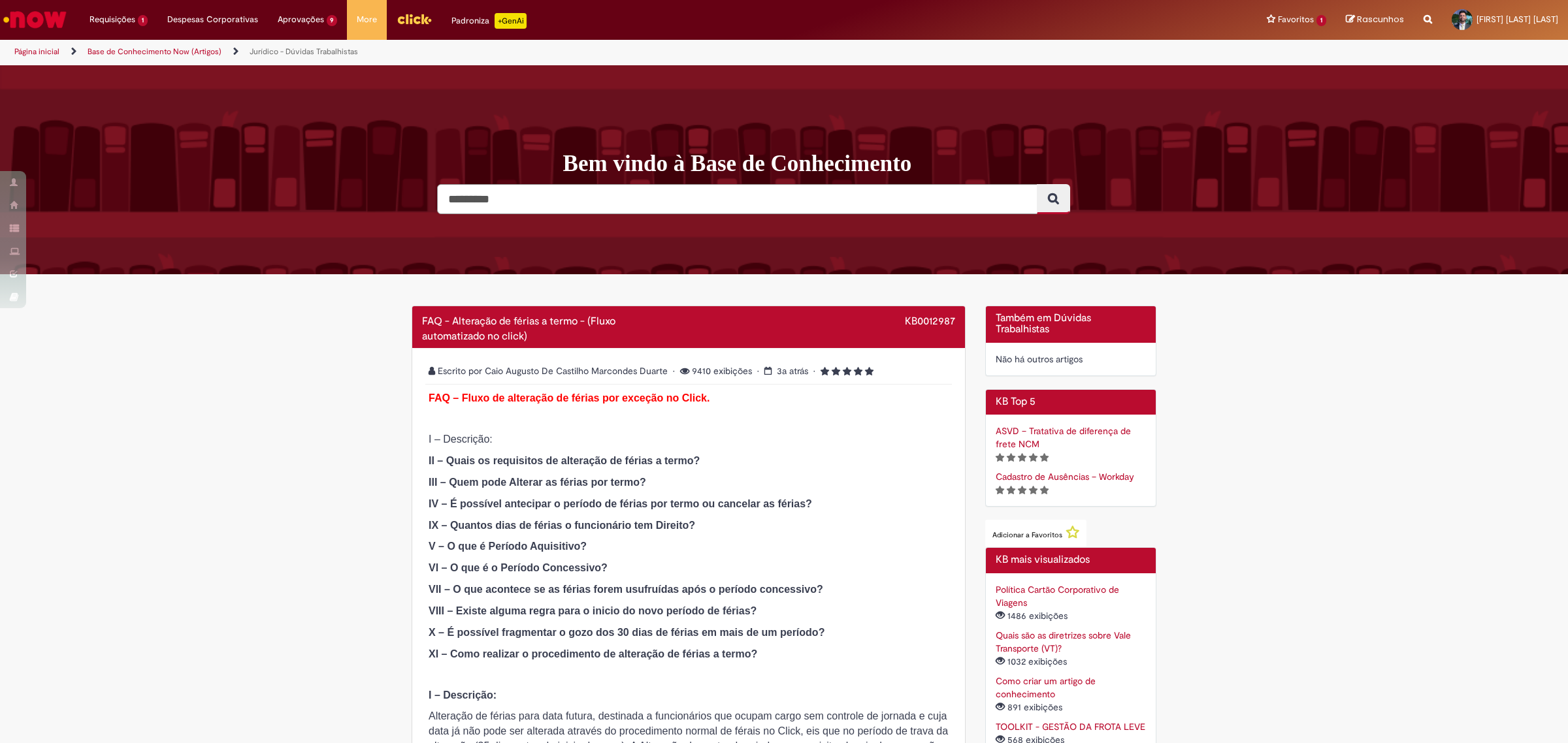 click at bounding box center (737, 199) 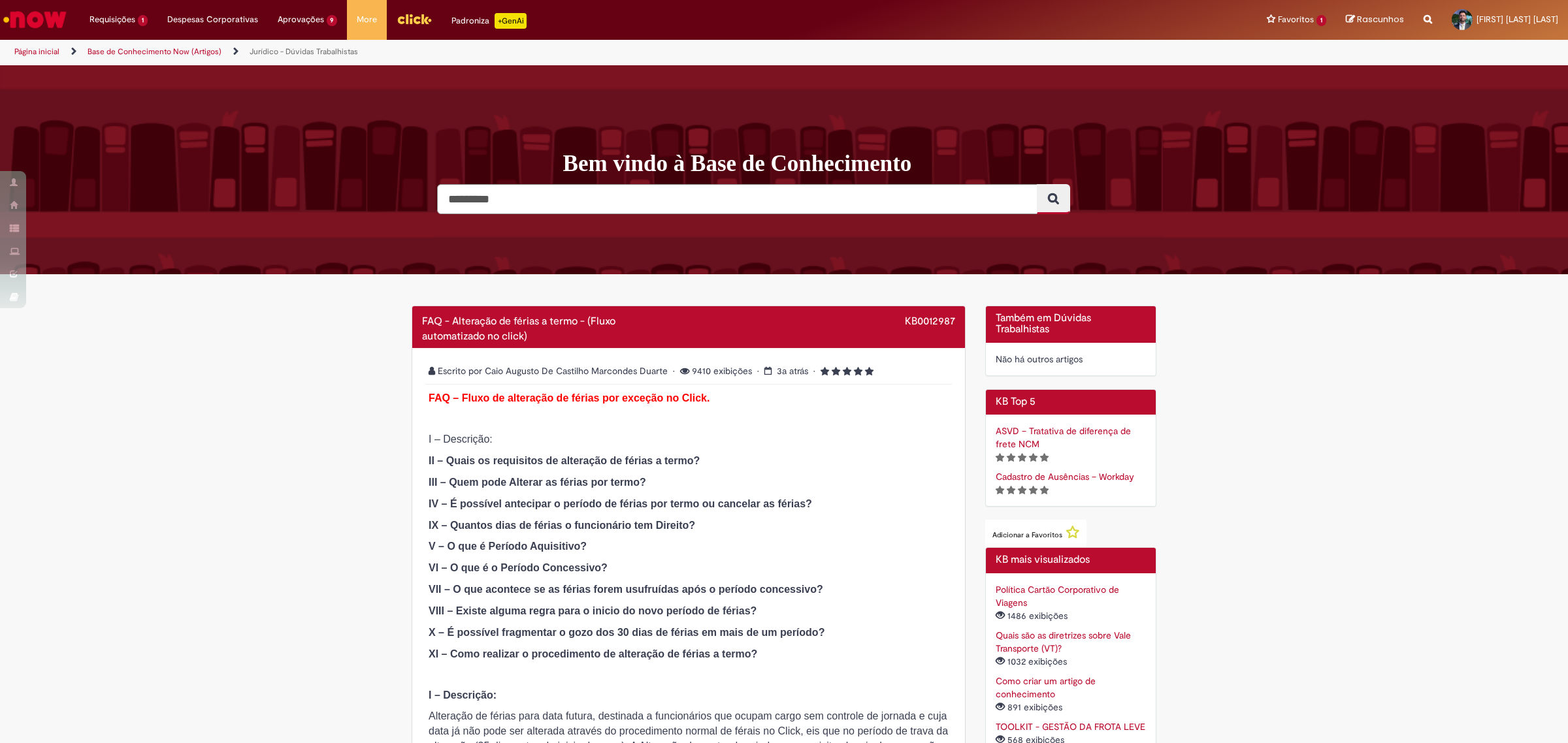 click at bounding box center [35, 20] 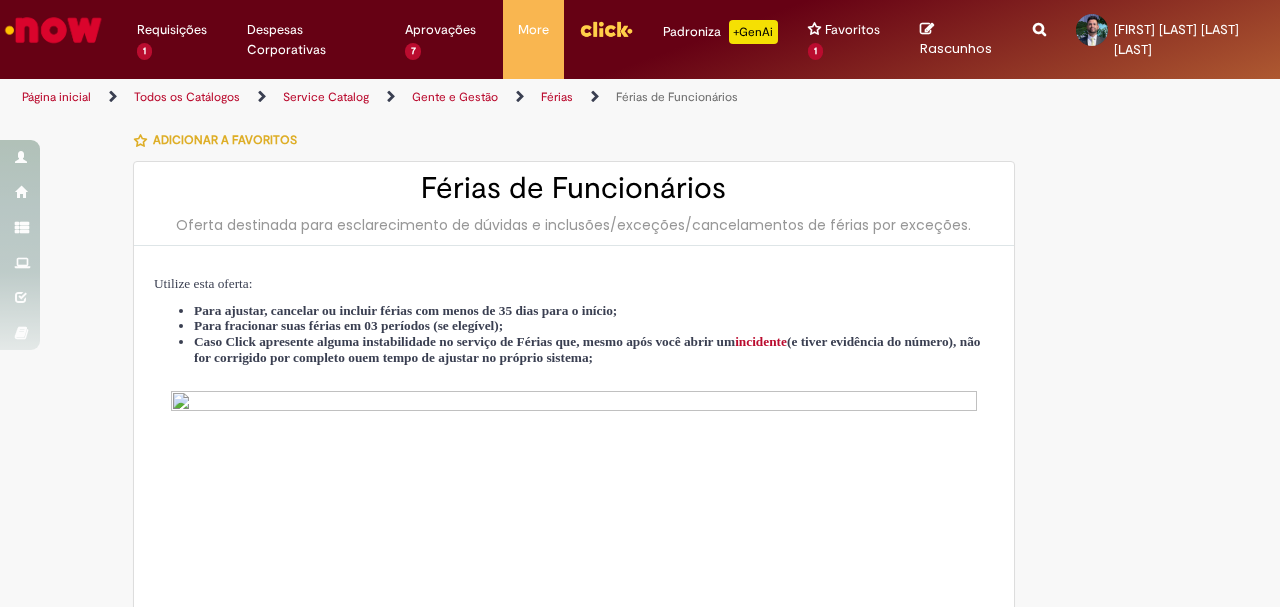 select on "*********" 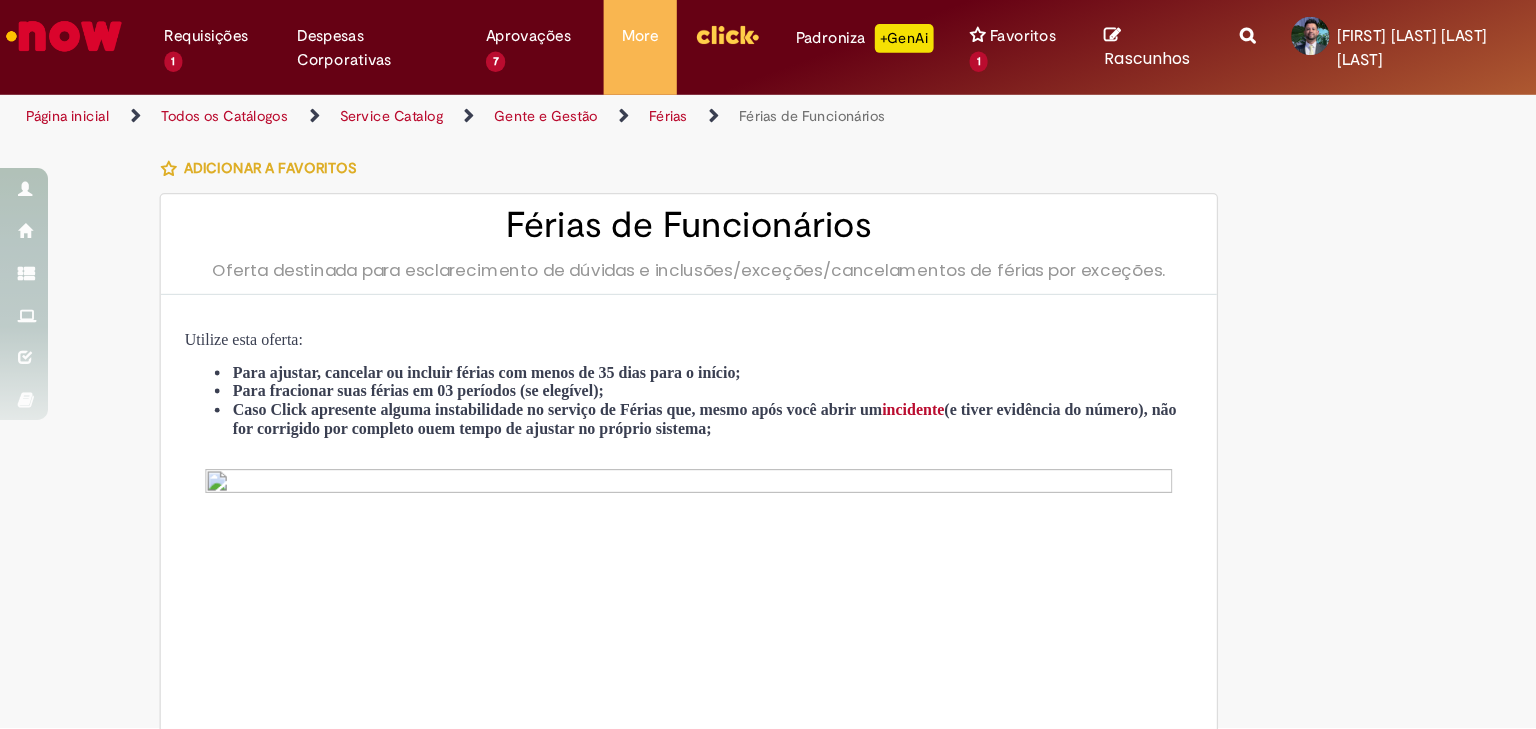 scroll, scrollTop: 1425, scrollLeft: 0, axis: vertical 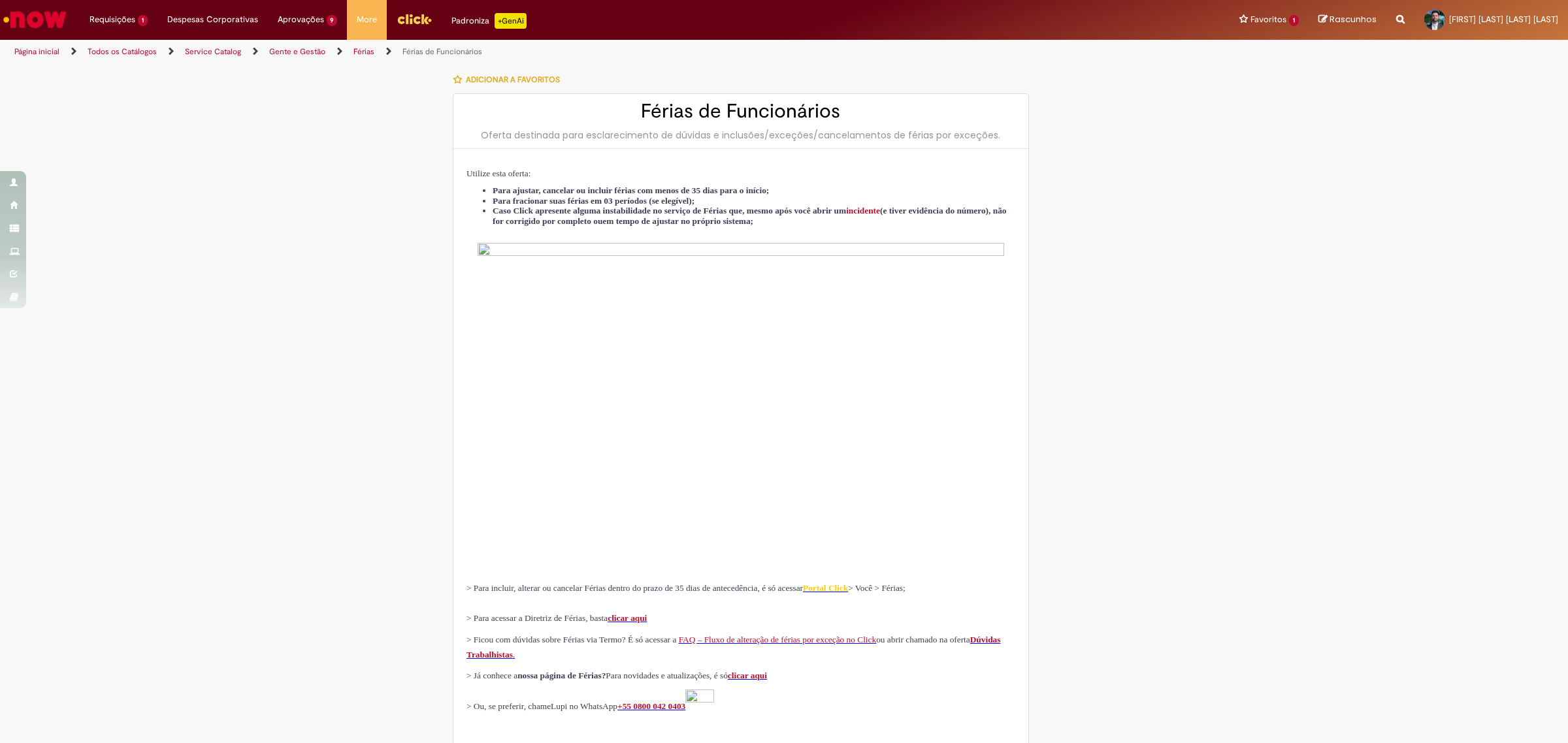 select on "*********" 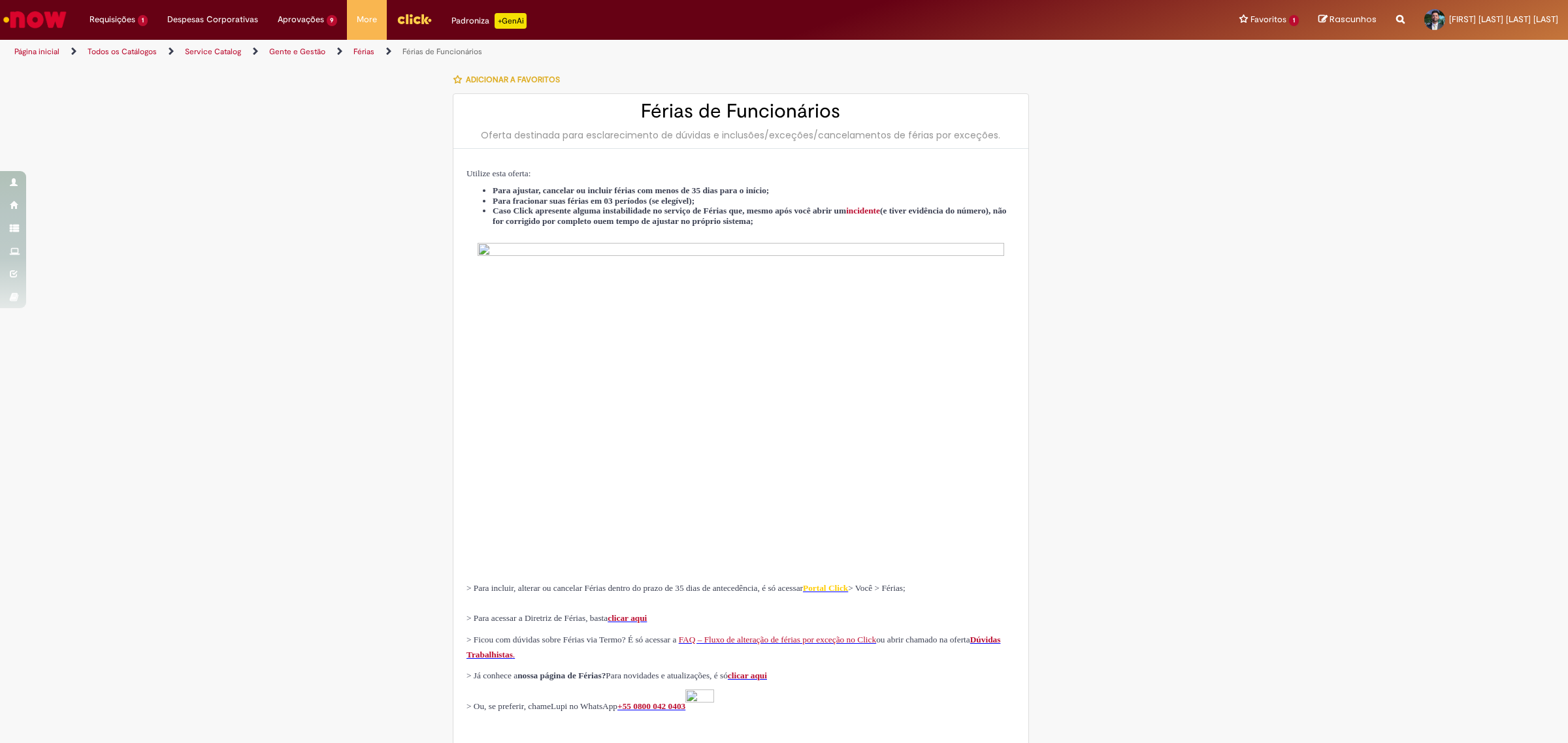 scroll, scrollTop: 0, scrollLeft: 0, axis: both 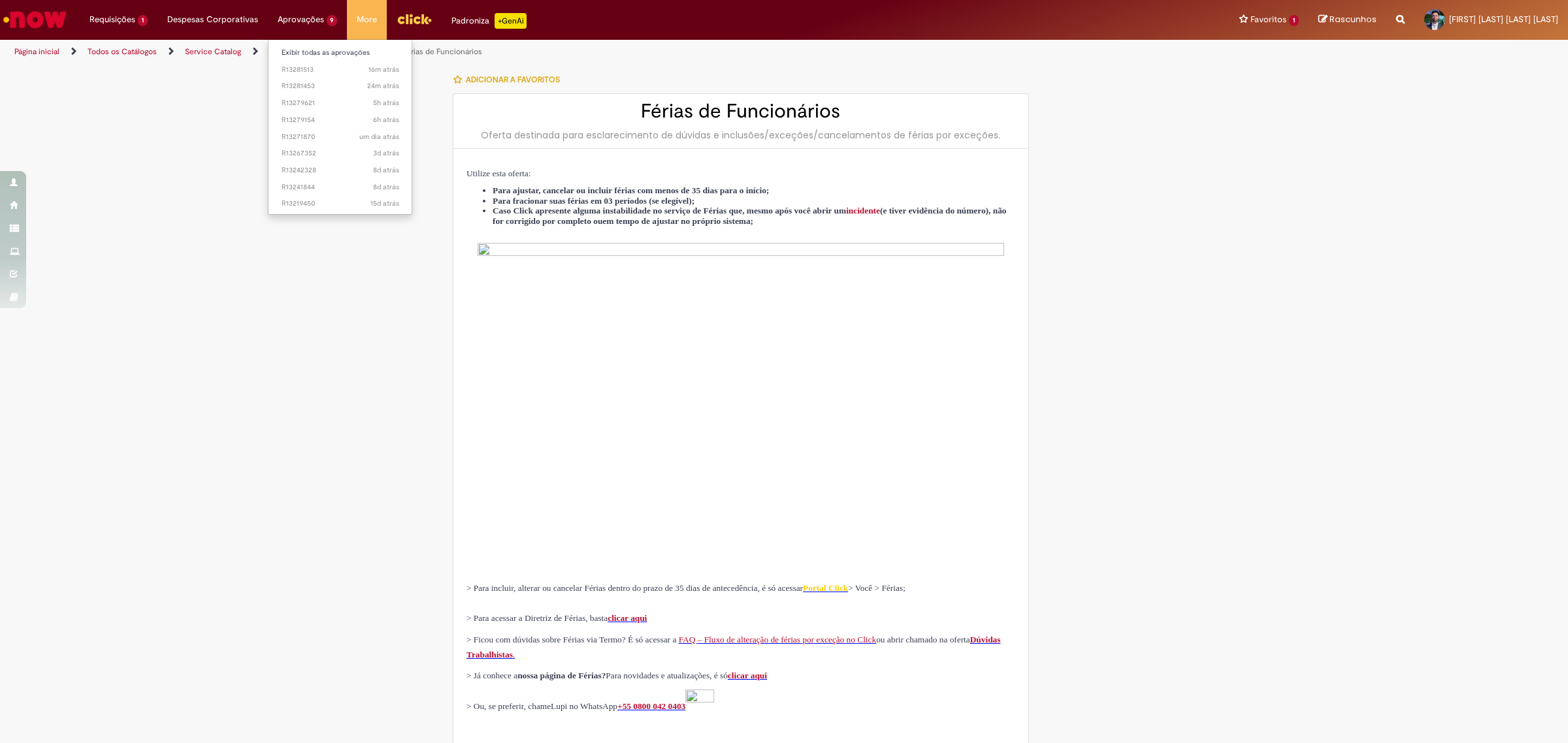 click on "Aprovações   9
Exibir todas as aprovações
16m atrás 16 minutos atrás  R13281513
24m atrás 24 minutos atrás  R13281453
5h atrás 5 horas atrás  R13279621
6h atrás 6 horas atrás  R13279154
um dia atrás um dia atrás  R13271870
3d atrás 3 dias atrás  R13267352
8d atrás 8 dias atrás  R13242328
8d atrás 8 dias atrás  R13241844
15d atrás 15 dias atrás  R13219450" at bounding box center [118, 20] 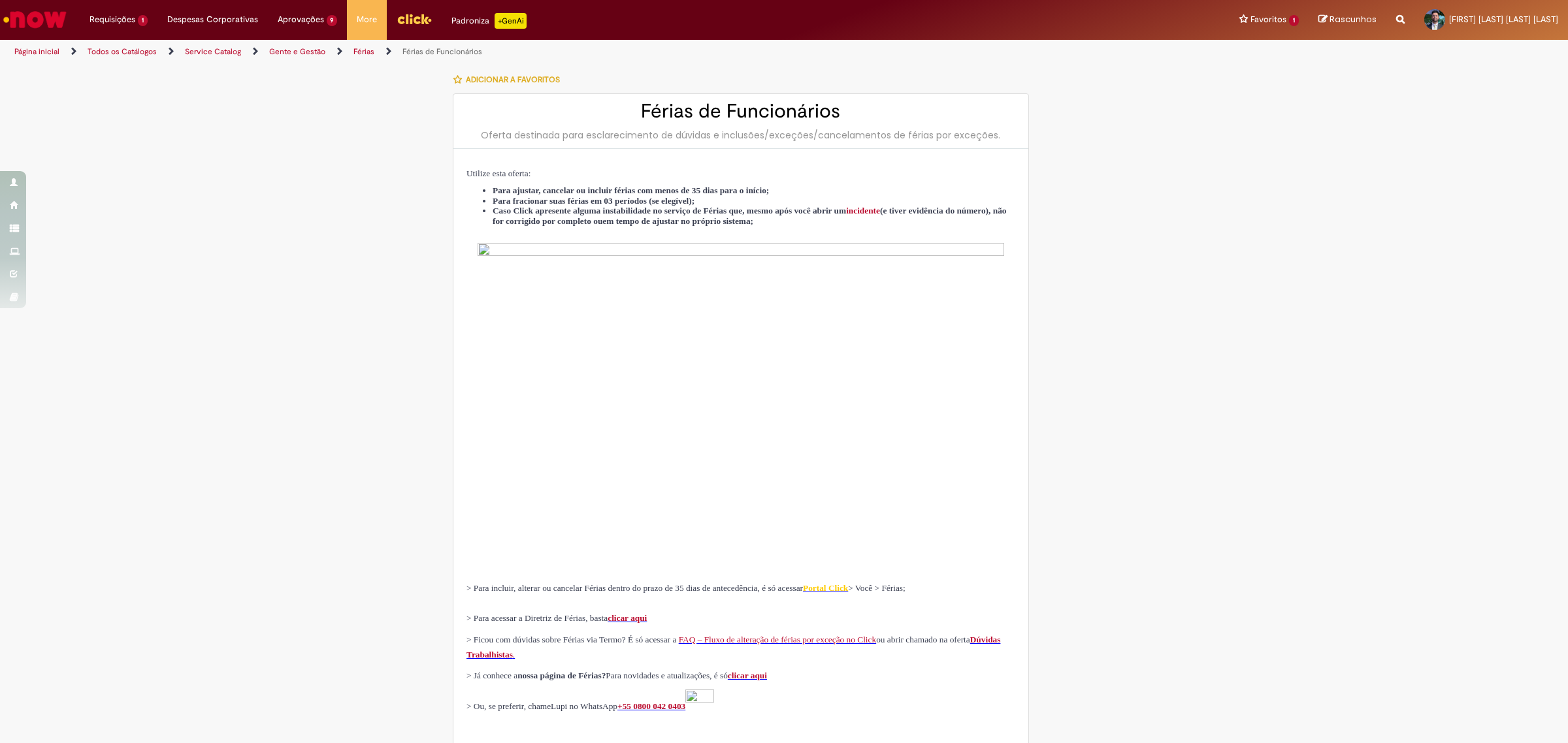 click at bounding box center (35, 20) 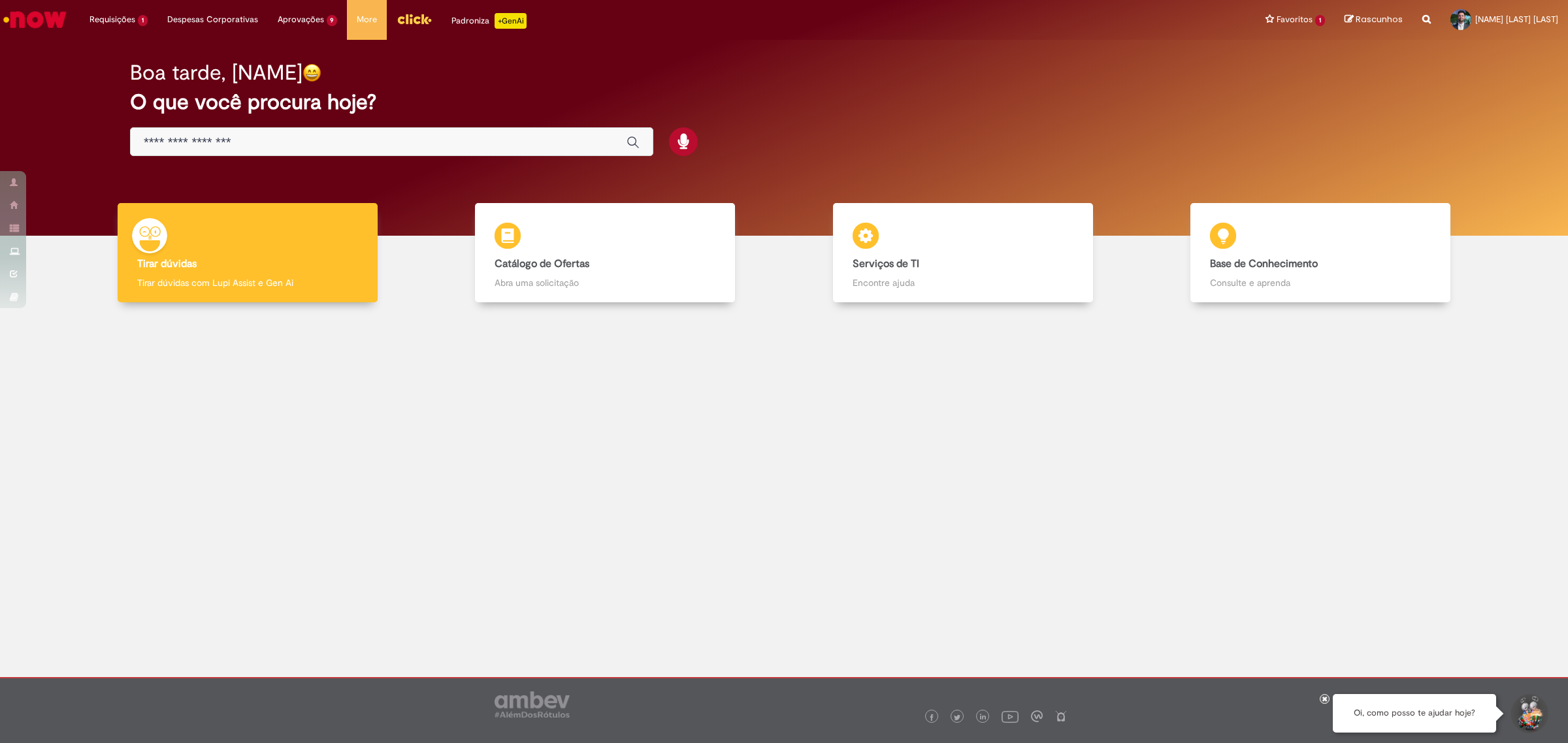 scroll, scrollTop: 0, scrollLeft: 0, axis: both 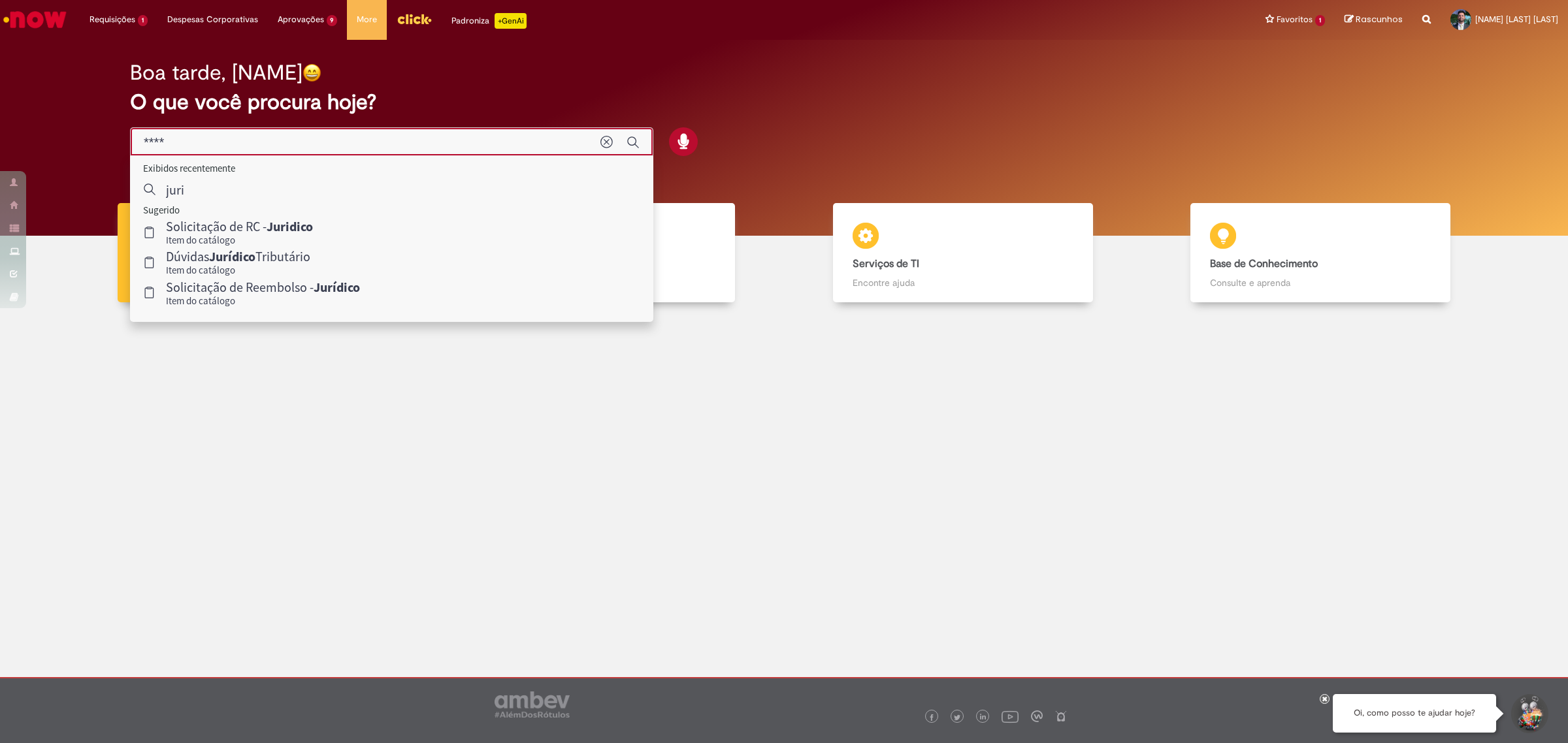 type on "****" 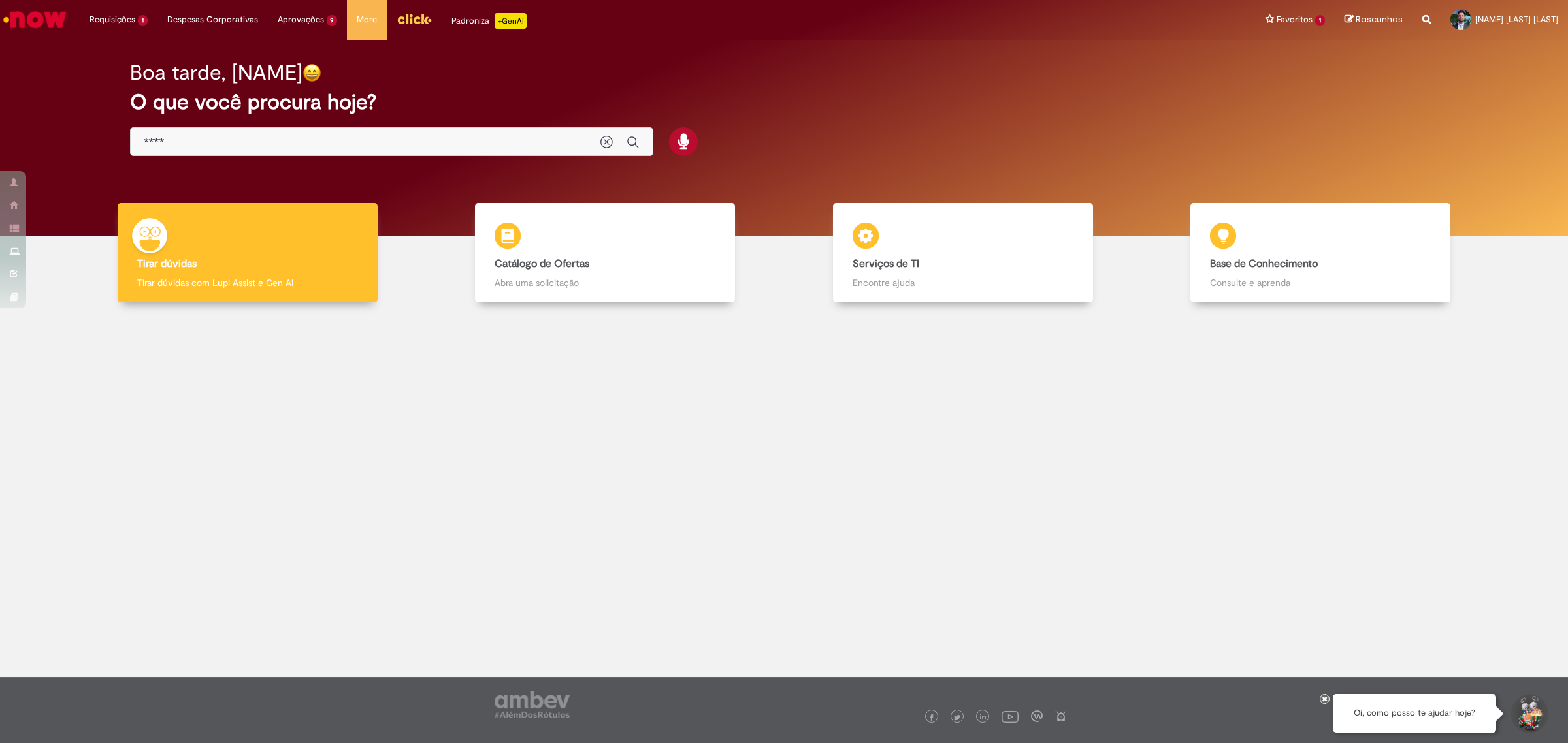 click on "Boa tarde, Anderson
O que você procura hoje?" at bounding box center (784, 109) 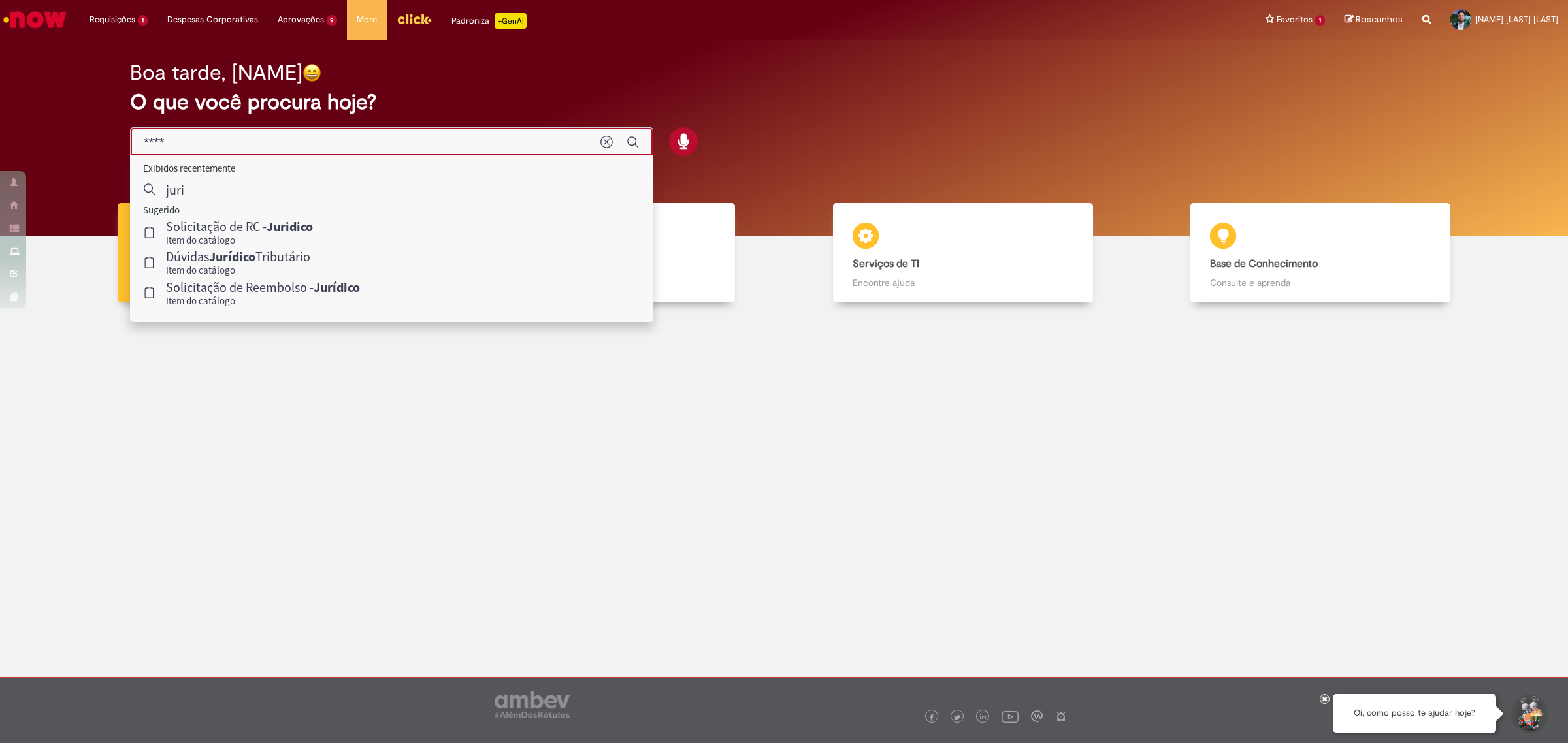 click on "****" at bounding box center (365, 142) 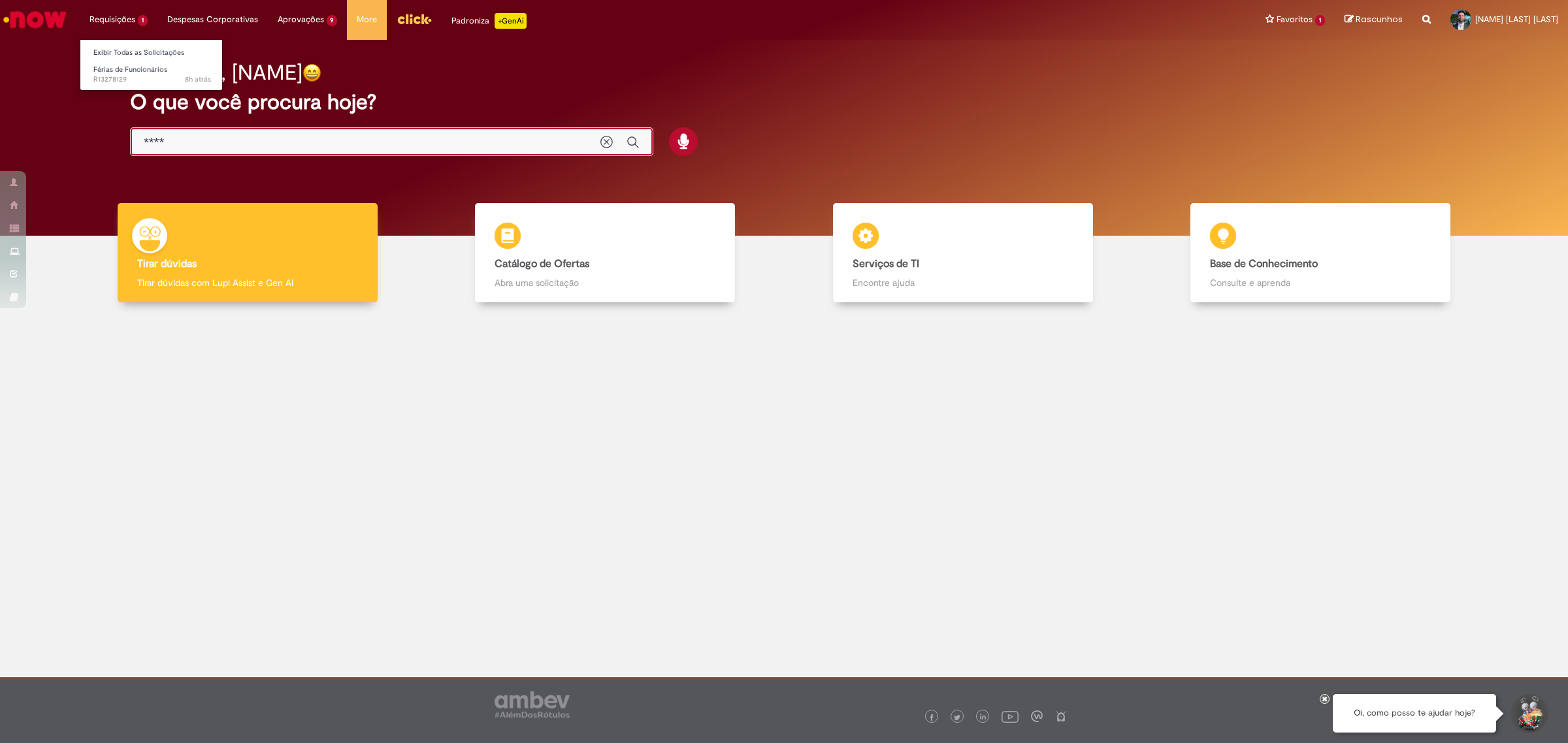 click on "Requisições   1
Exibir Todas as Solicitações
Férias de Funcionários
8h atrás 8 horas atrás  R13278129" at bounding box center (118, 20) 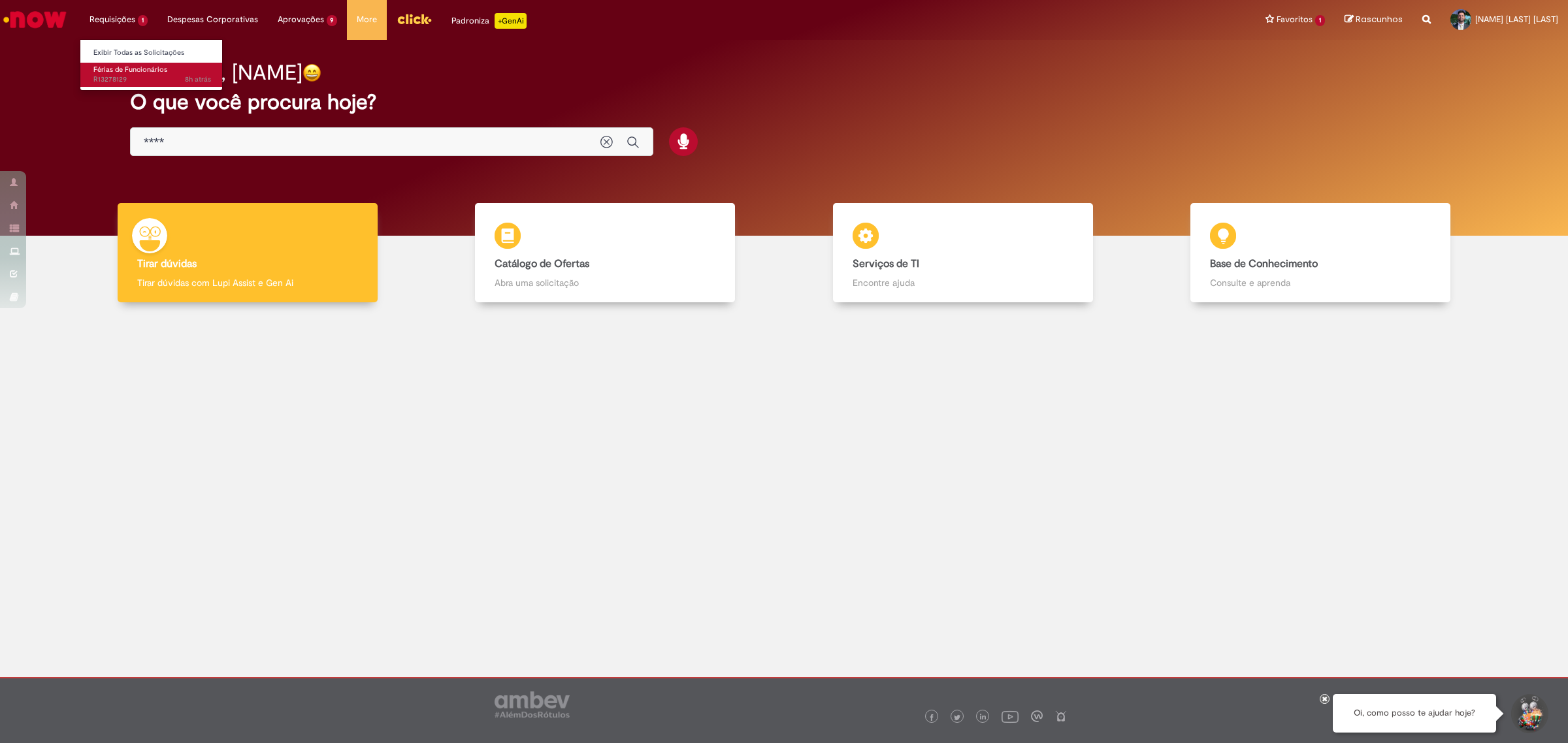 click on "Férias de Funcionários" at bounding box center [130, 69] 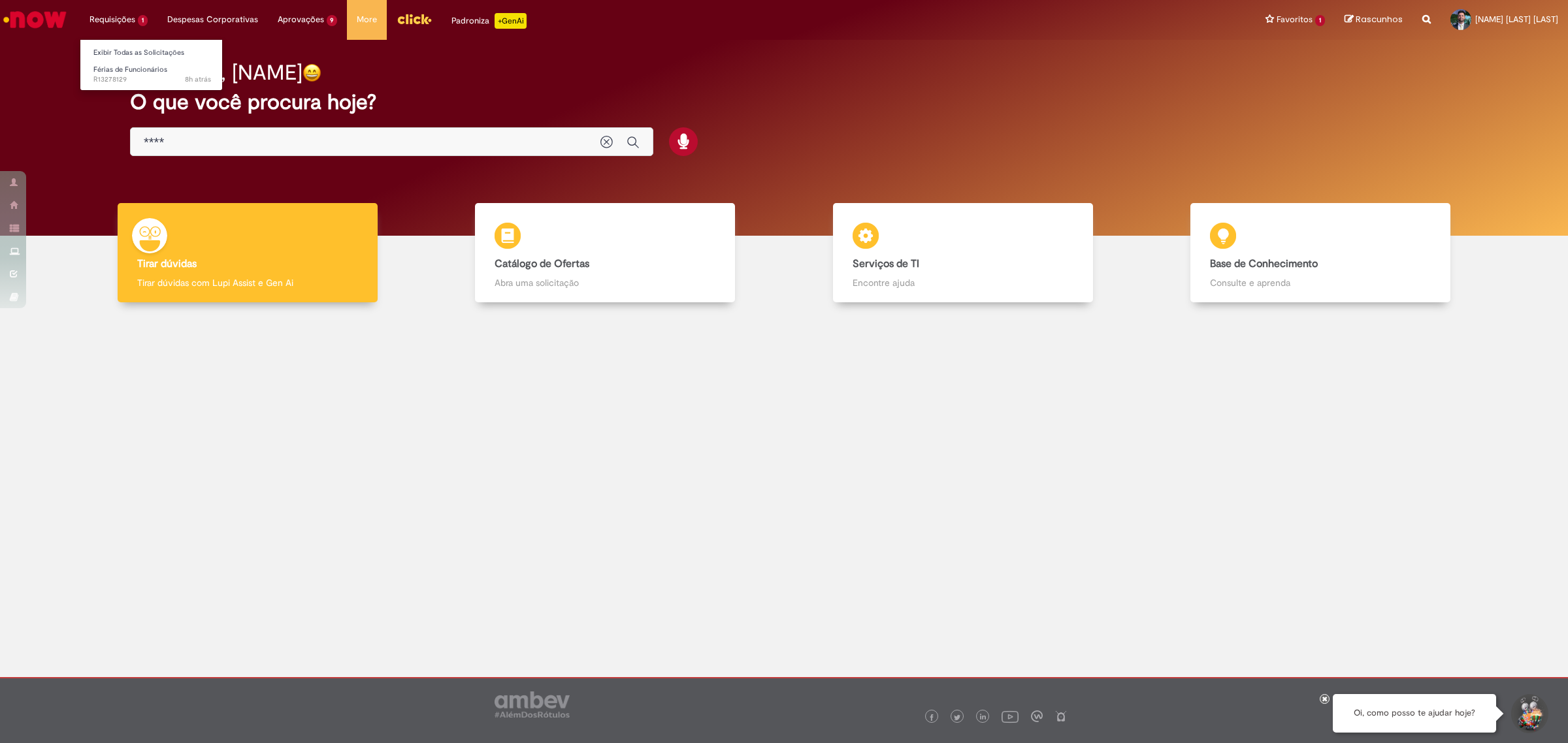 click on "Requisições   1
Exibir Todas as Solicitações
Férias de Funcionários
8h atrás 8 horas atrás  R13278129" at bounding box center (118, 20) 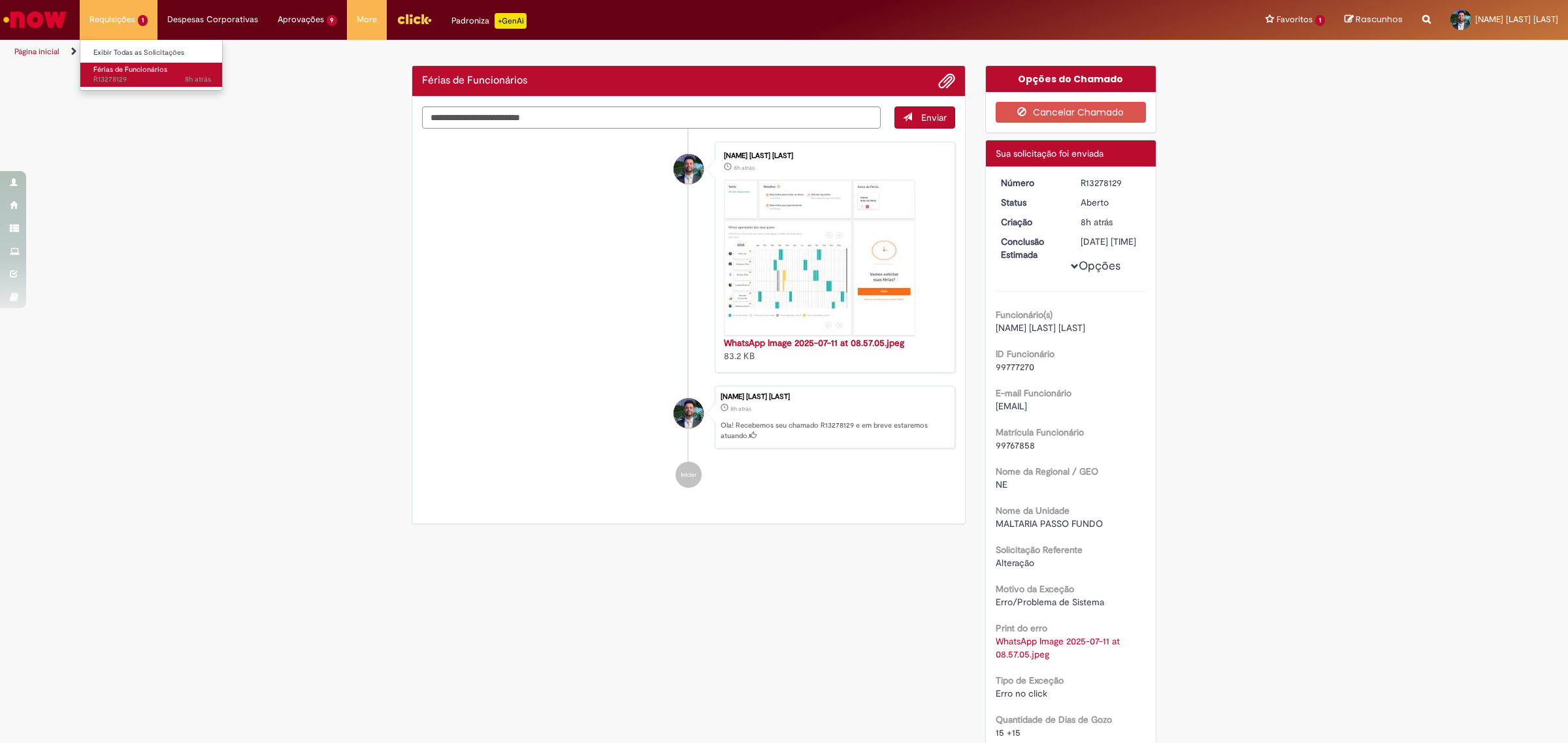 click on "Férias de Funcionários" at bounding box center [130, 69] 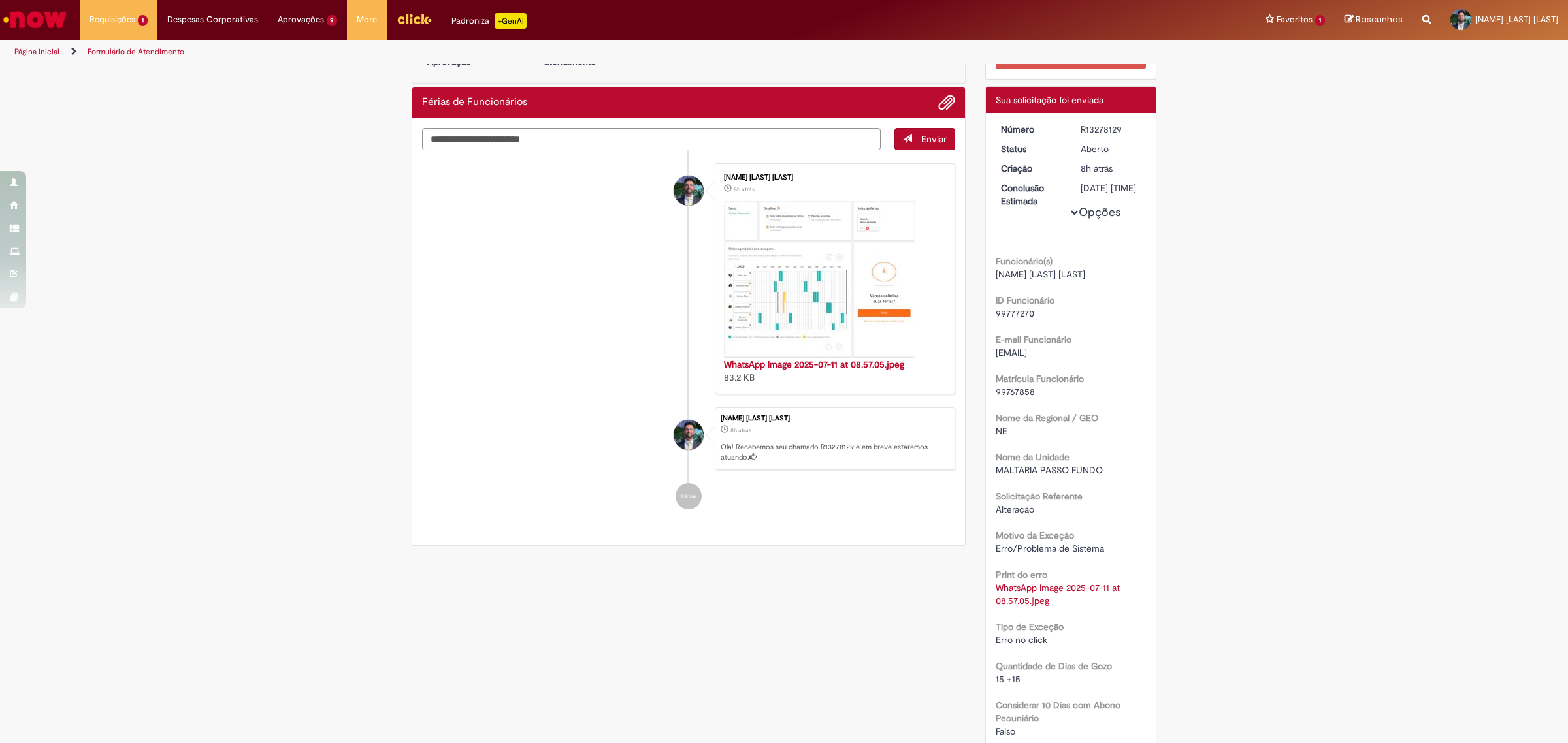 scroll, scrollTop: 0, scrollLeft: 0, axis: both 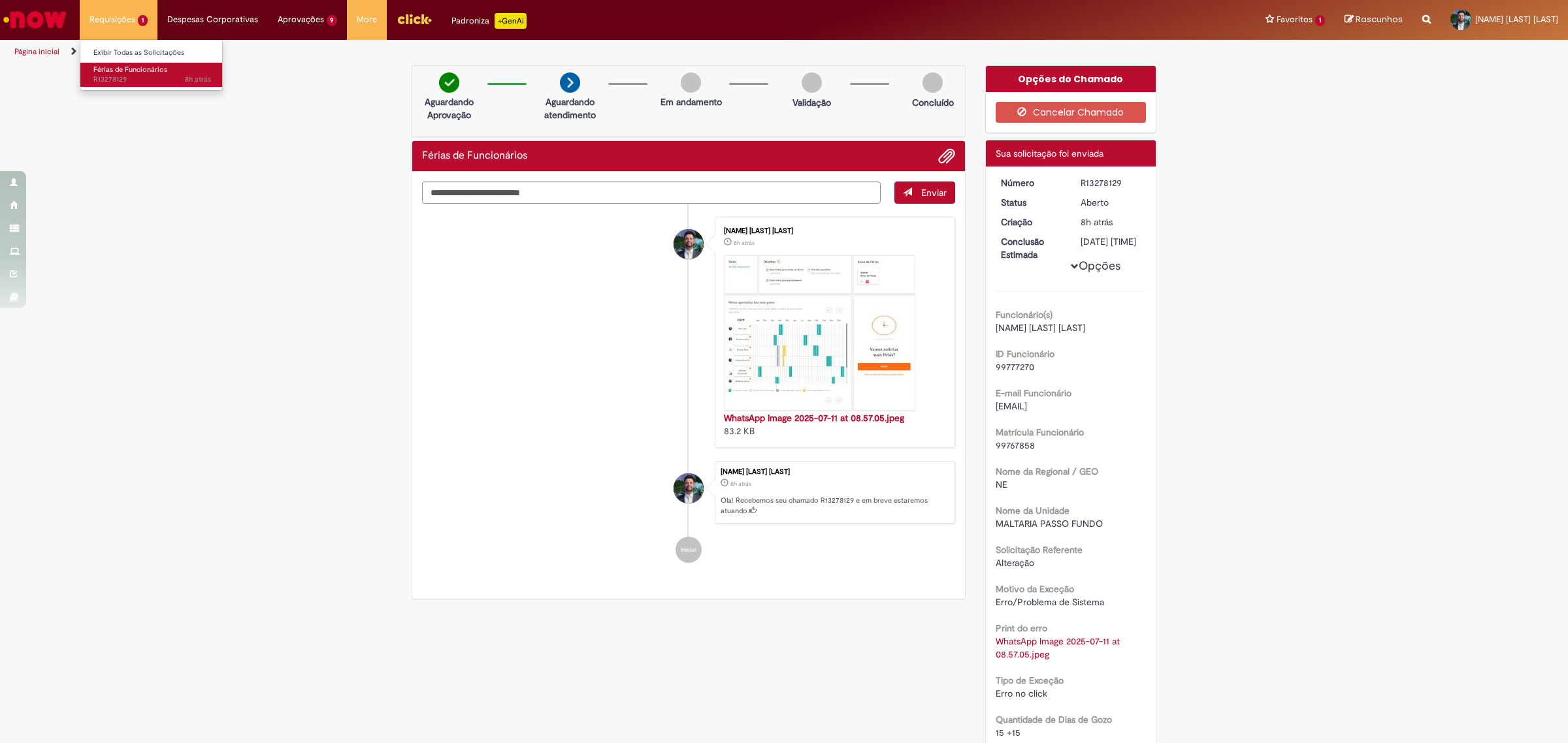 click on "8h atrás 8 horas atrás  R13278129" at bounding box center (152, 80) 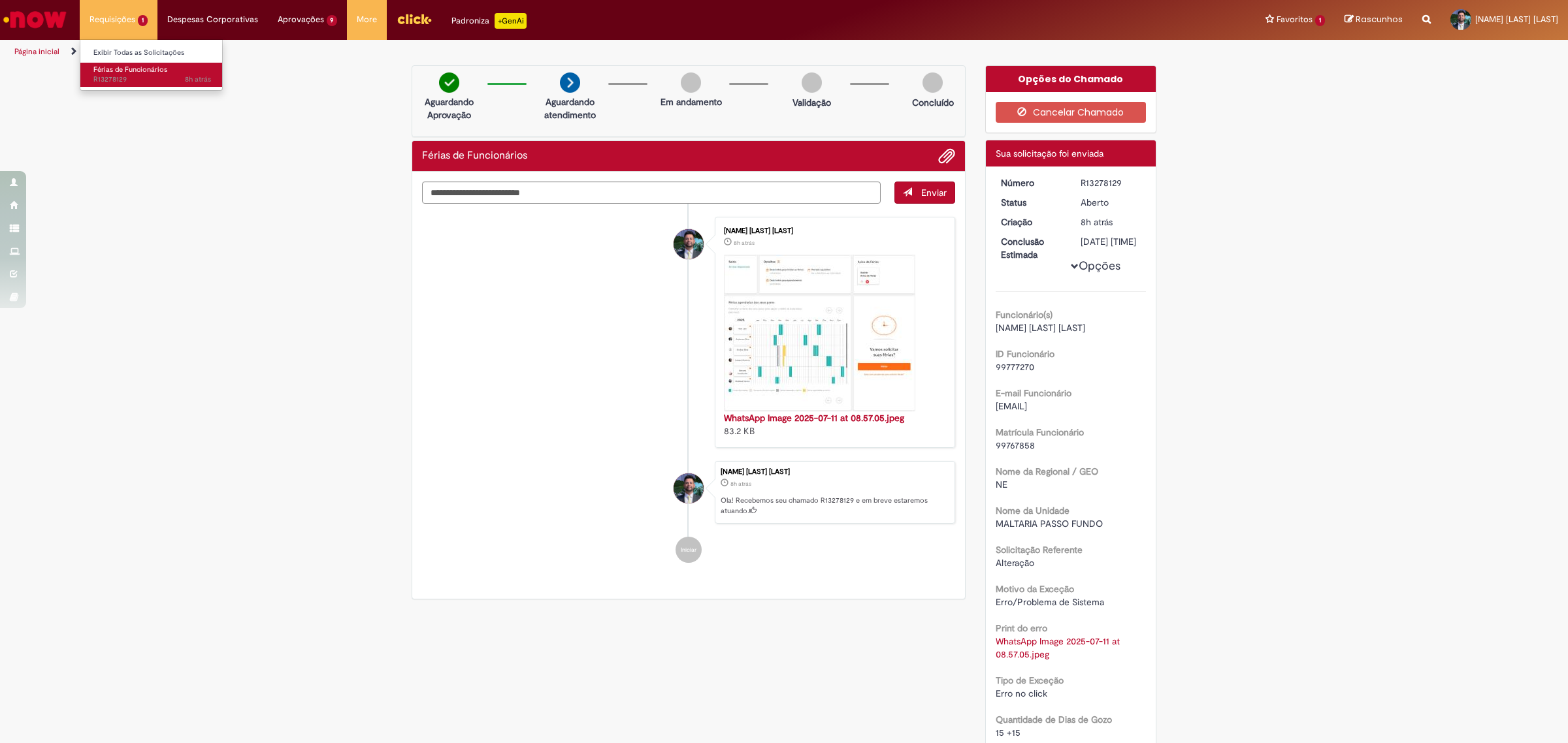 click on "Férias de Funcionários
8h atrás 8 horas atrás  R13278129" at bounding box center [152, 74] 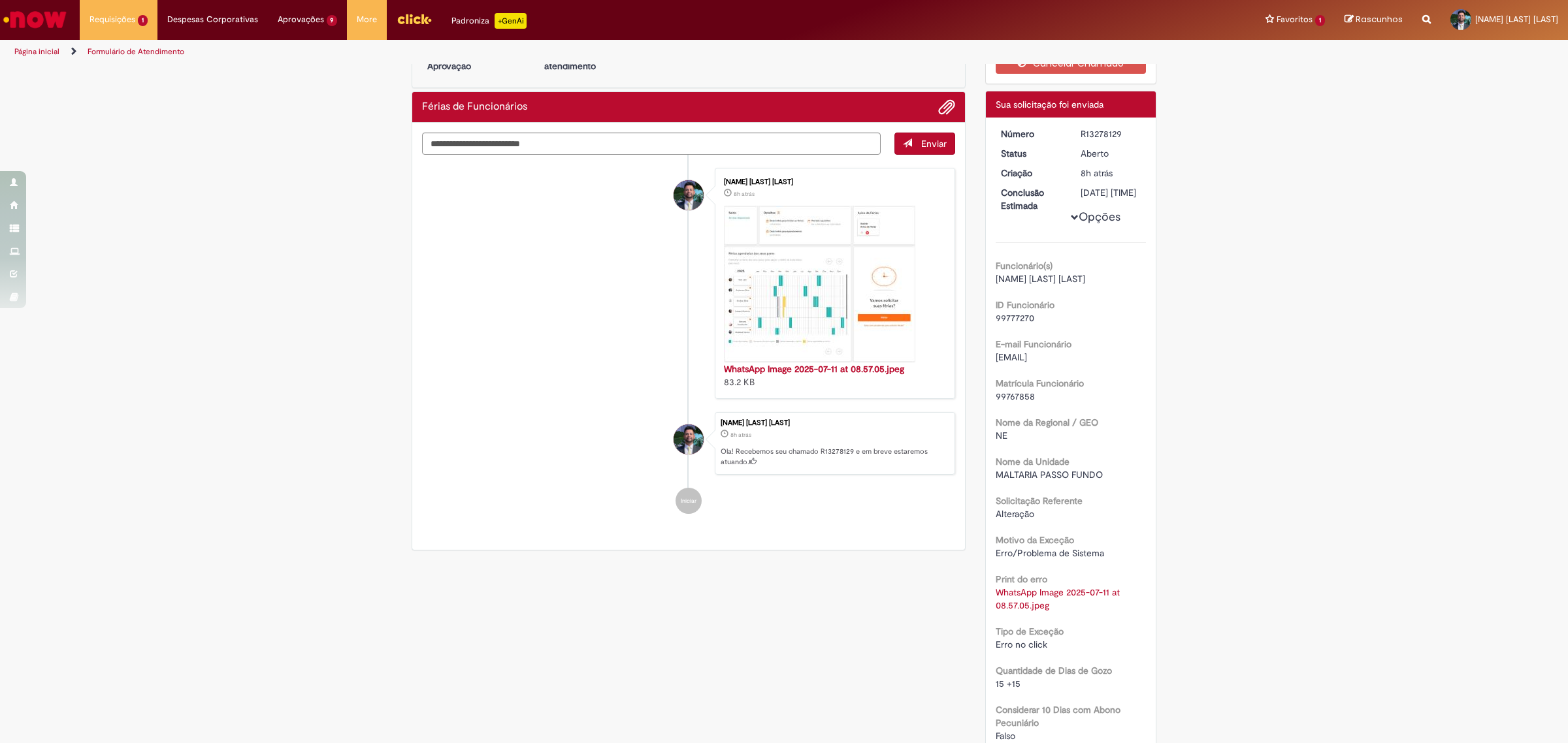 scroll, scrollTop: 0, scrollLeft: 0, axis: both 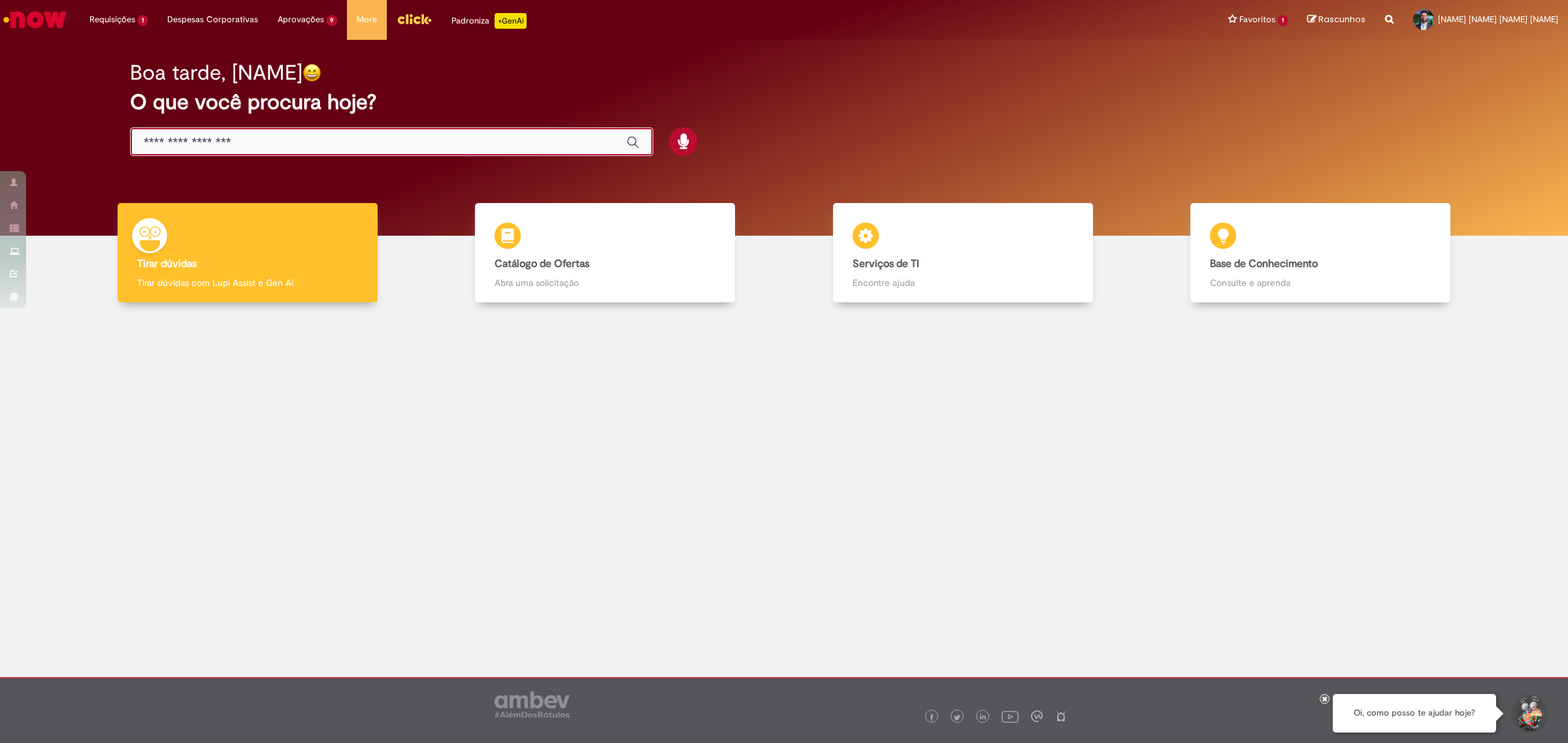 click at bounding box center (378, 142) 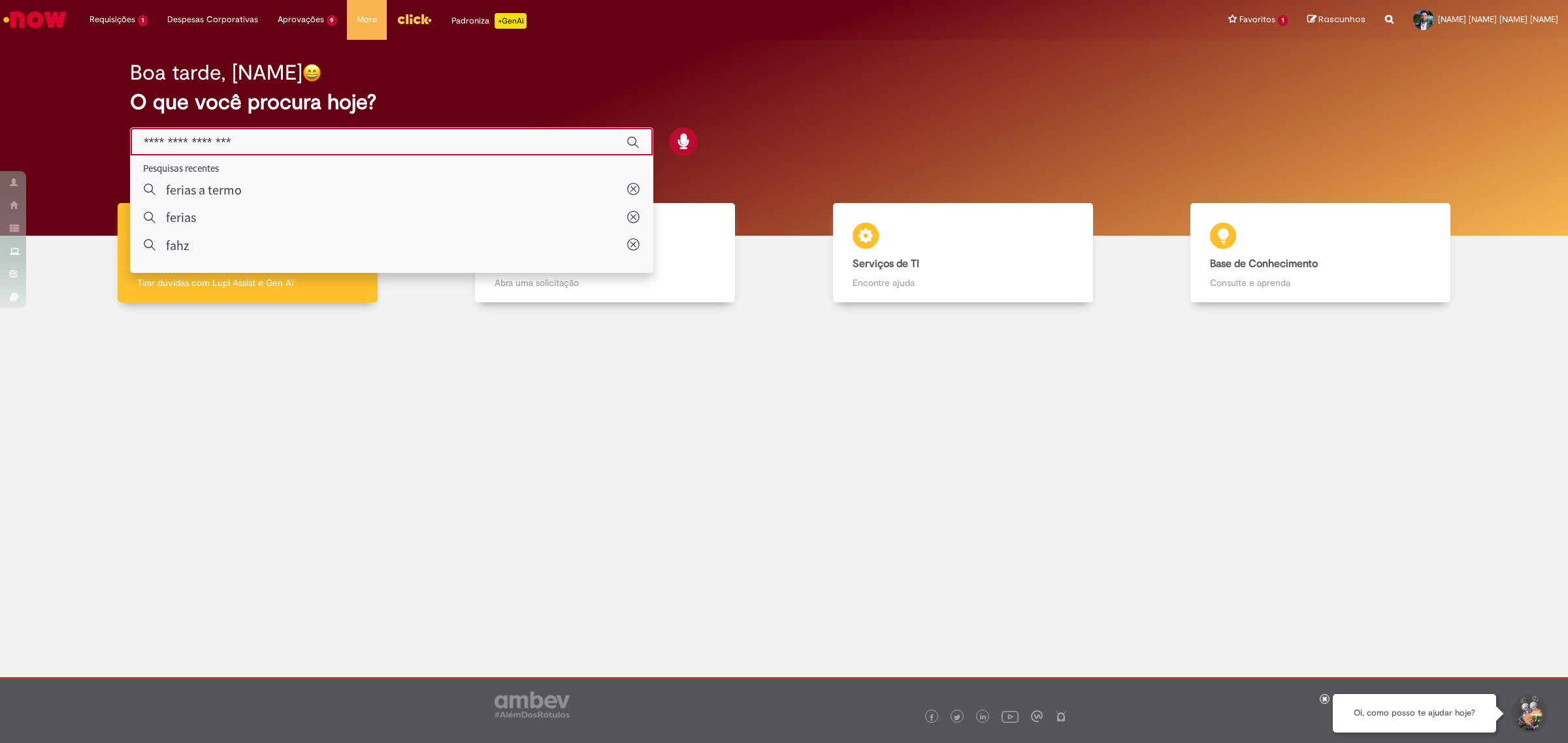 type on "**********" 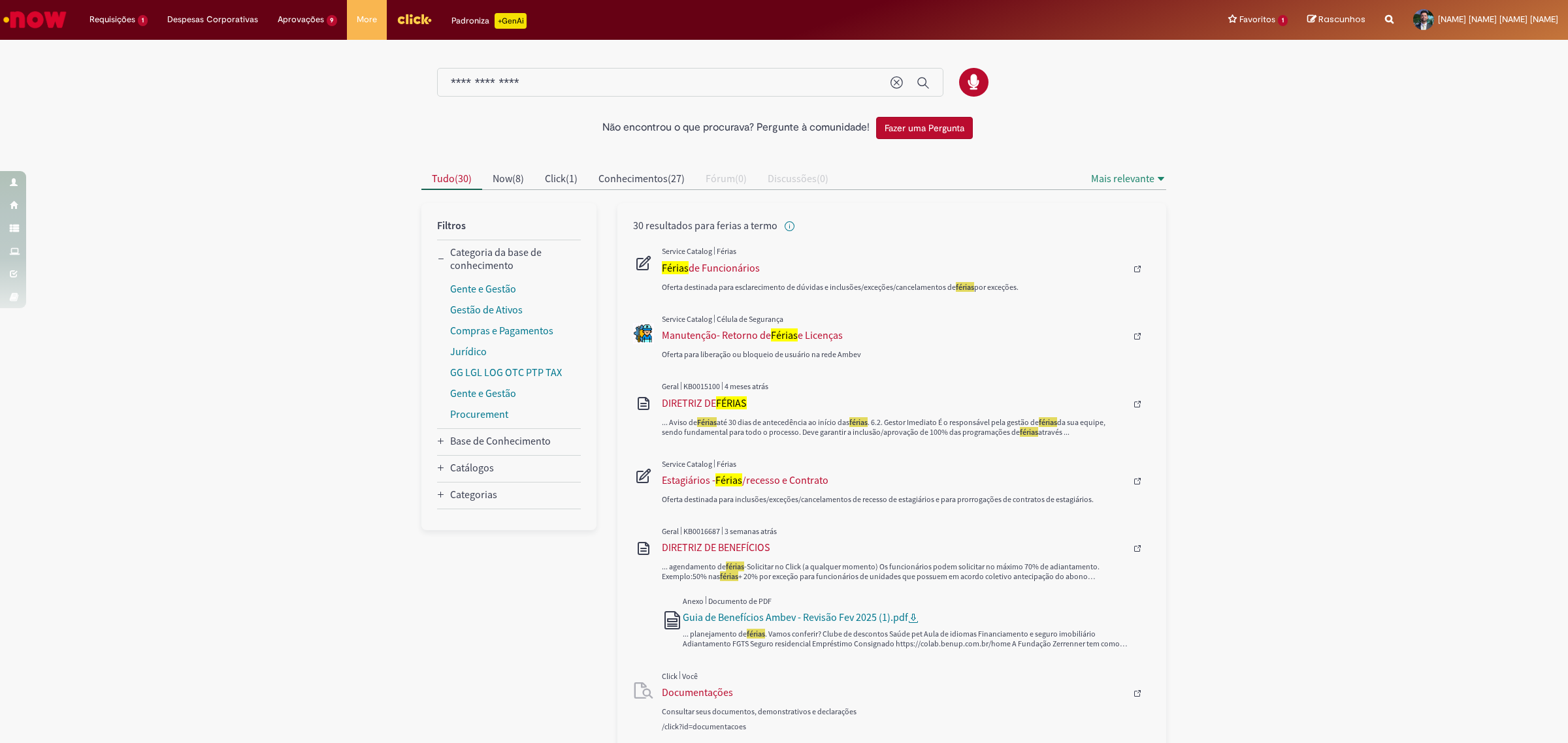 drag, startPoint x: 655, startPoint y: 285, endPoint x: 858, endPoint y: 291, distance: 203.08865 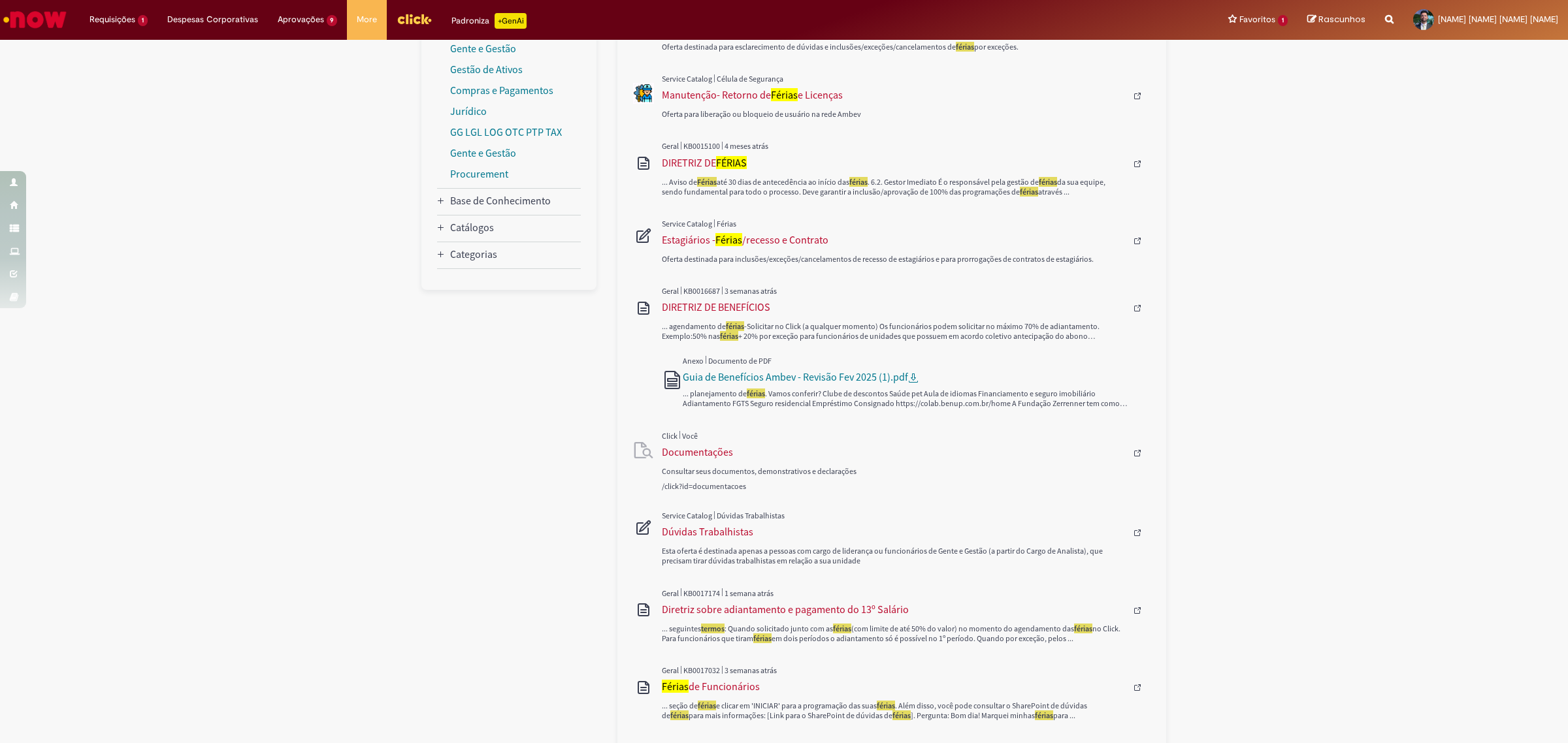 scroll, scrollTop: 0, scrollLeft: 0, axis: both 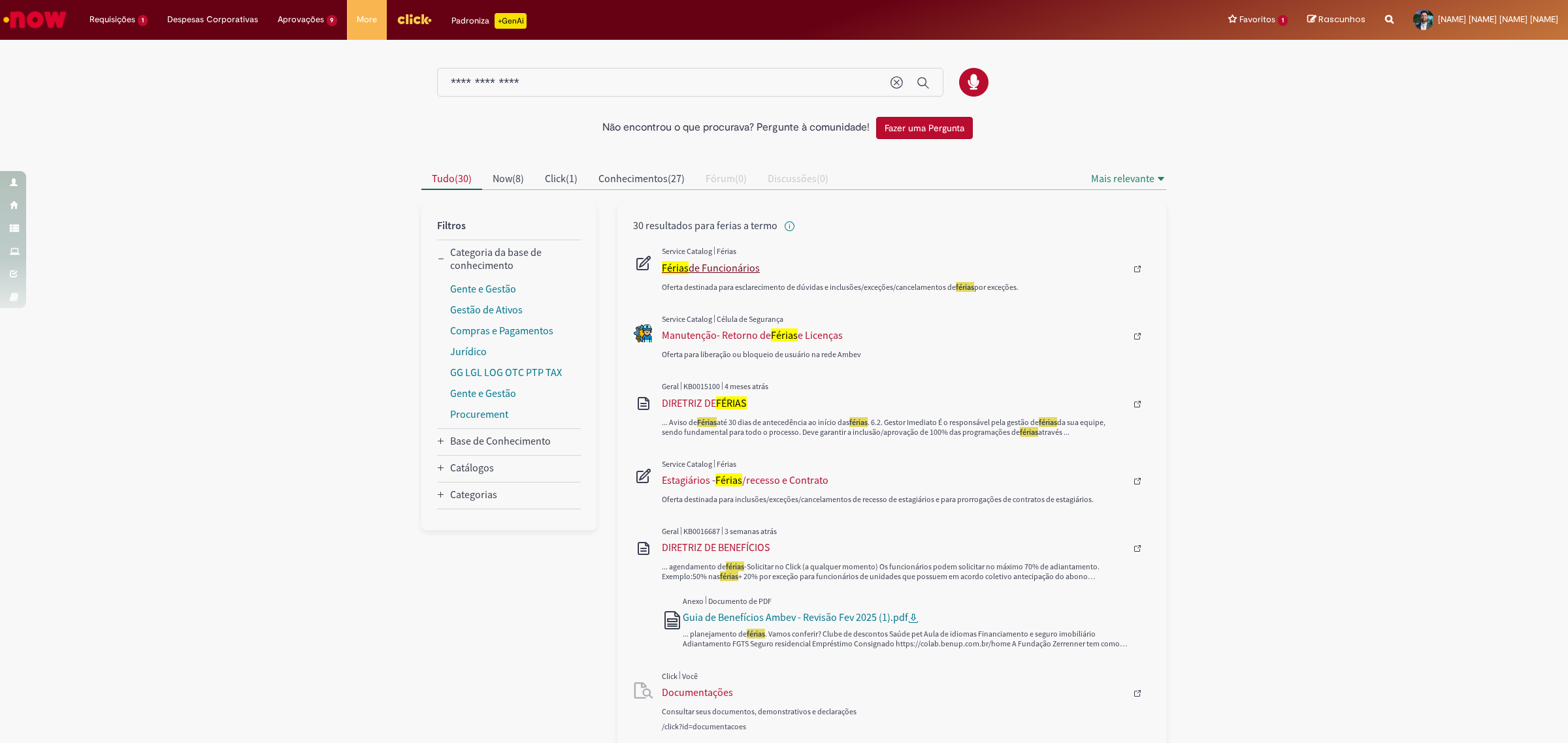click on "Férias  de Funcionários" at bounding box center [894, 268] 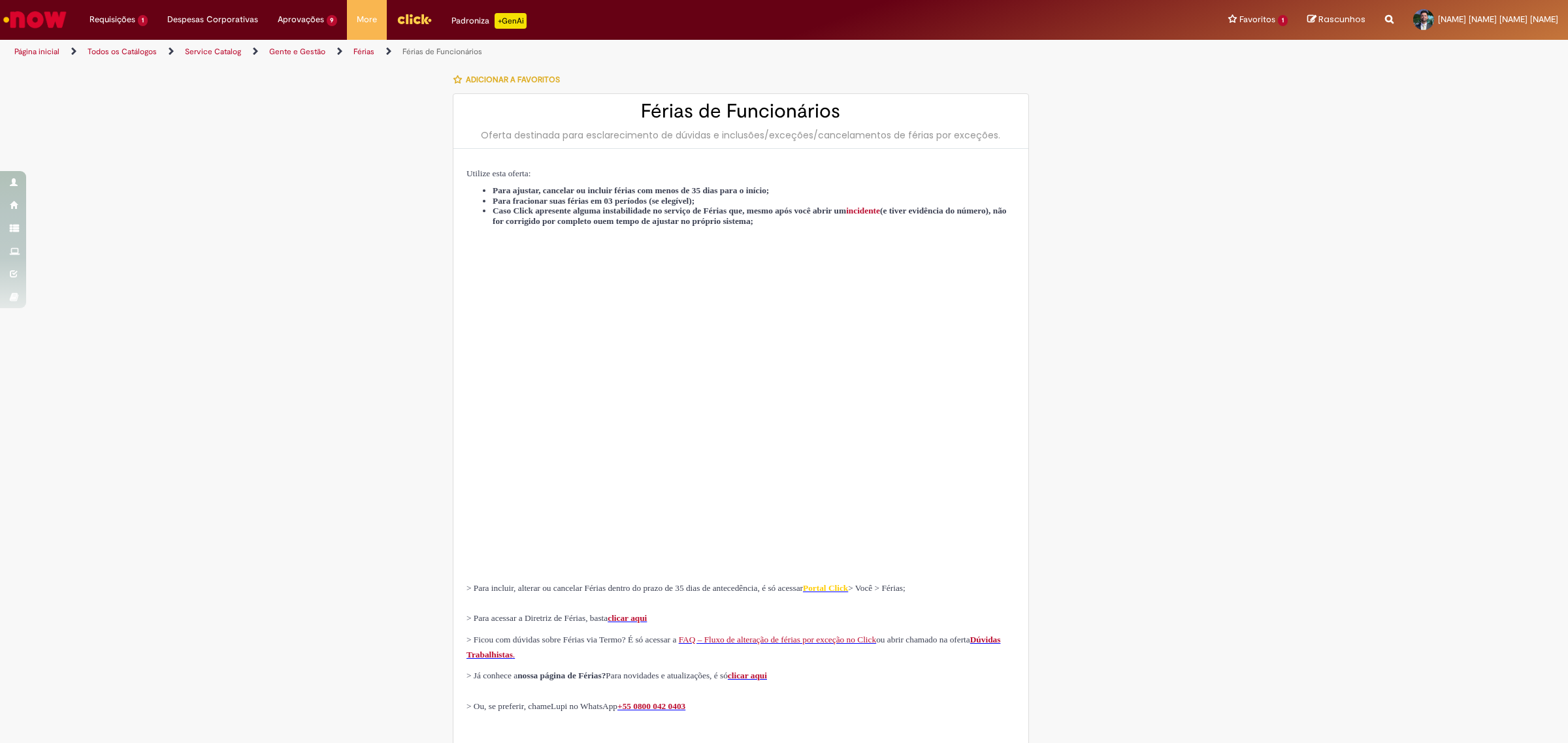 type on "********" 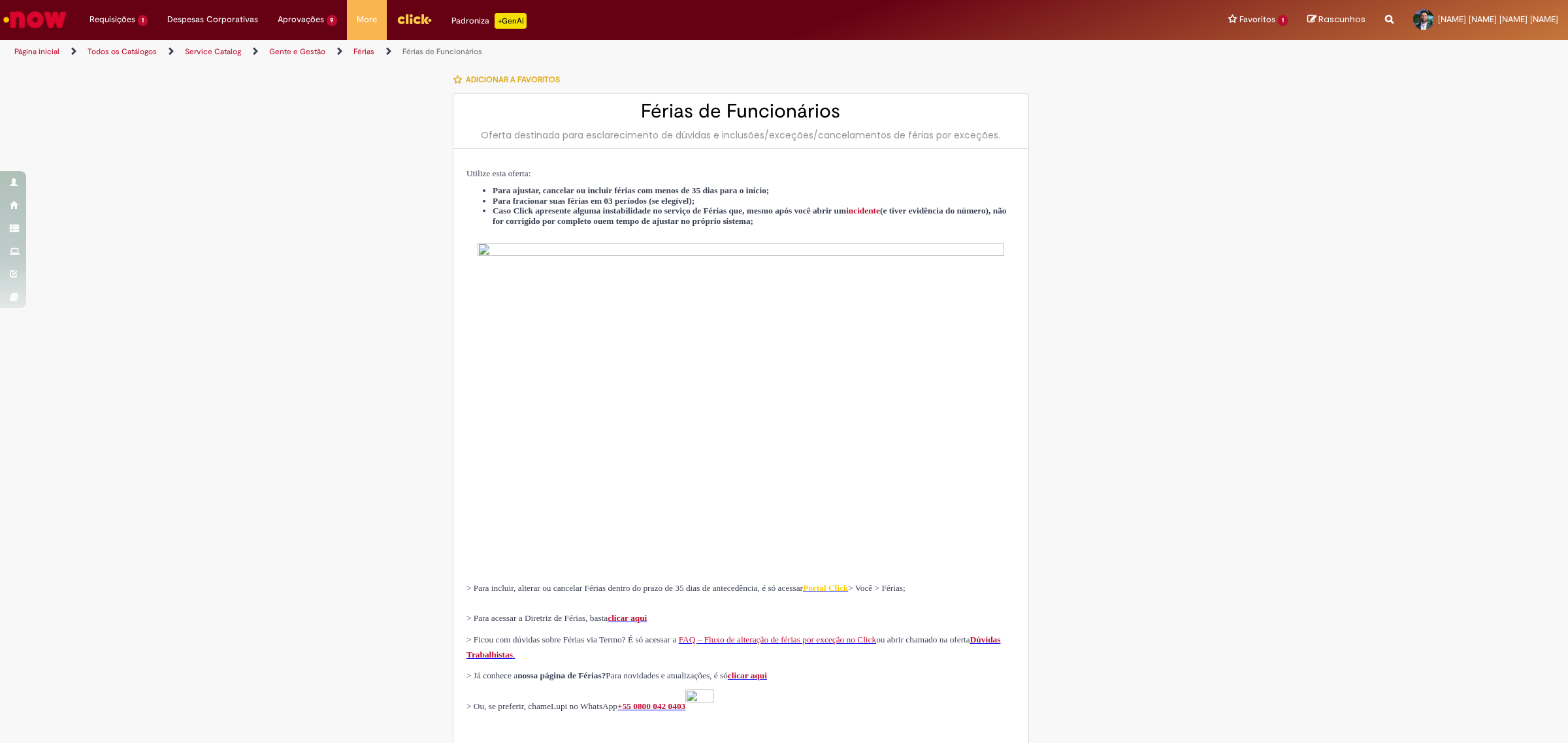 type on "**********" 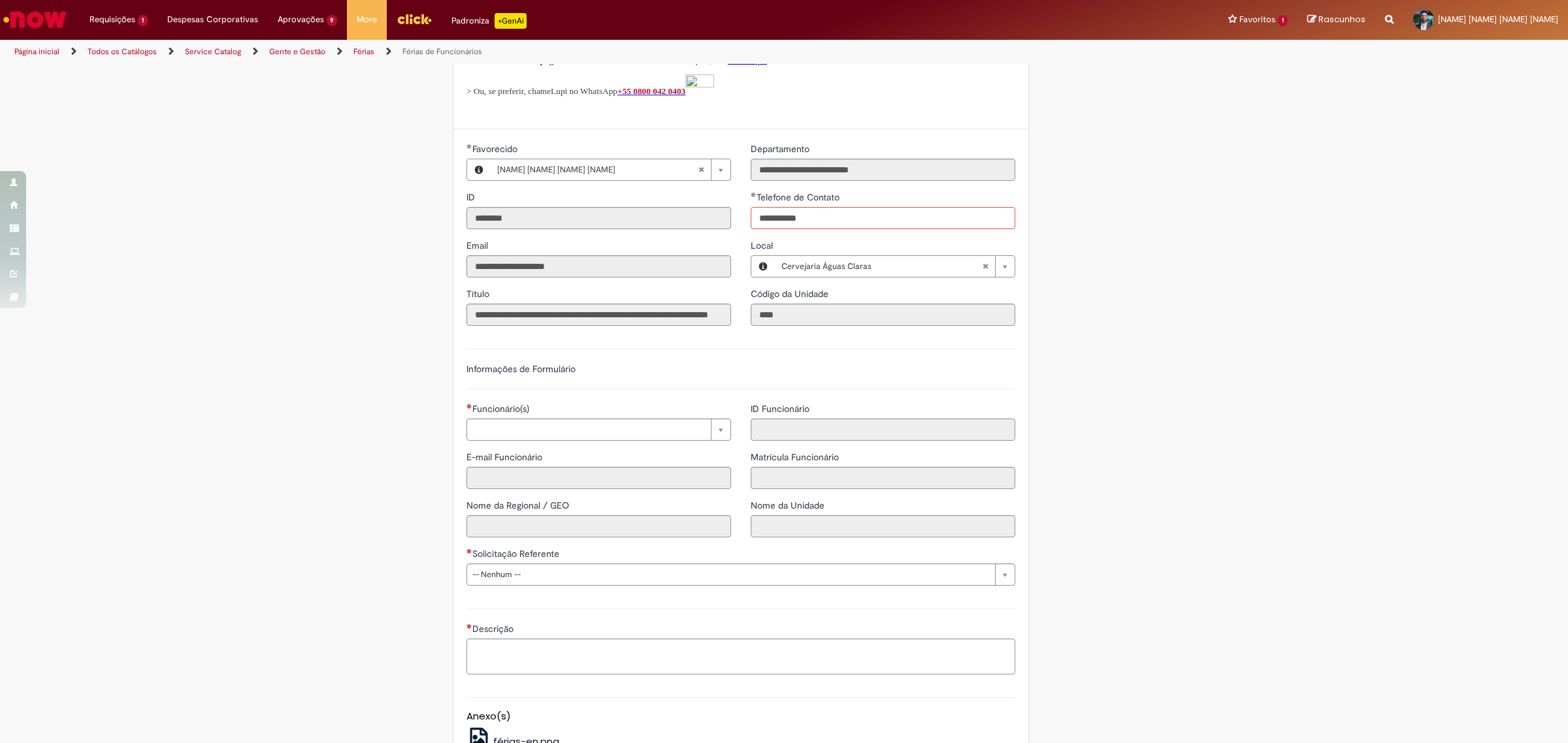 scroll, scrollTop: 653, scrollLeft: 0, axis: vertical 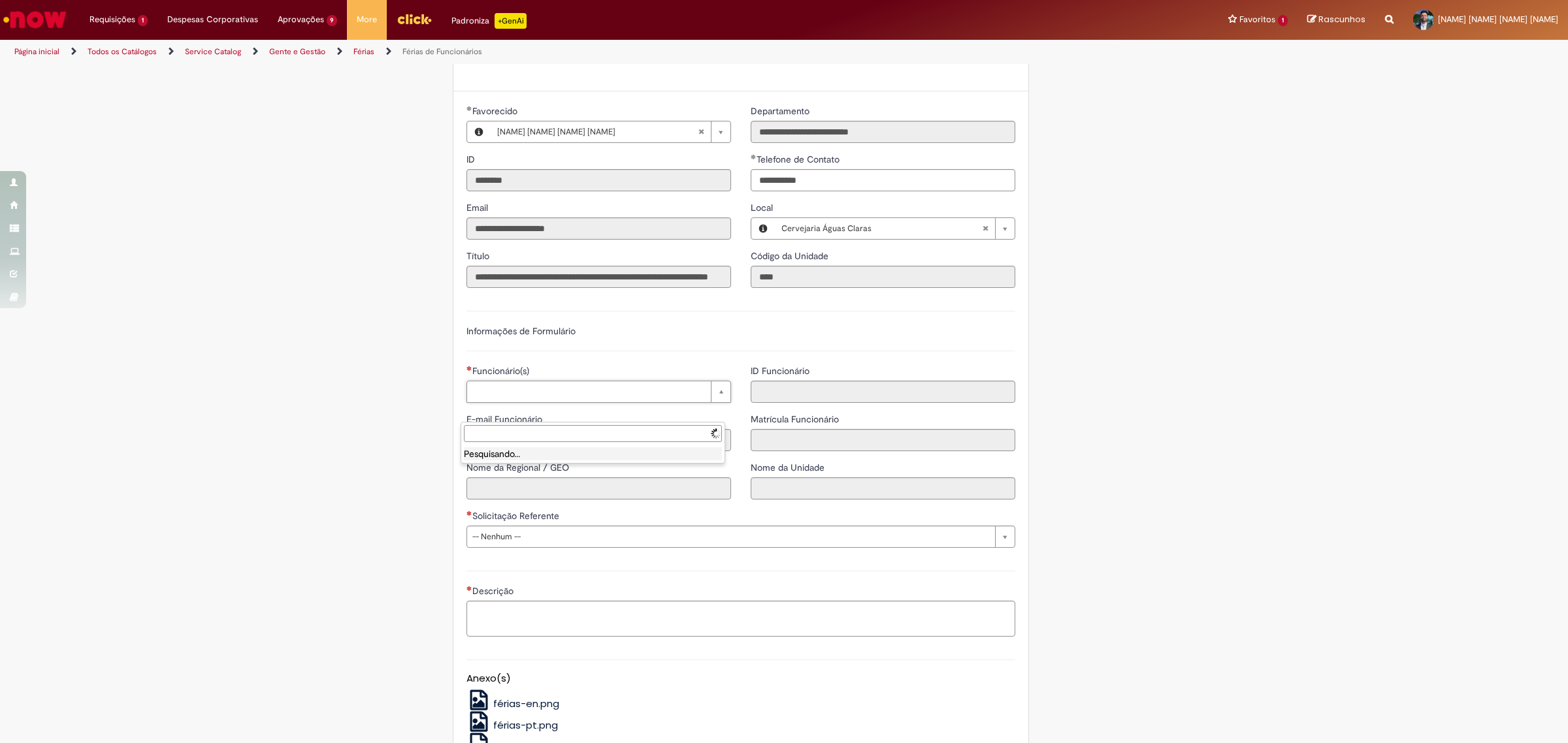 type on "**********" 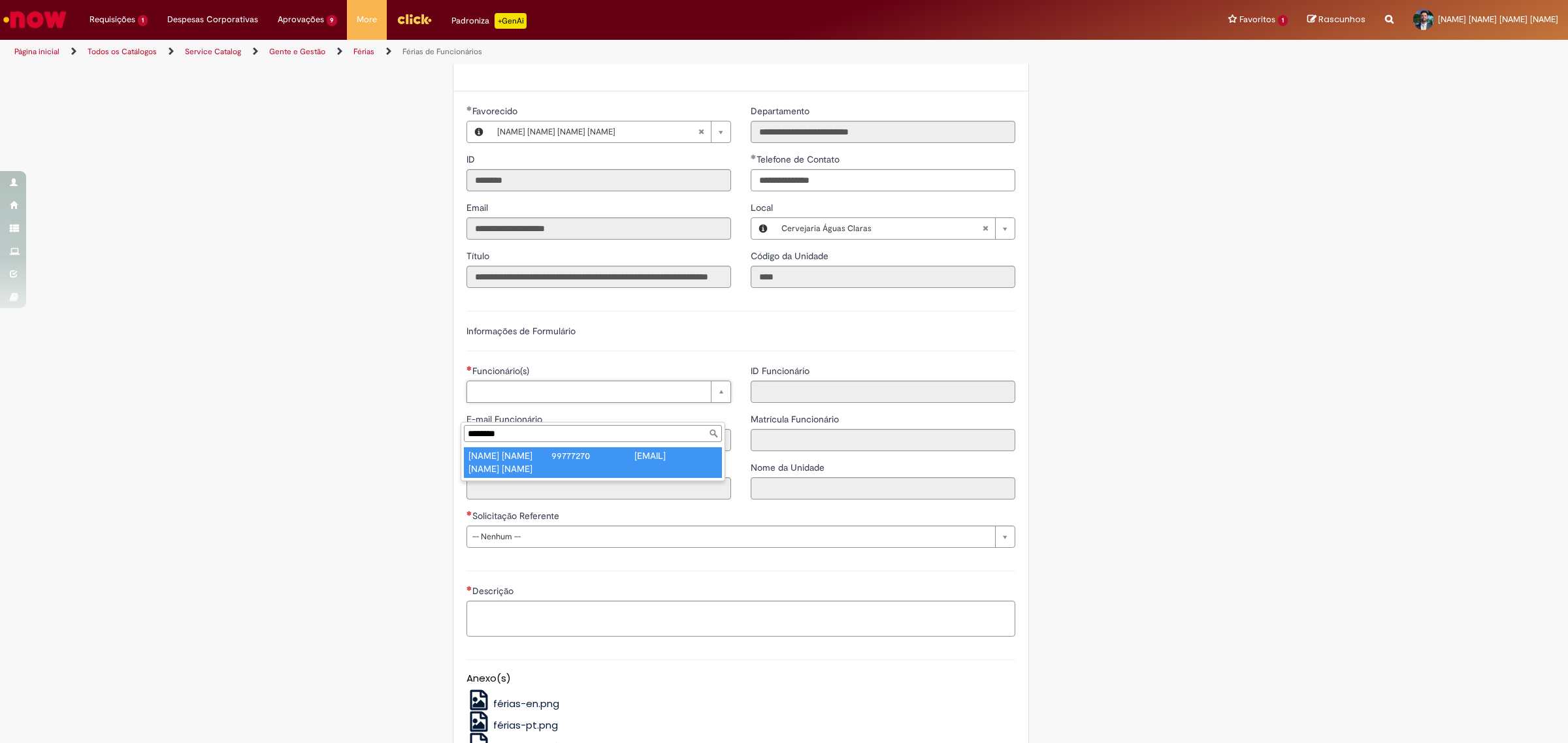 type on "********" 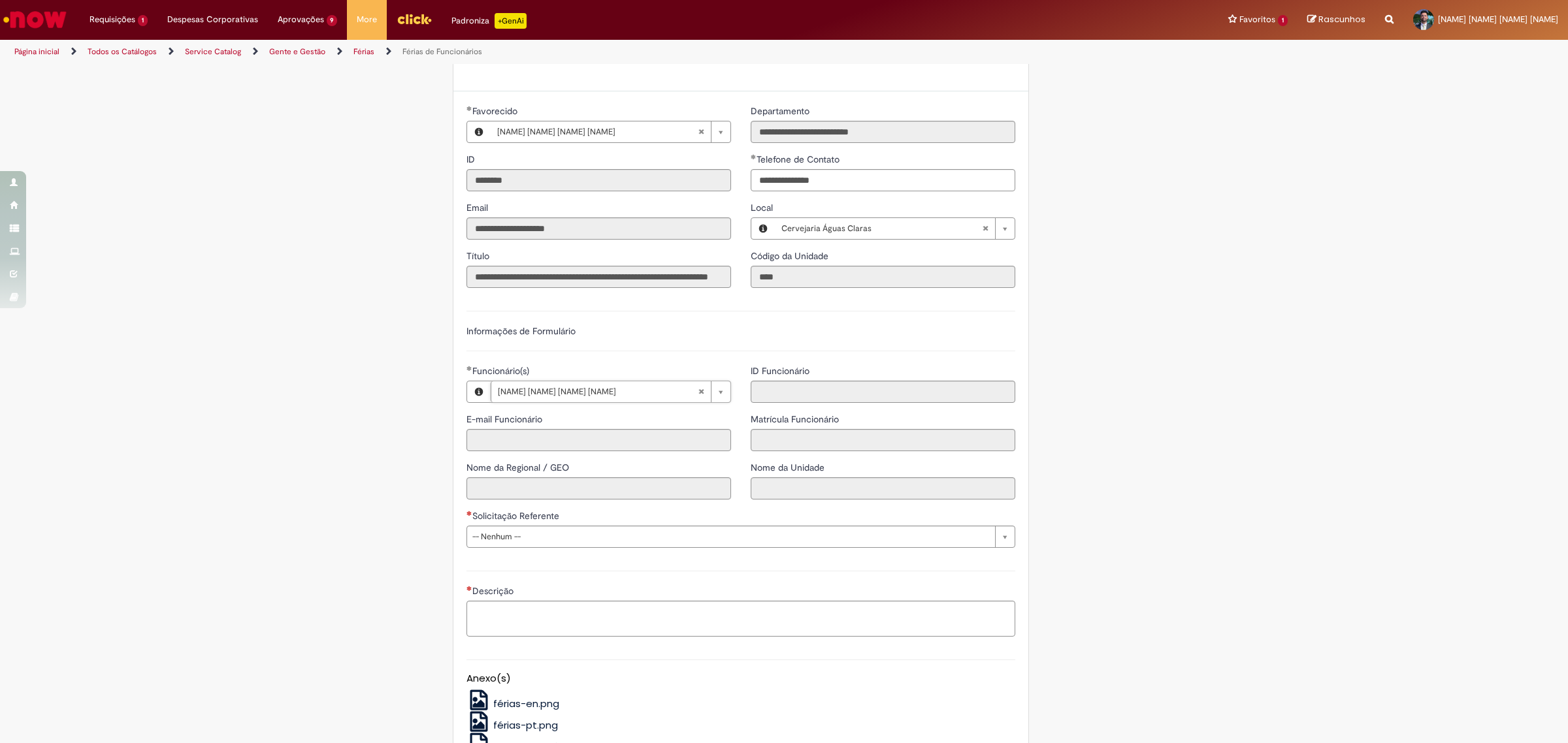 type on "**********" 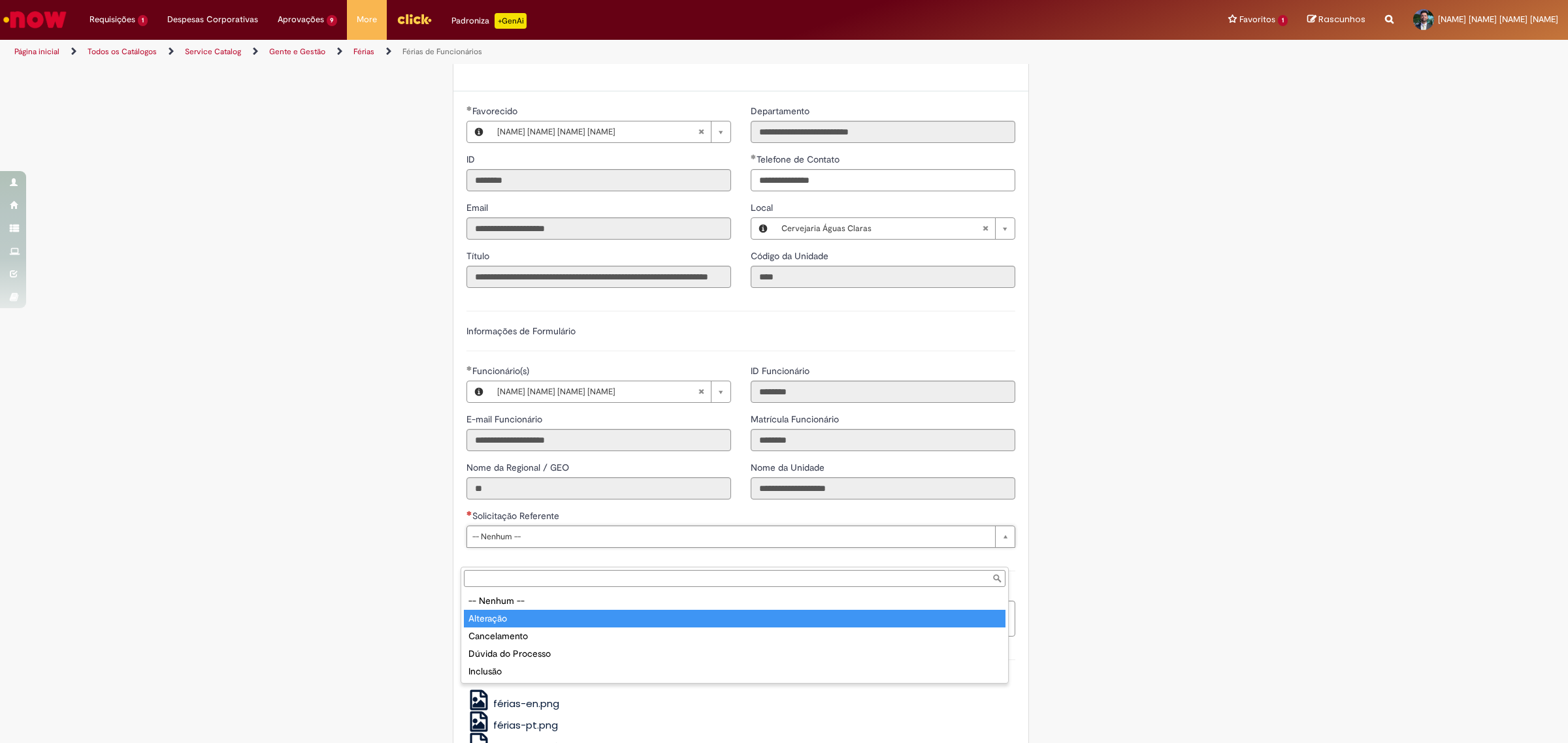 type on "*********" 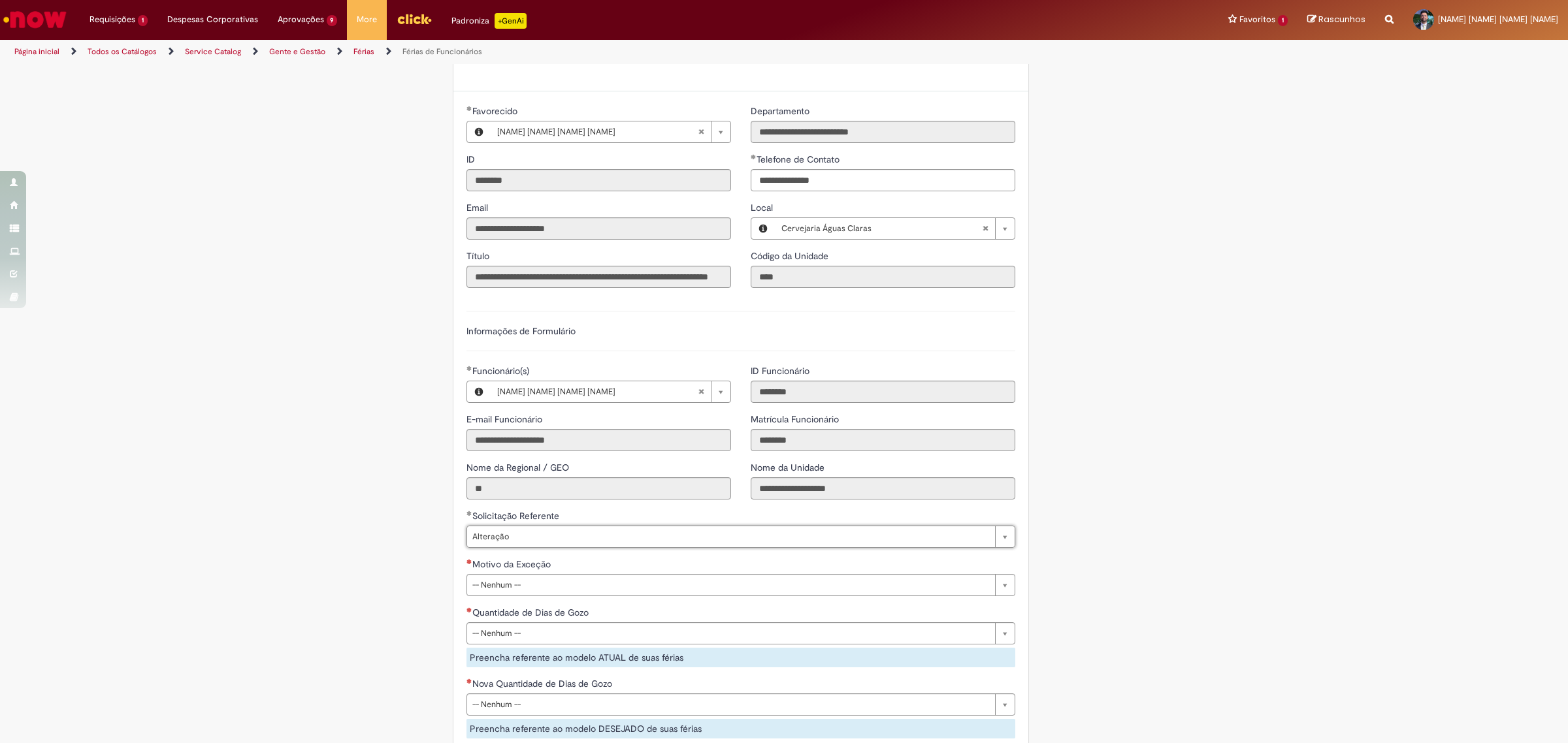 click on "Motivo da Exceção" at bounding box center [513, 564] 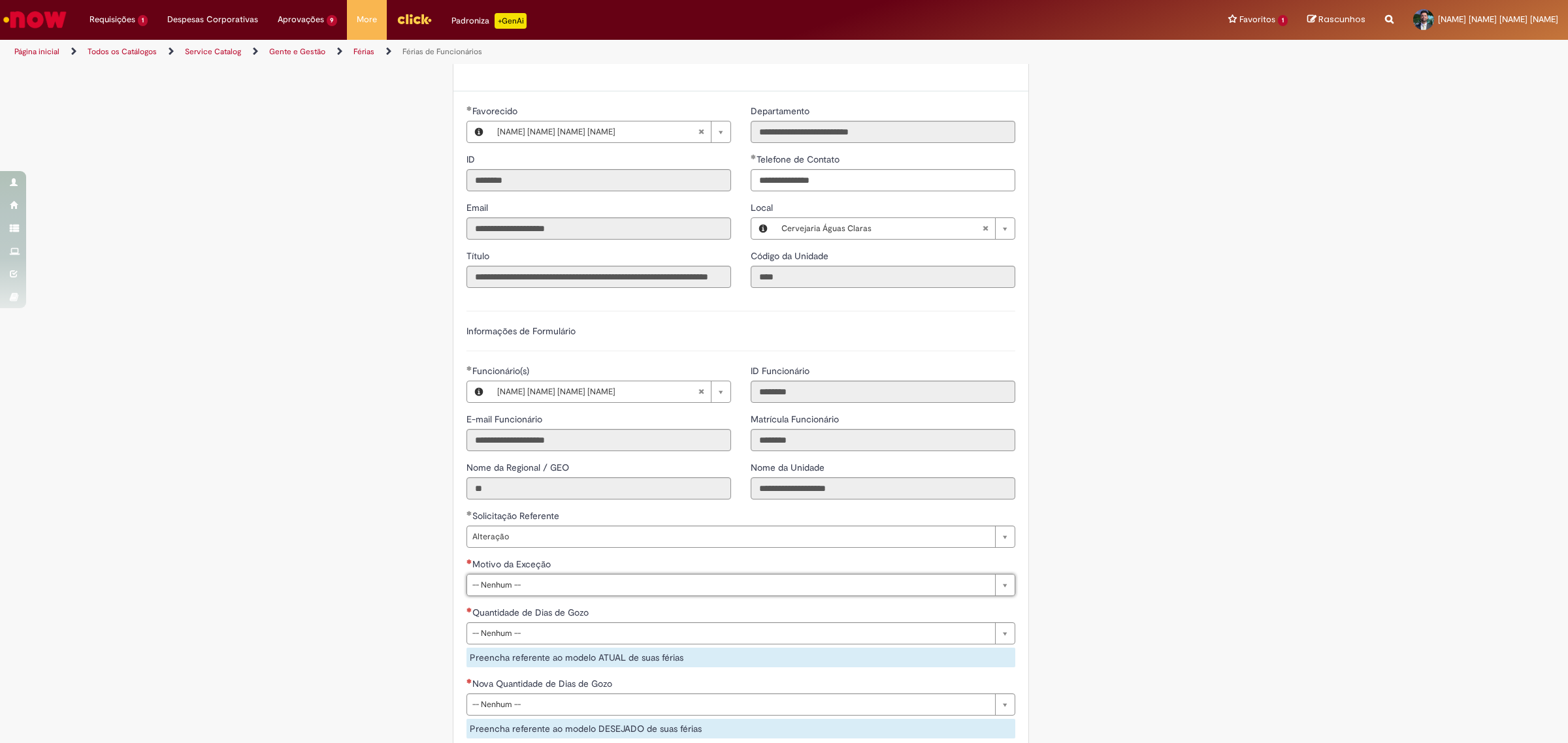 click on "Adicionar a Favoritos
Férias de Funcionários
Oferta destinada para esclarecimento de dúvidas e inclusões/exceções/cancelamentos de férias por exceções.
Utilize esta oferta:
Para ajustar, cancelar ou incluir férias com menos de 35 dias para o início;
Para fracionar suas férias em 03 períodos (se elegível);
Caso Click apresente alguma instabilidade no serviço de Férias que, mesmo após você abrir um  incidente  (e tiver evidência do número), não for corrigido por completo ou  em tempo de ajustar no próprio sistema;
> Para incluir, alterar ou cancelar Férias dentro do prazo de 35 dias de antecedência, é só acessar  Portal Click  > Você > Férias; > Para acessar a Diretriz de Férias, basta  clicar aqui
> Ficou com dúvidas sobre Férias via Termo? É só acessar a   FAQ – Fluxo de alteração de férias por exceção no Click  ou abrir chamado na oferta  ." at bounding box center (720, 274) 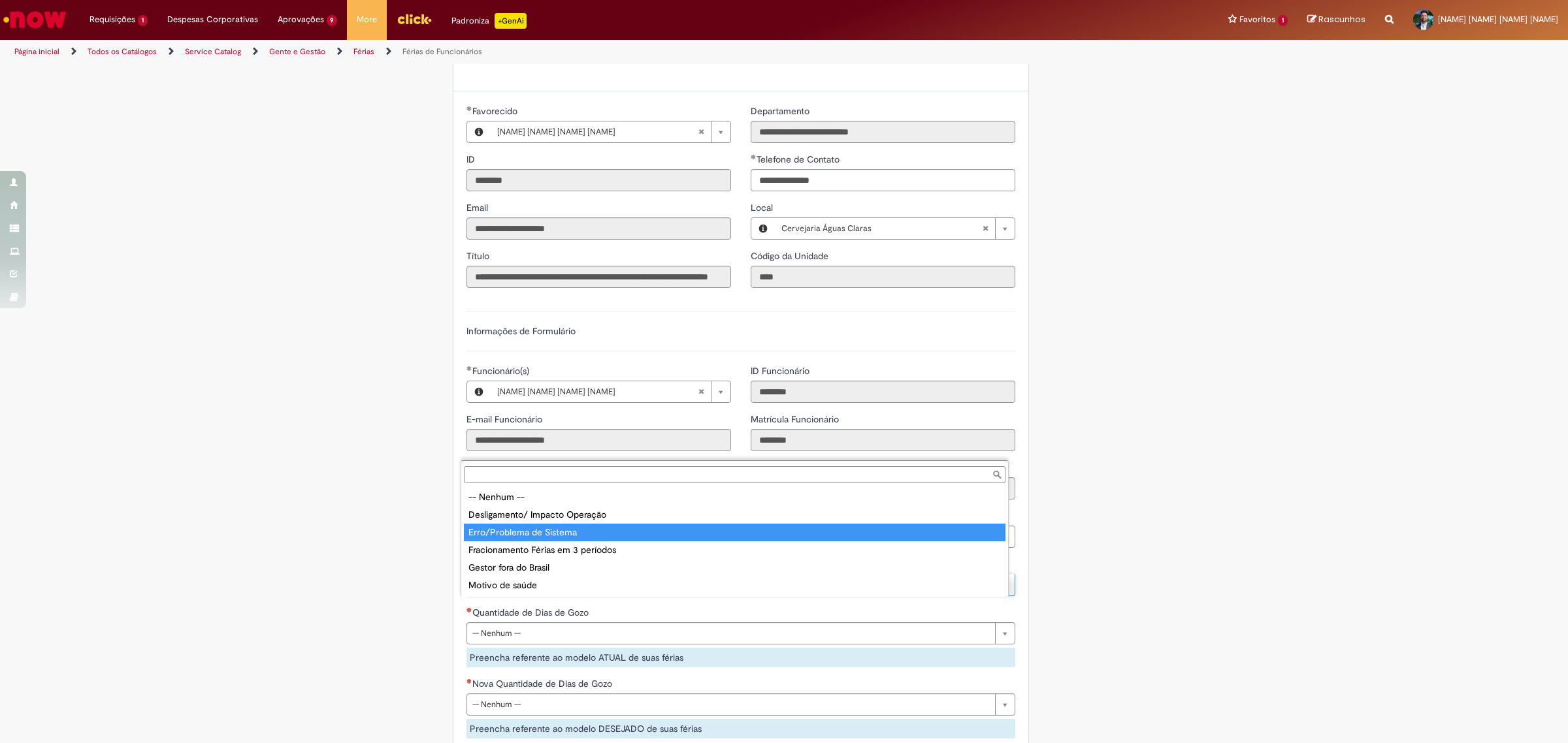 type on "**********" 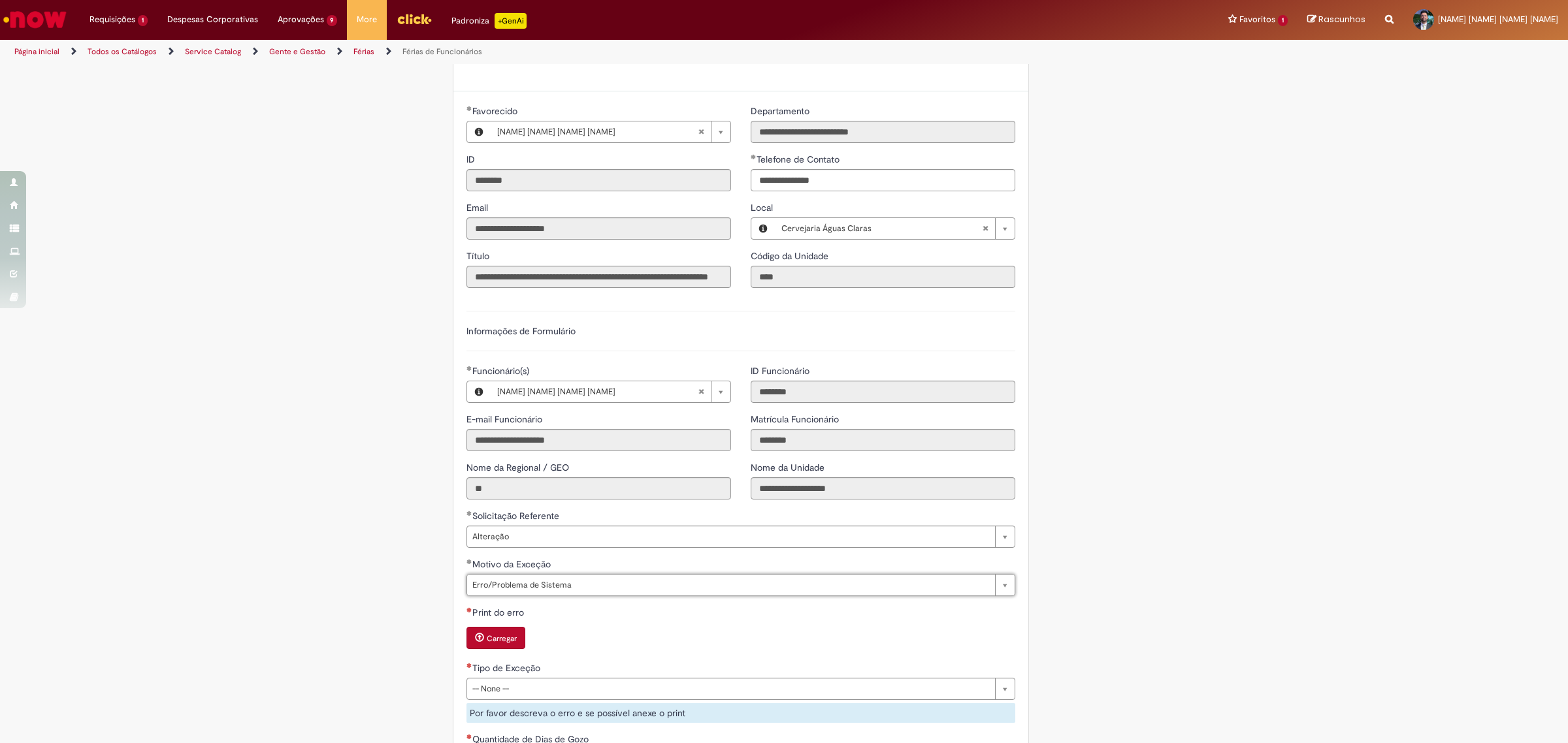 drag, startPoint x: 1418, startPoint y: 575, endPoint x: 1407, endPoint y: 569, distance: 12.52996 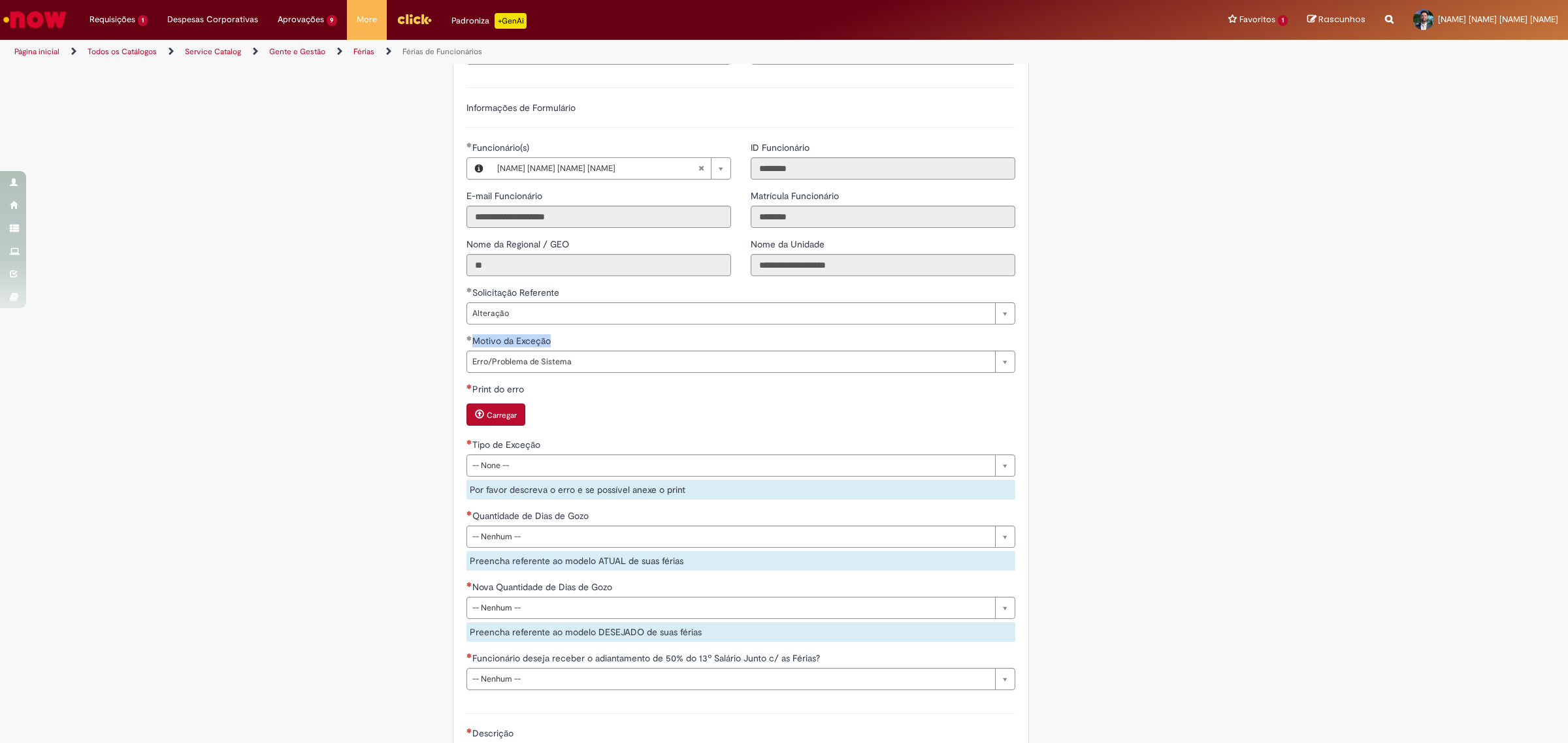 scroll, scrollTop: 898, scrollLeft: 0, axis: vertical 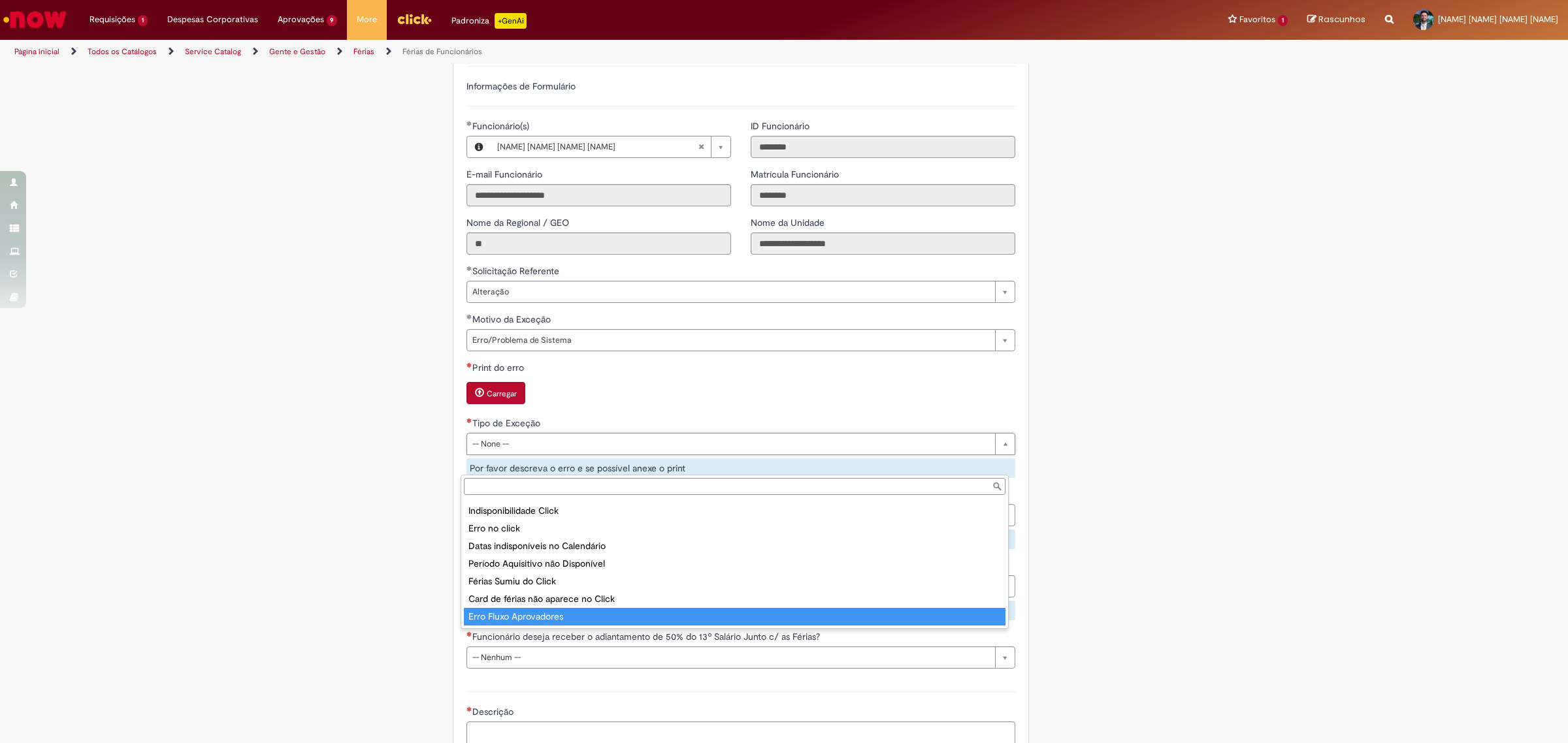 type on "**********" 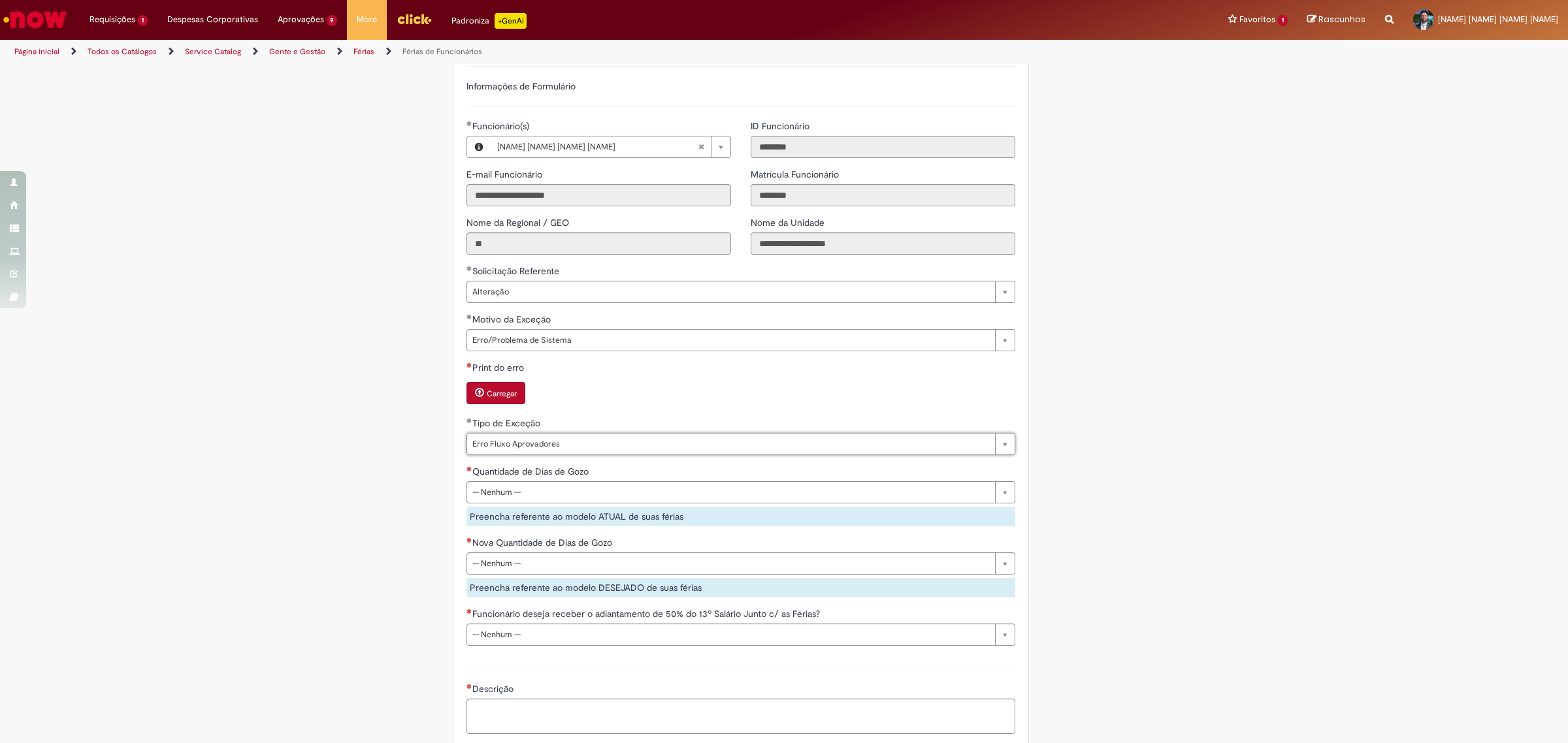 drag, startPoint x: 1421, startPoint y: 481, endPoint x: 1414, endPoint y: 479, distance: 7.28011 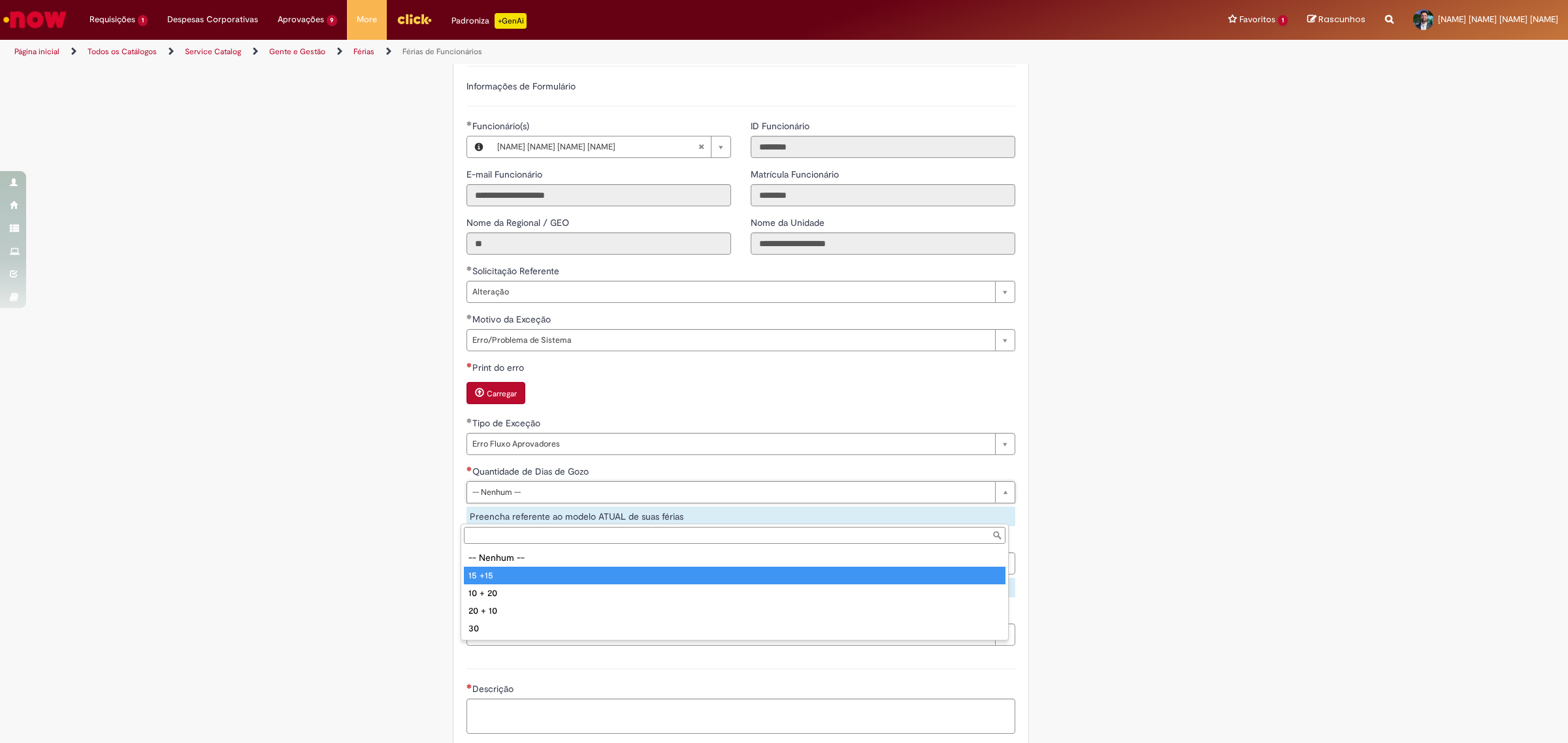 type on "******" 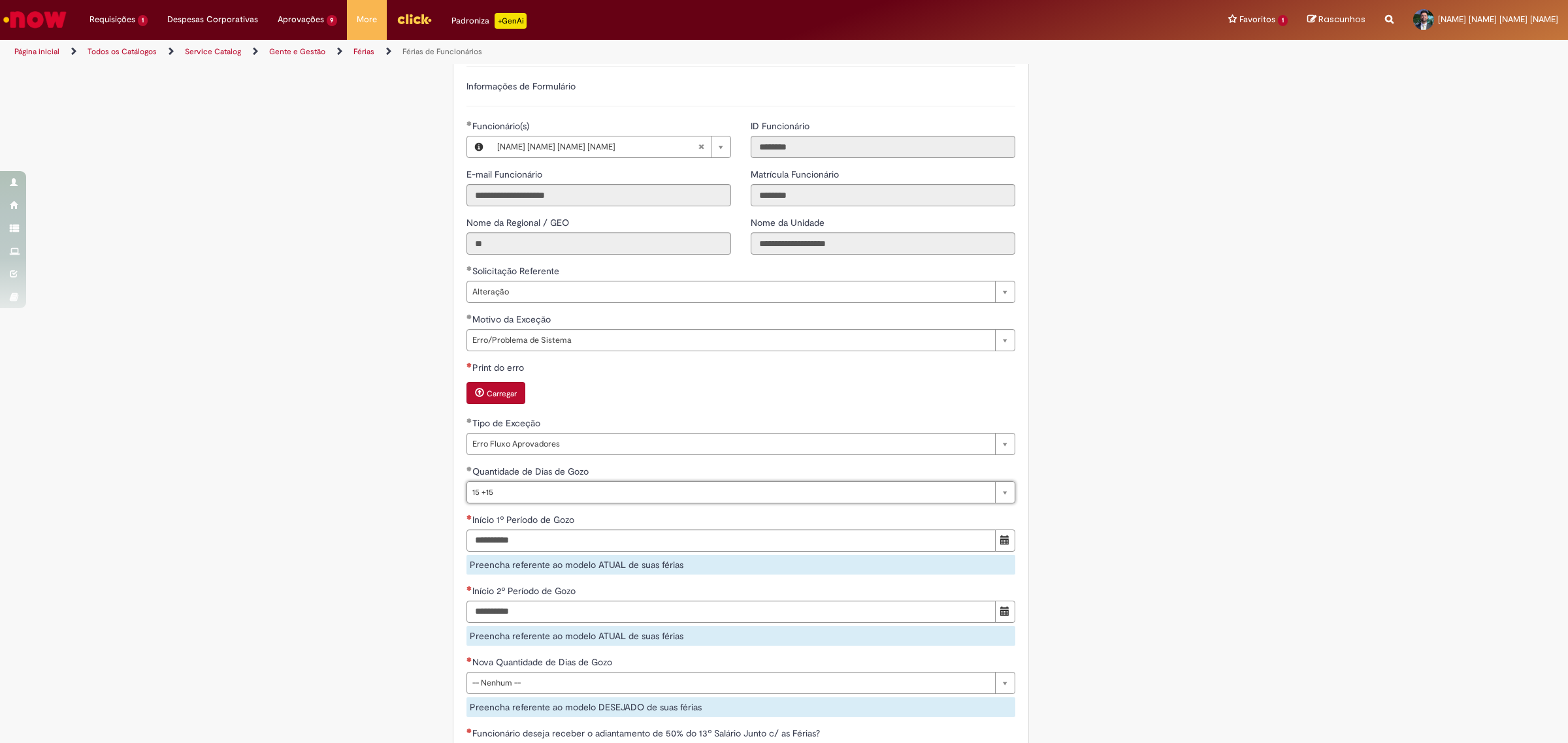 click on "Tire dúvidas com LupiAssist    +GenAI
Oi! Eu sou LupiAssist, uma Inteligência Artificial Generativa em constante aprendizado   Meu conteúdo é monitorado para trazer uma melhor experiência
Dúvidas comuns:
Só mais um instante, estou consultando nossas bases de conhecimento  e escrevendo a melhor resposta pra você!
Title
Lorem ipsum dolor sit amet    Fazer uma nova pergunta
Gerei esta resposta utilizando IA Generativa em conjunto com os nossos padrões. Em caso de divergência, os documentos oficiais prevalecerão.
Saiba mais em:
Ou ligue para:
E aí, te ajudei?
Sim, obrigado!" at bounding box center [784, 141] 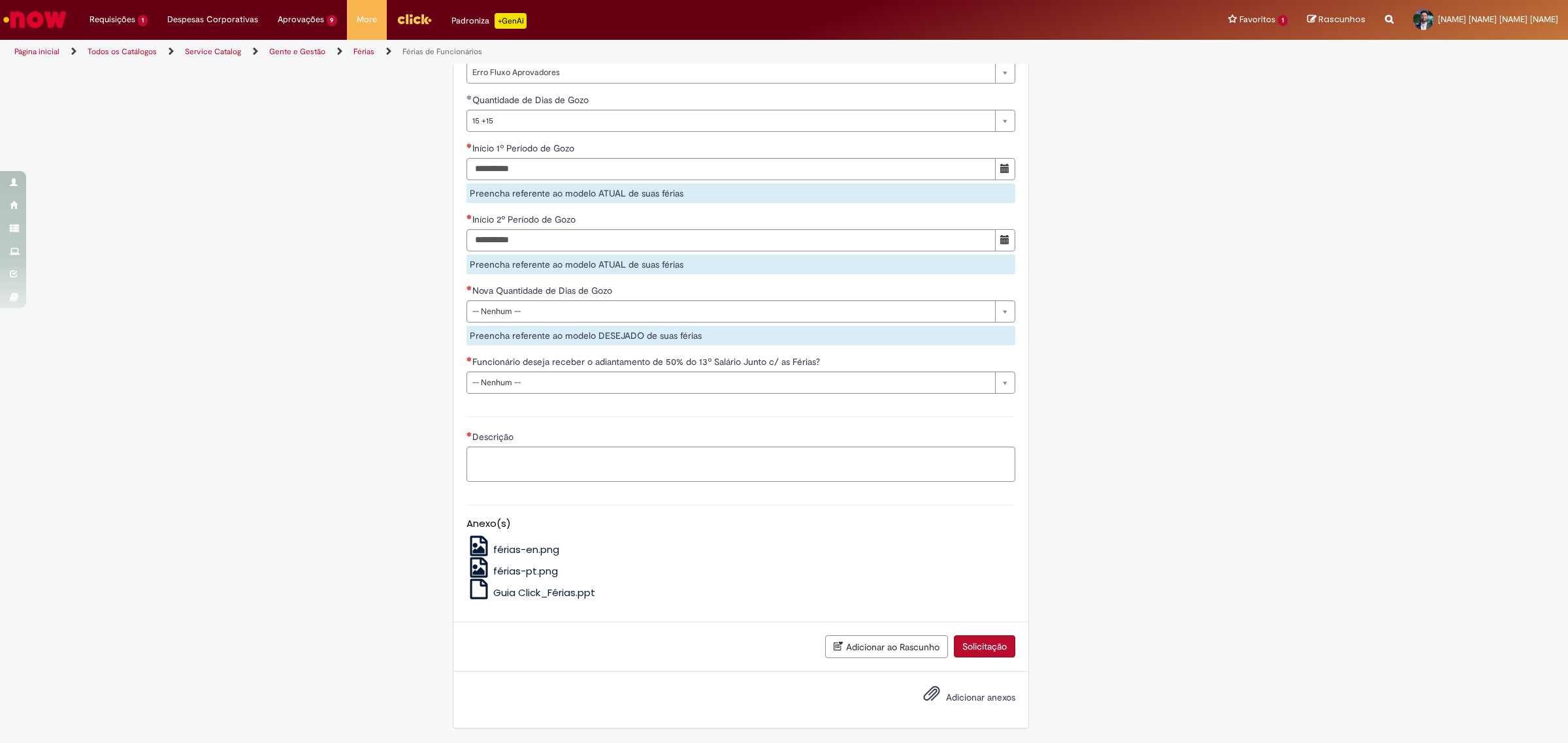 scroll, scrollTop: 1294, scrollLeft: 0, axis: vertical 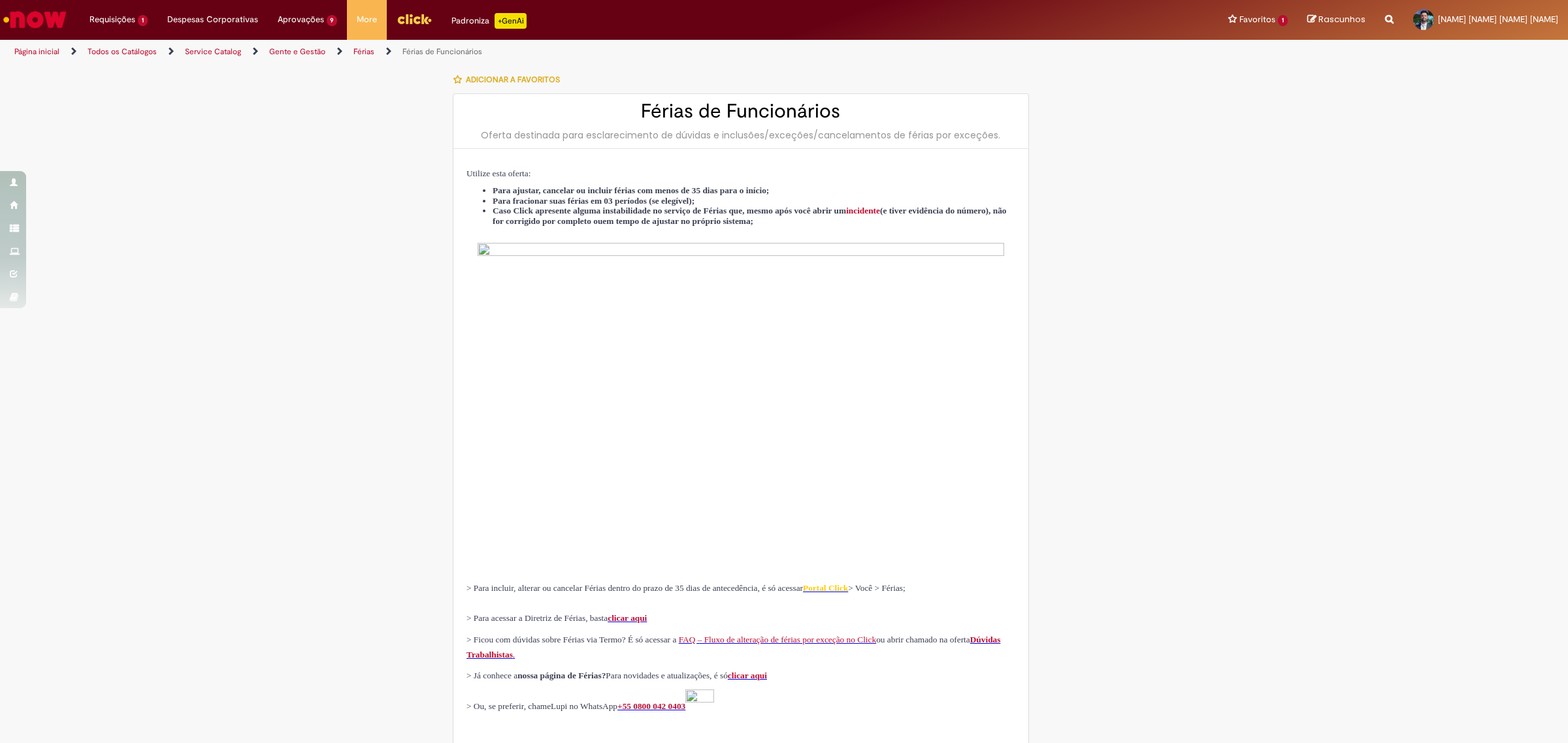 click on "Gente e Gestão" at bounding box center [297, 52] 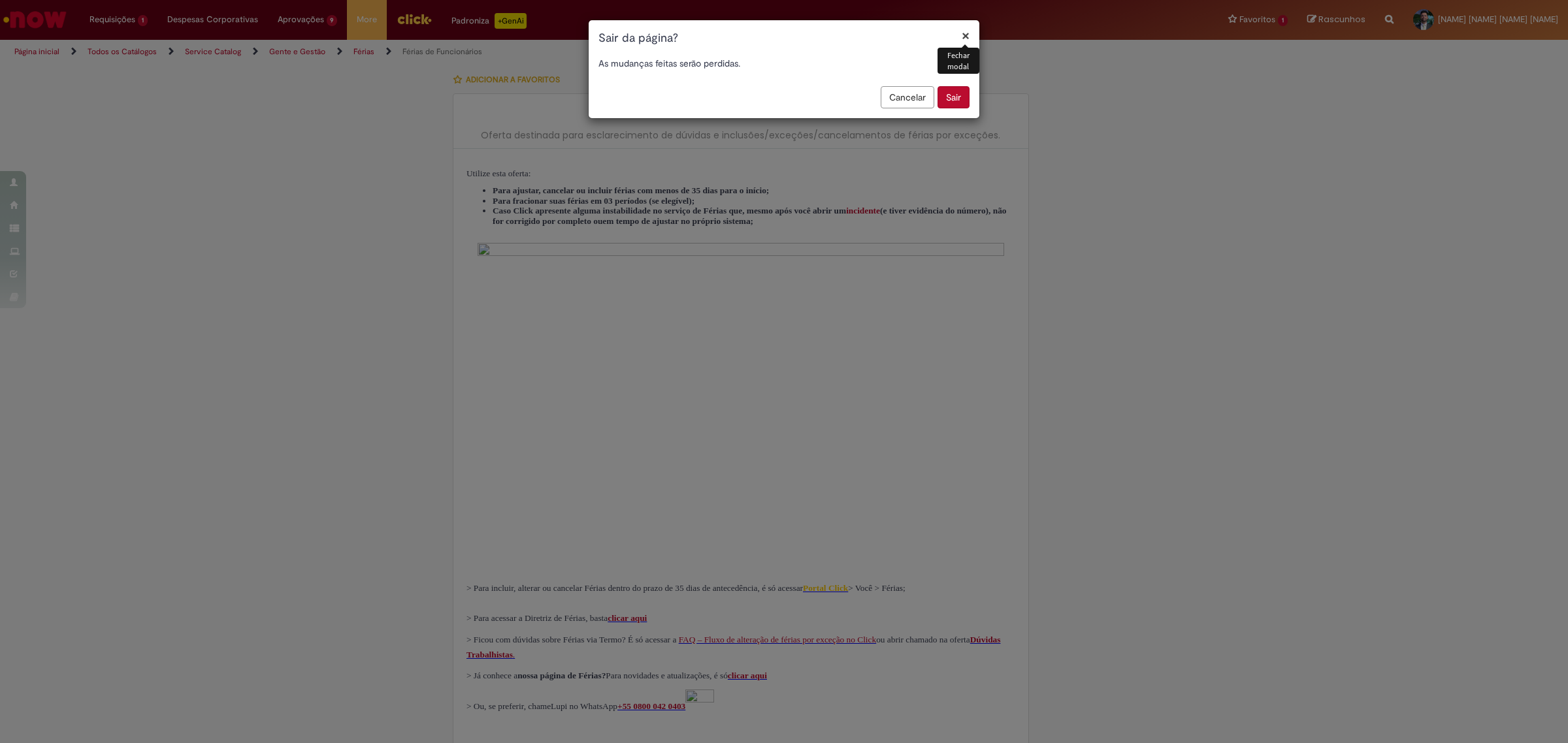 click on "Cancelar" at bounding box center [907, 97] 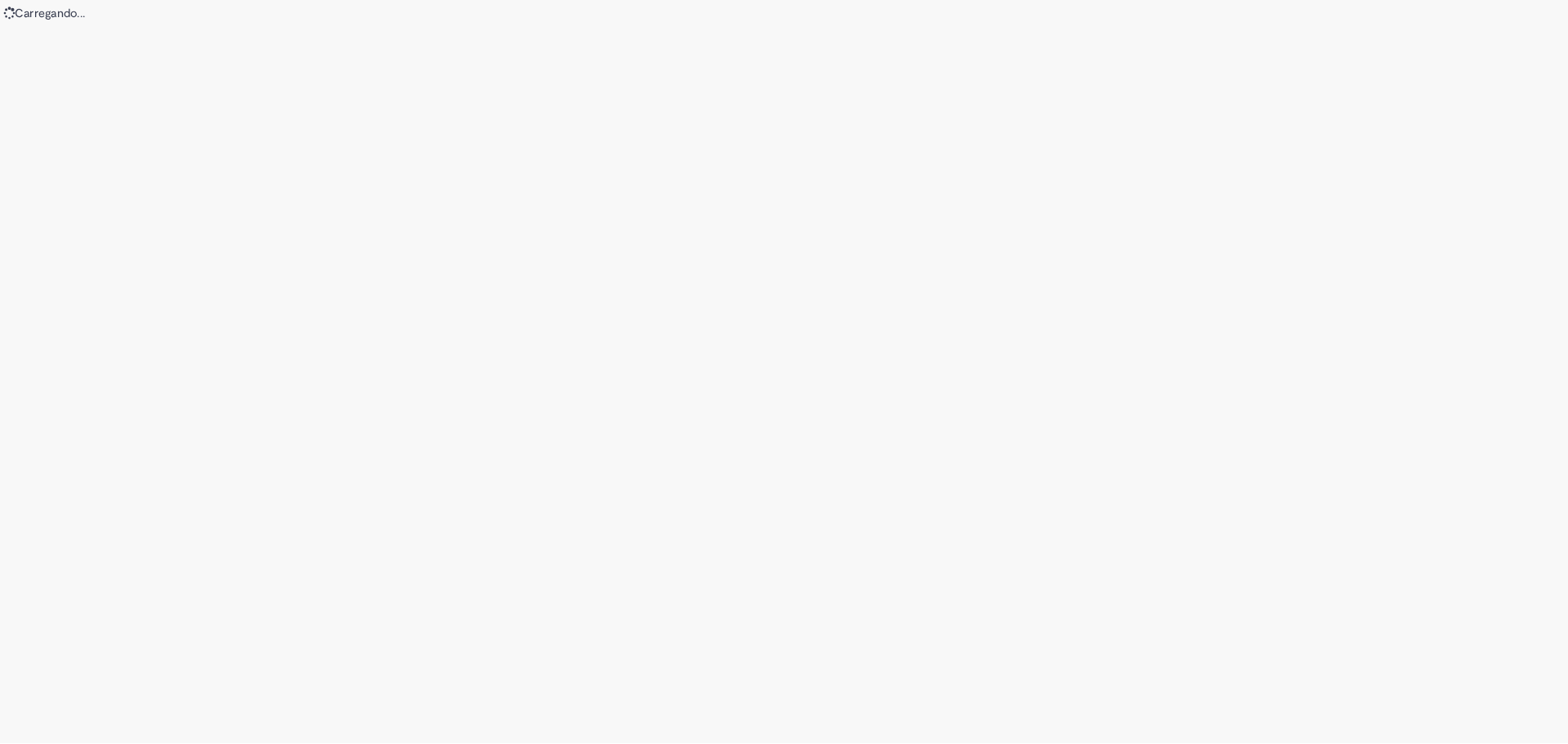 scroll, scrollTop: 0, scrollLeft: 0, axis: both 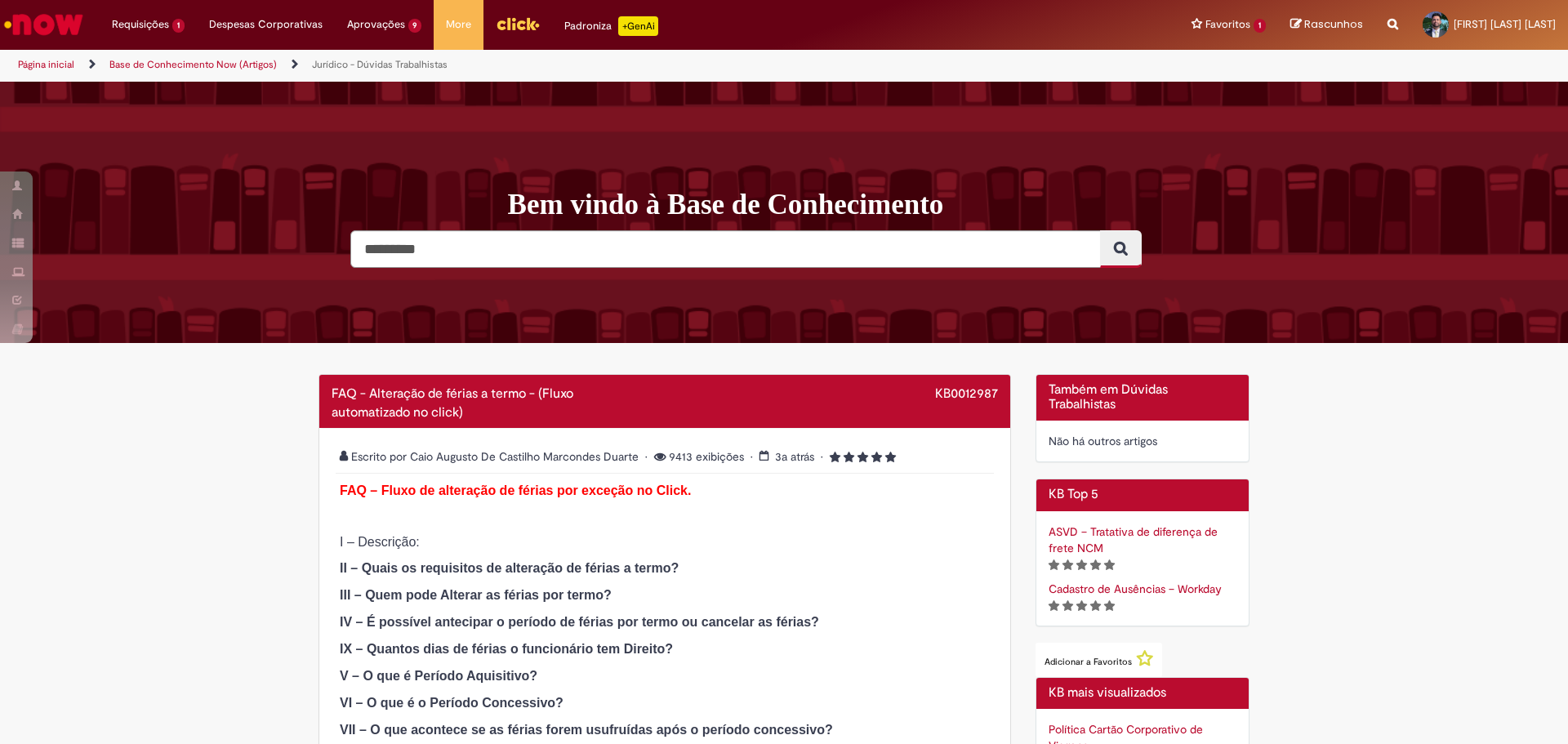 click on "Bem vindo à Base de Conhecimento" at bounding box center [884, 205] 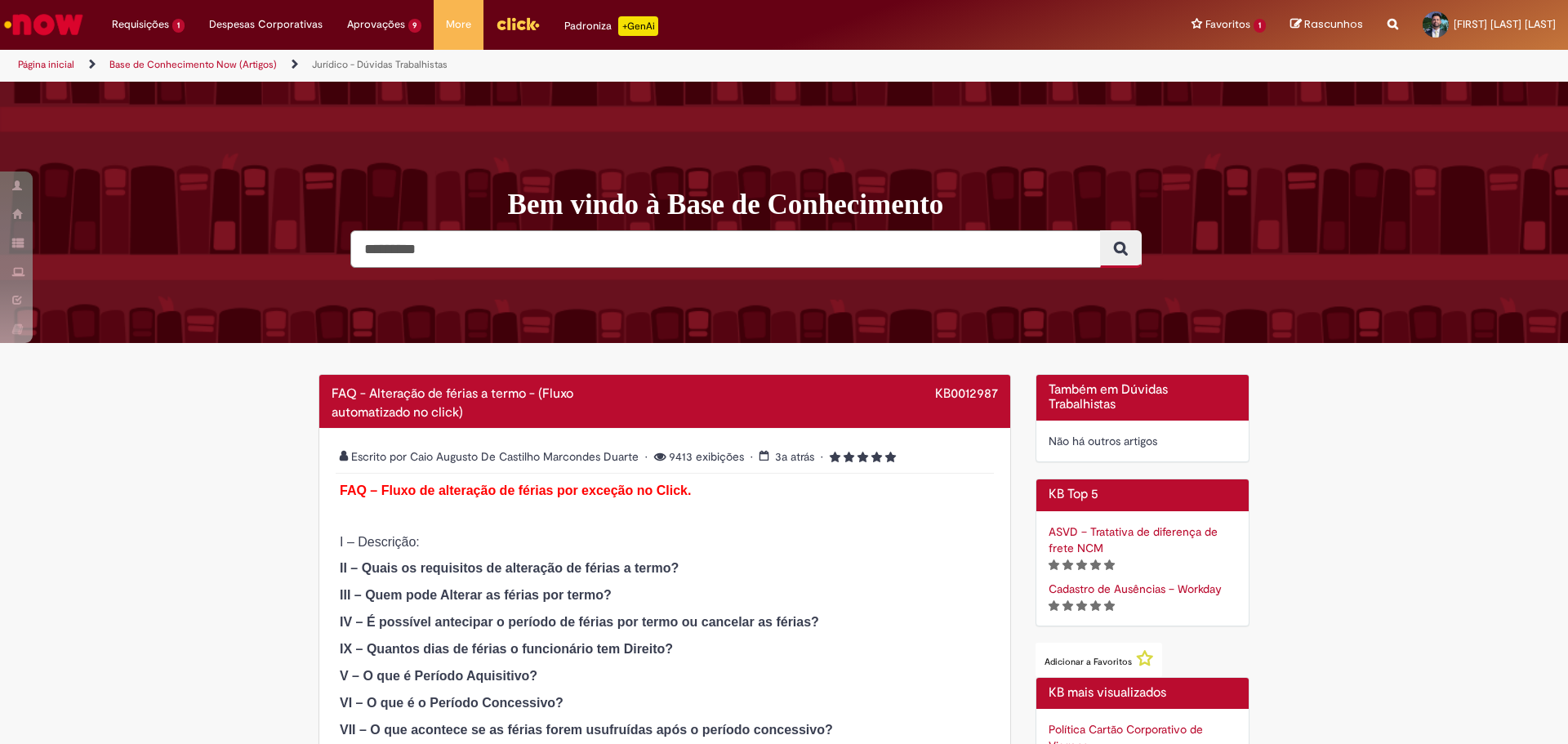 click at bounding box center (725, 249) 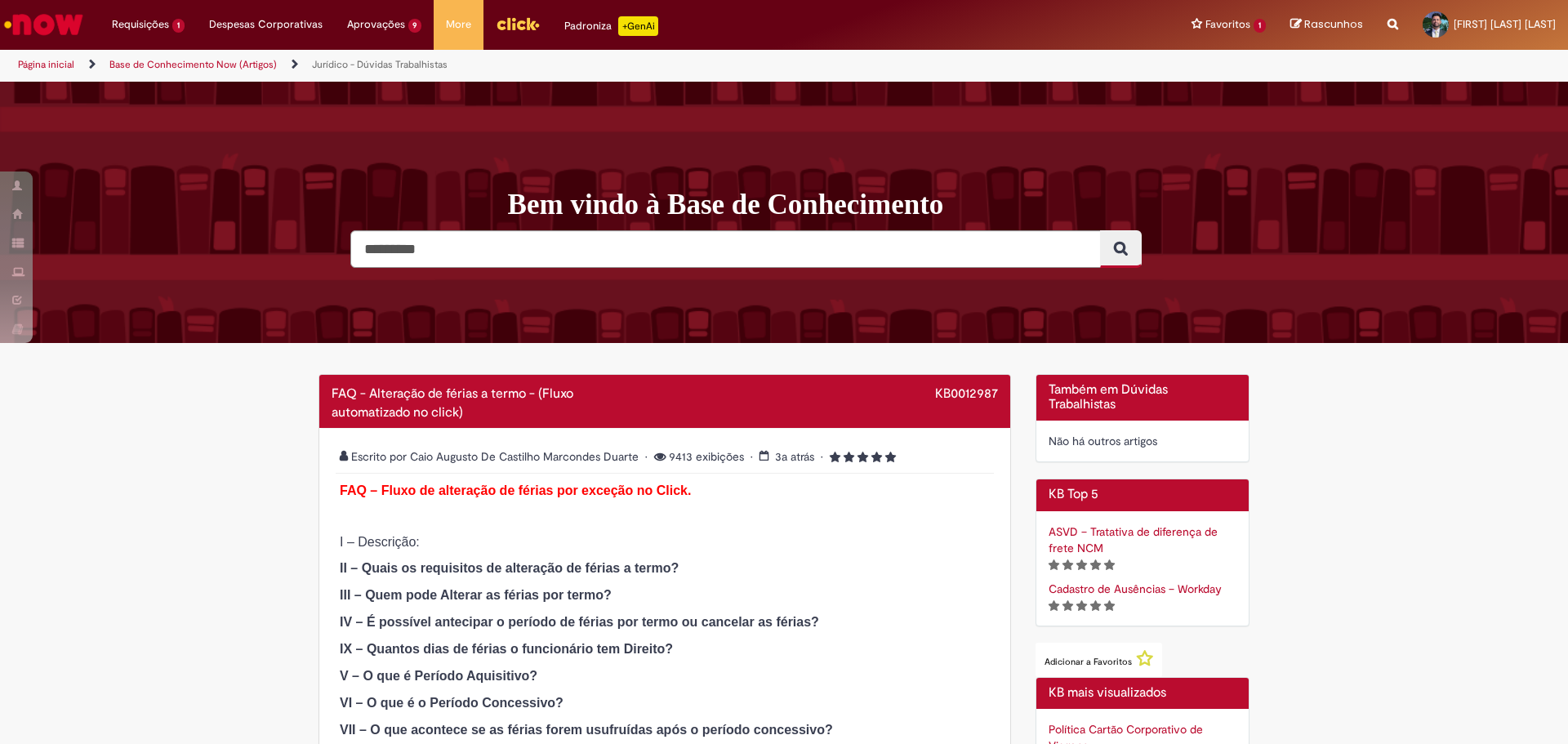 click at bounding box center (43, 25) 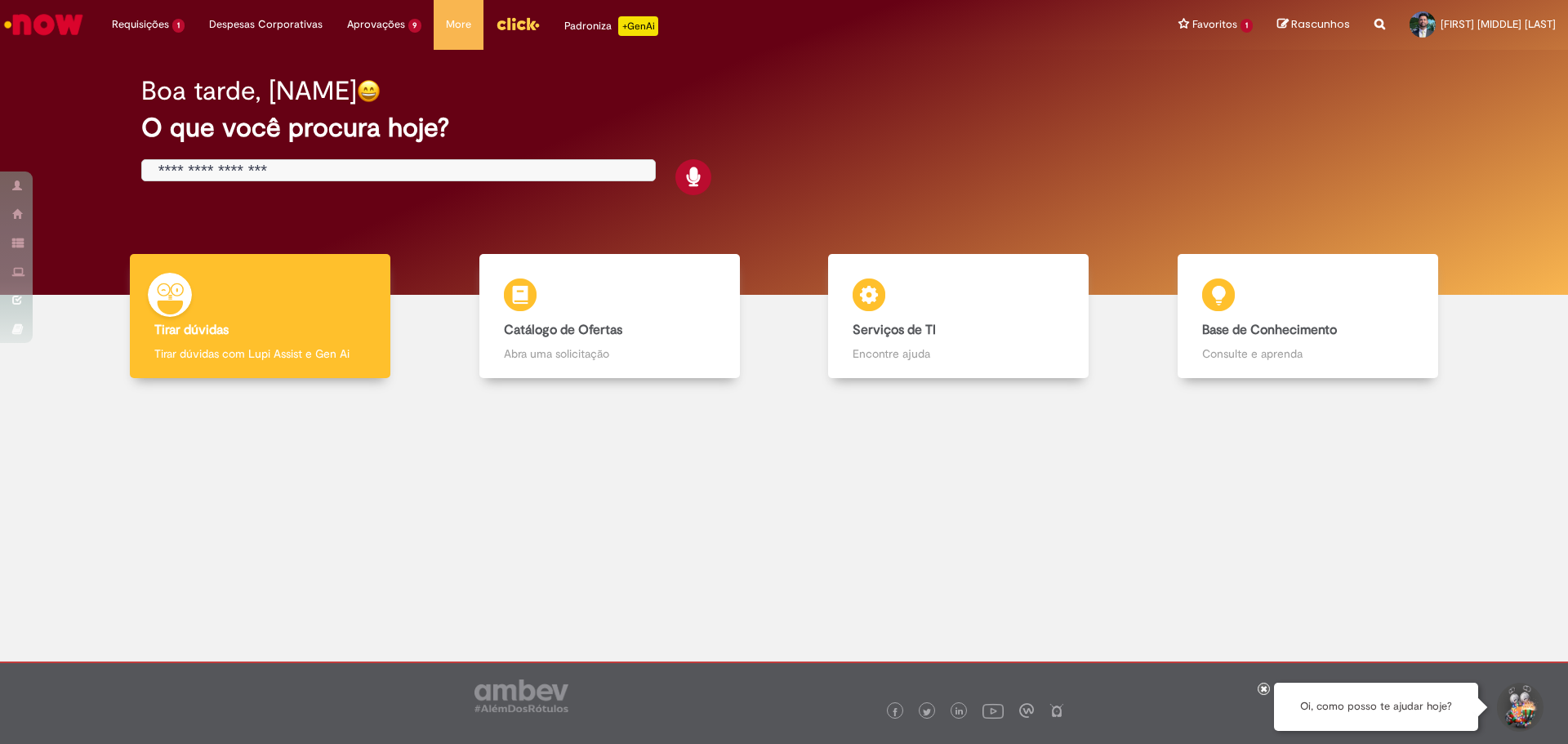 scroll, scrollTop: 0, scrollLeft: 0, axis: both 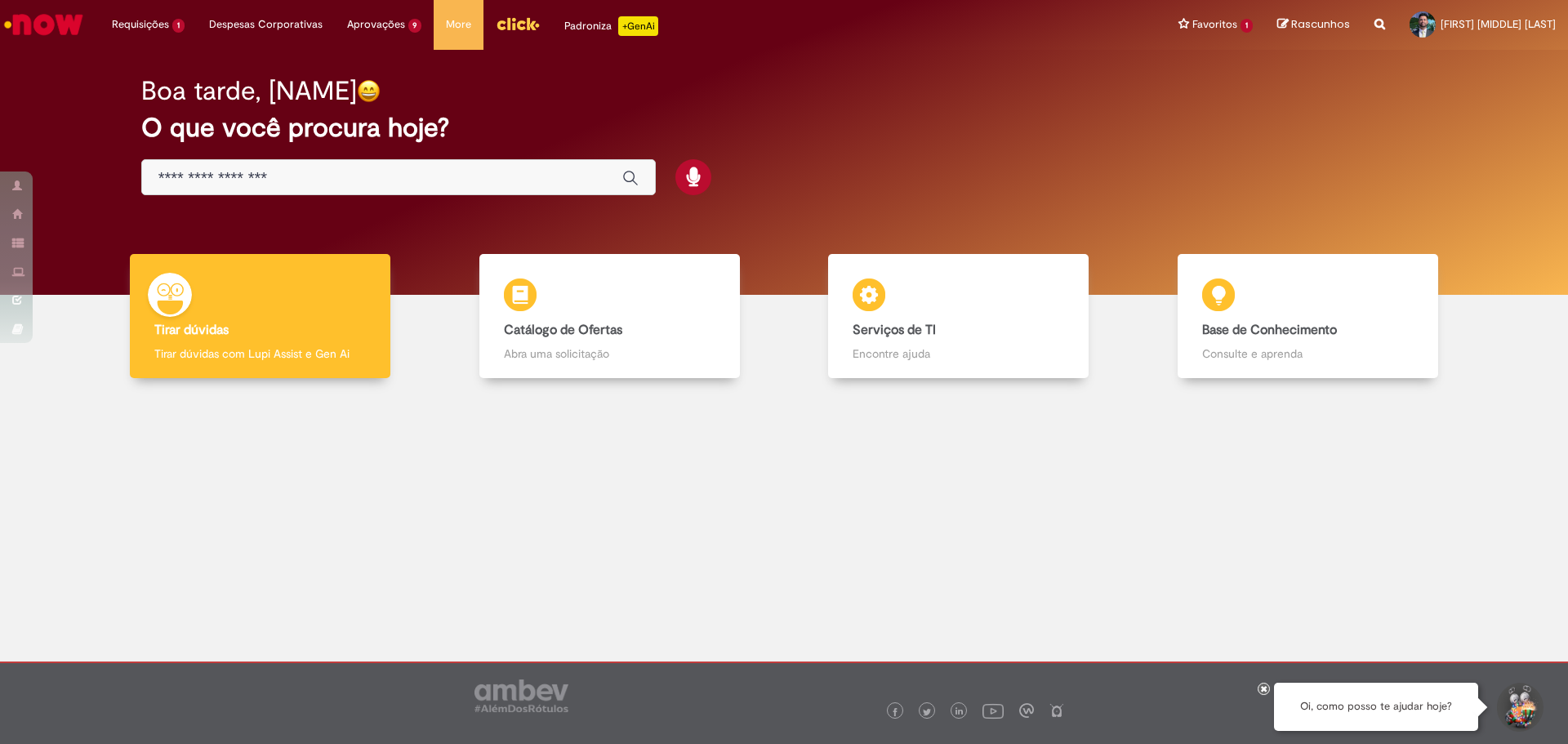 click at bounding box center (399, 177) 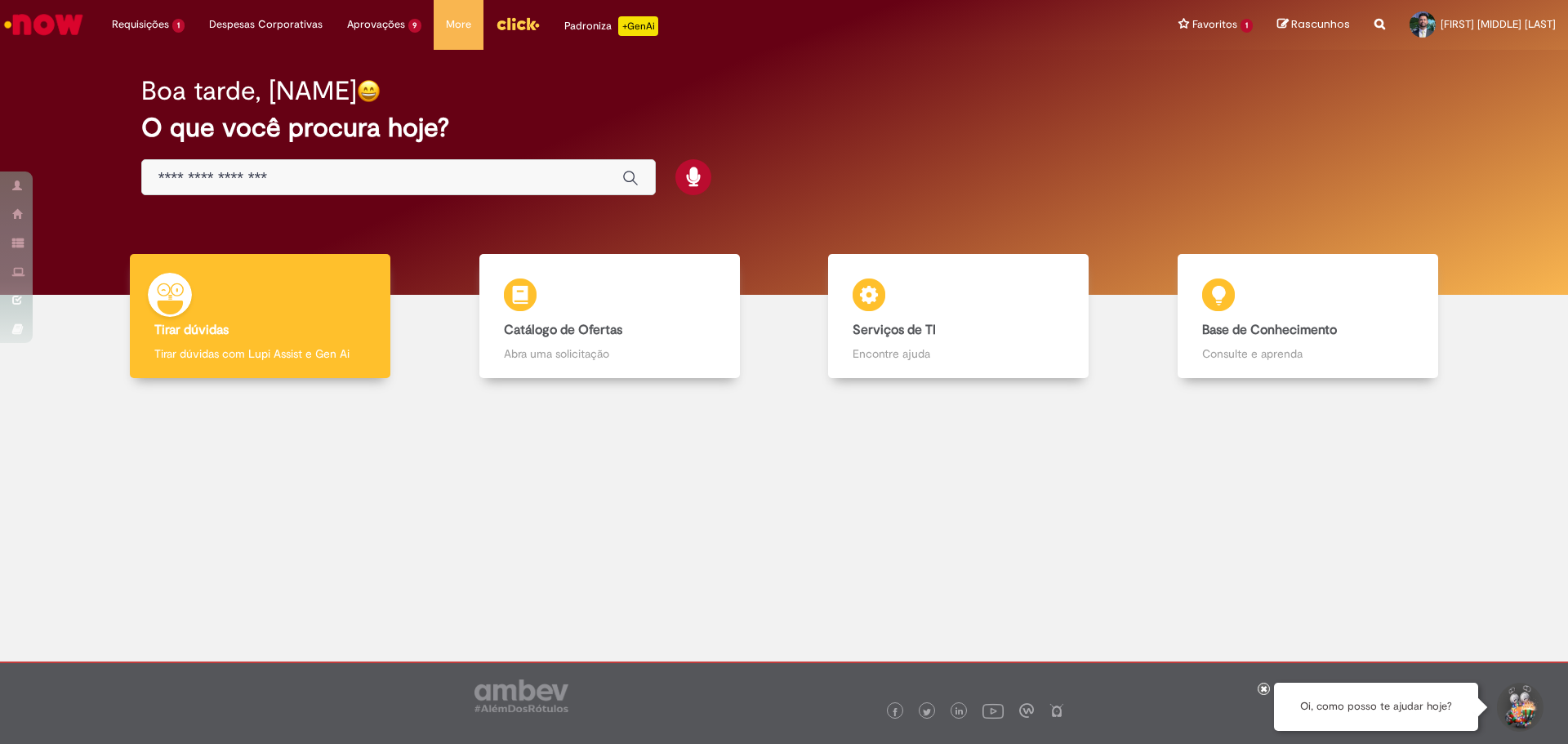 click at bounding box center (382, 178) 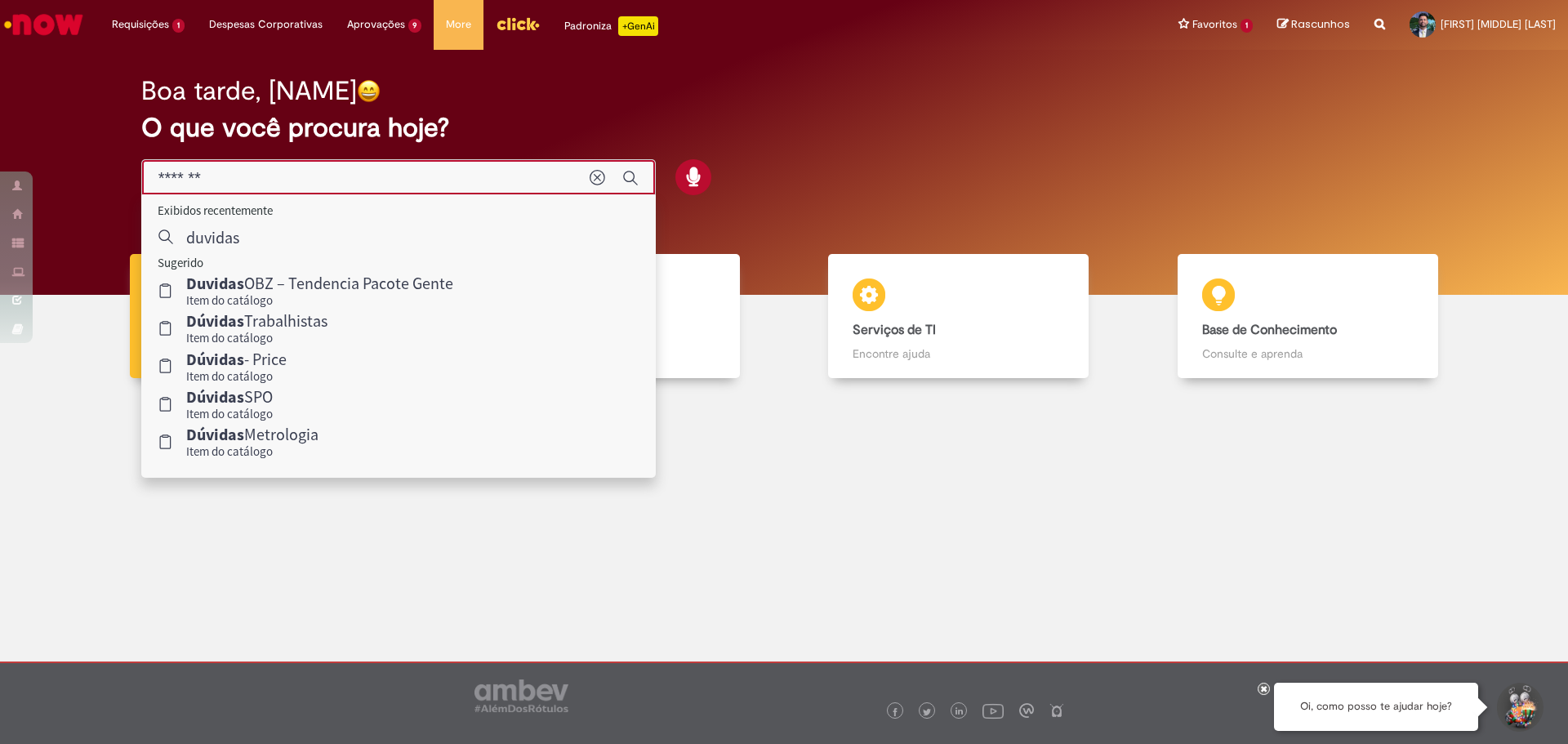 type on "*******" 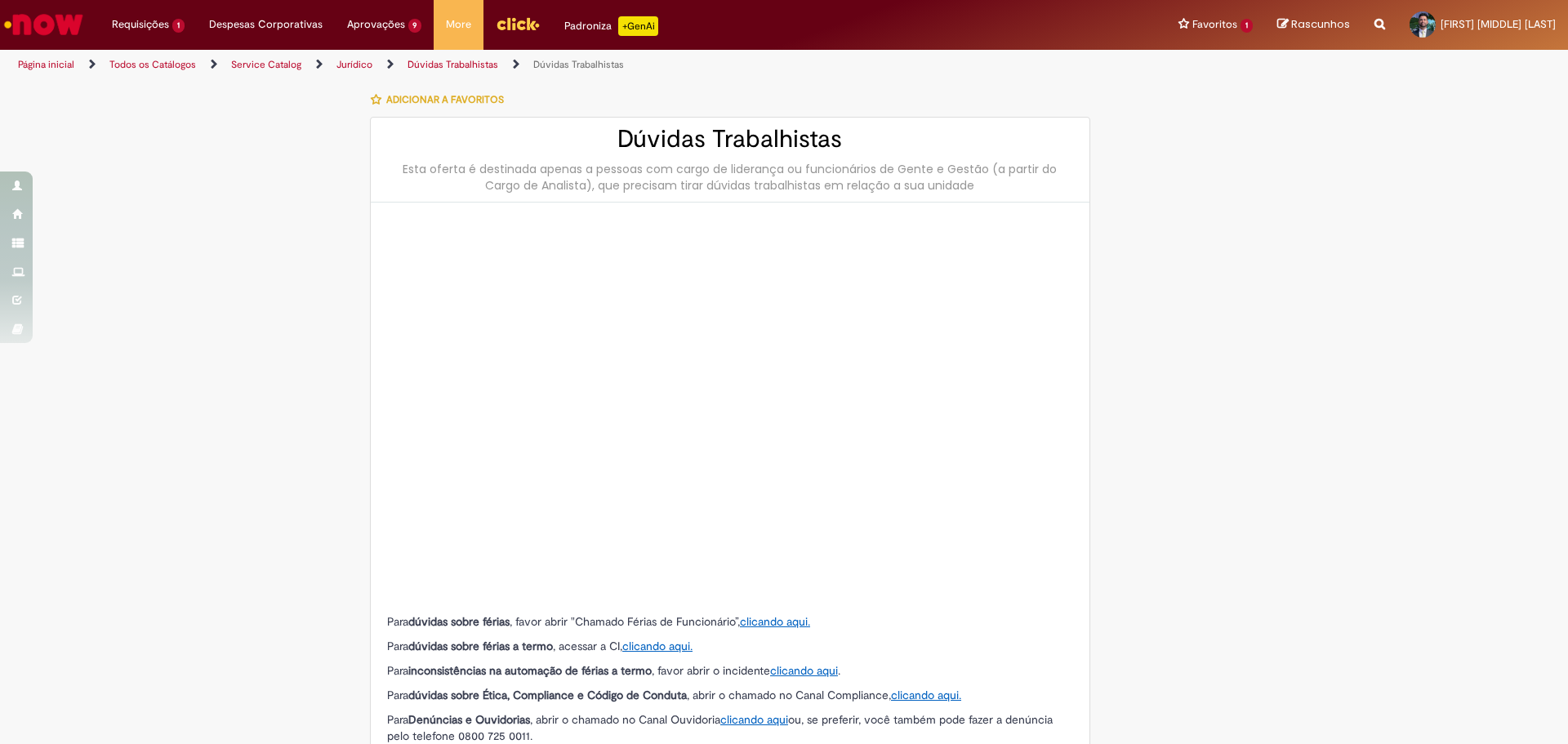 type on "********" 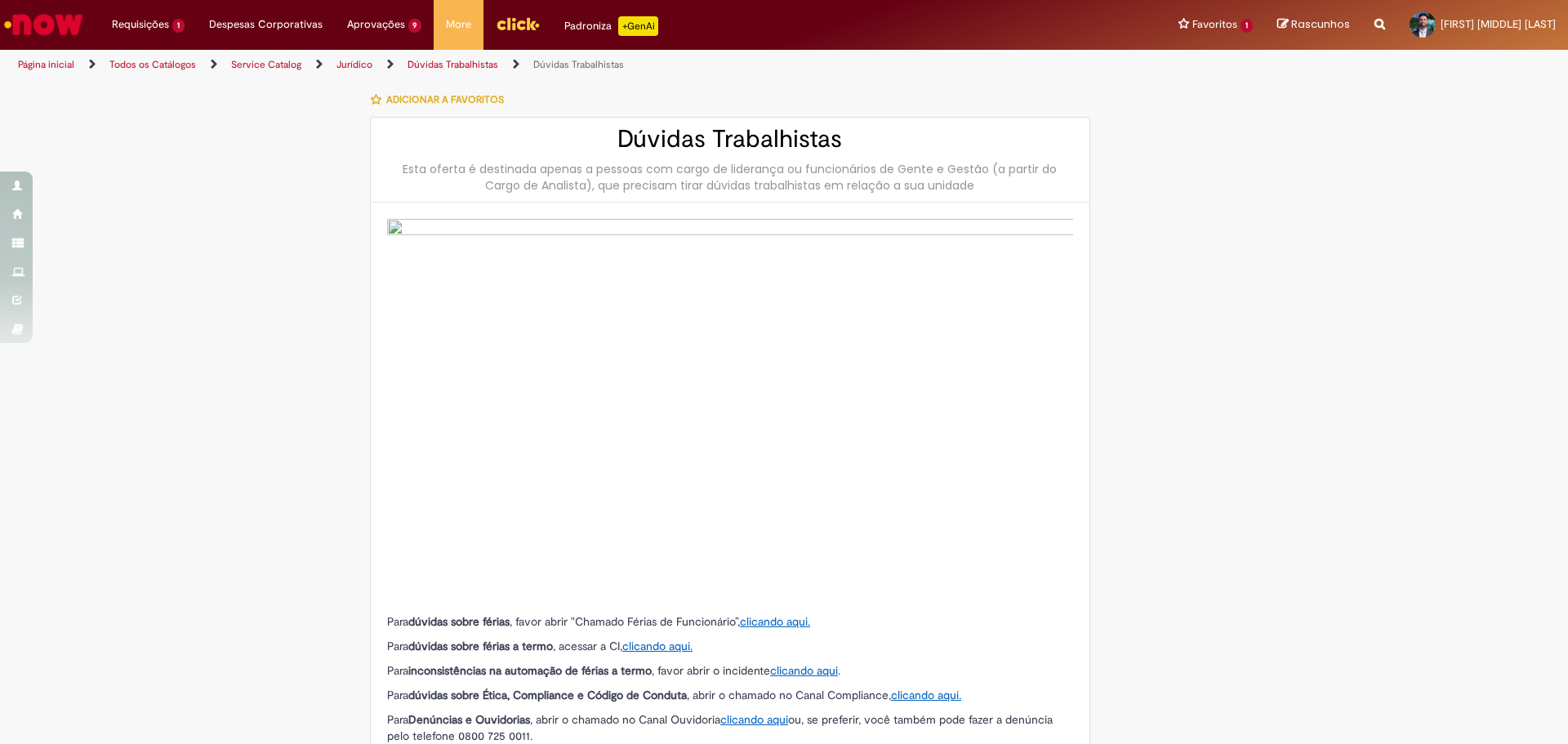 type on "**********" 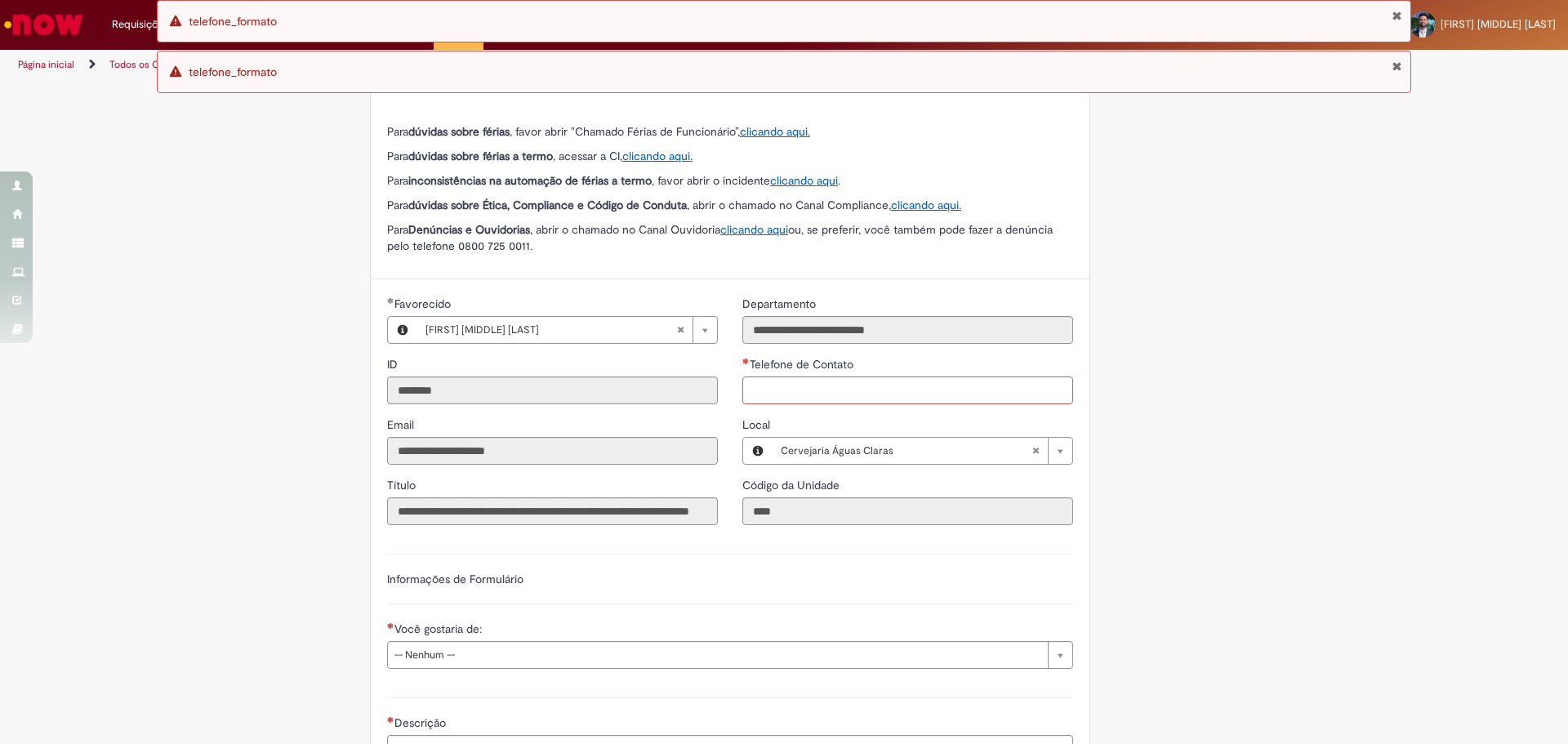 scroll, scrollTop: 706, scrollLeft: 0, axis: vertical 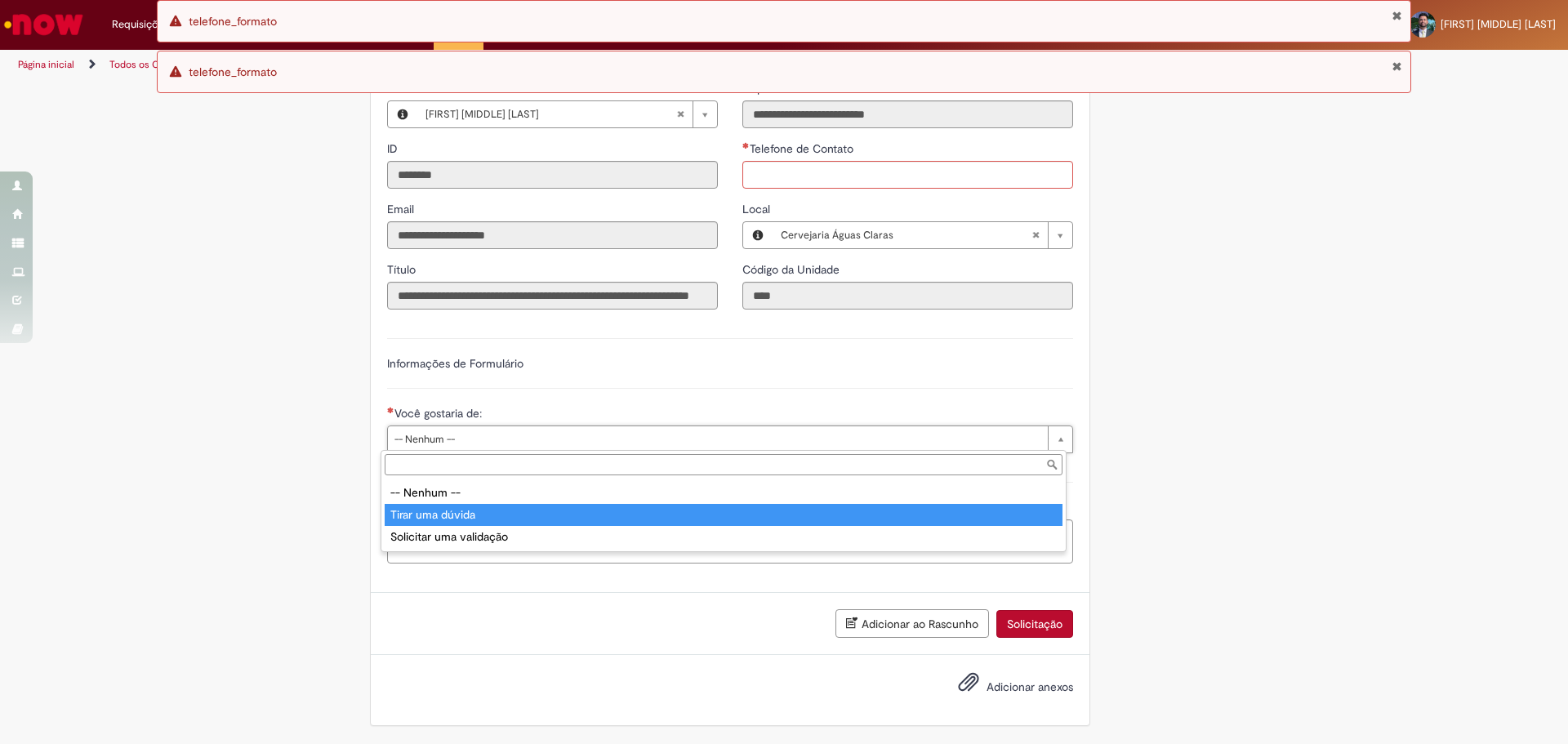type on "**********" 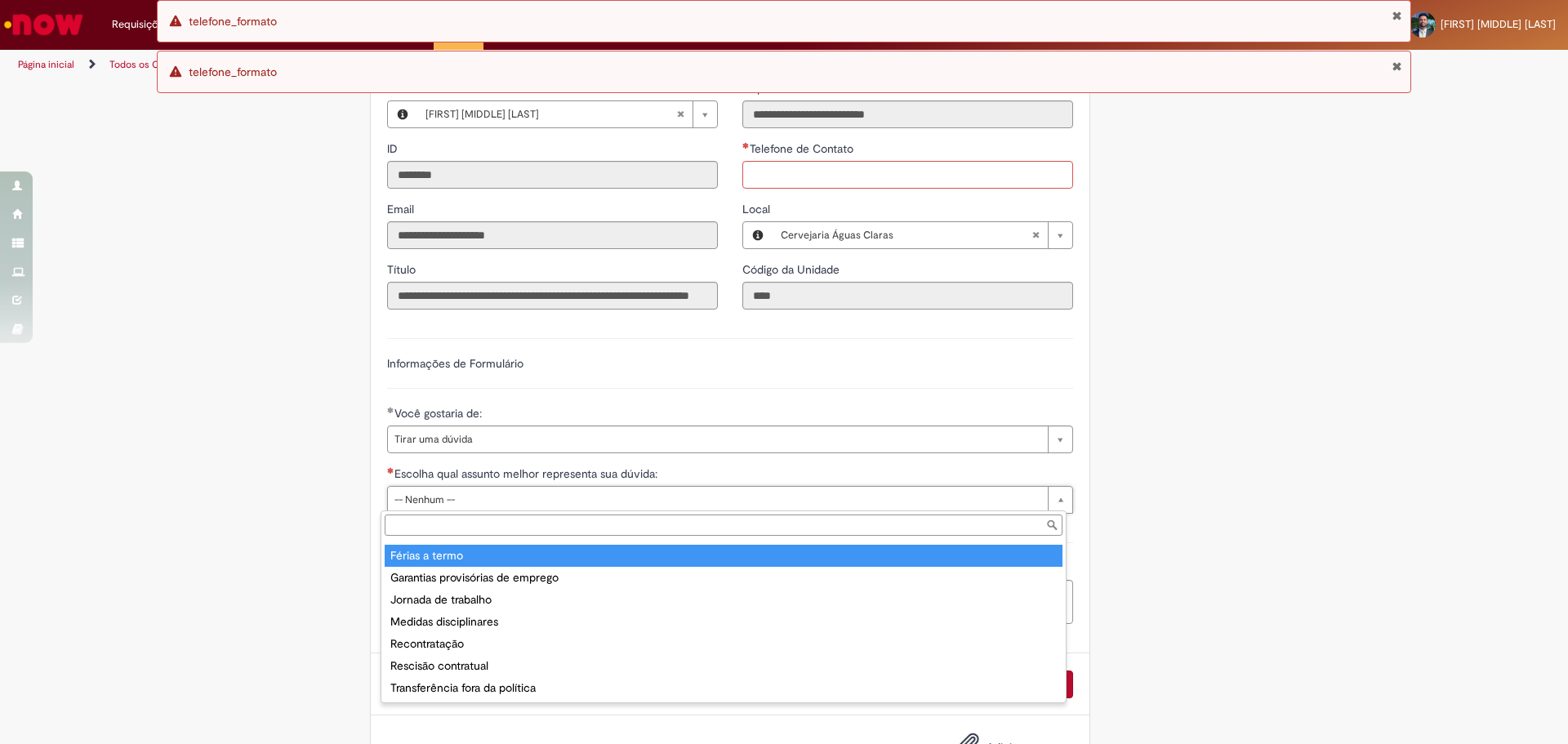 scroll, scrollTop: 158, scrollLeft: 0, axis: vertical 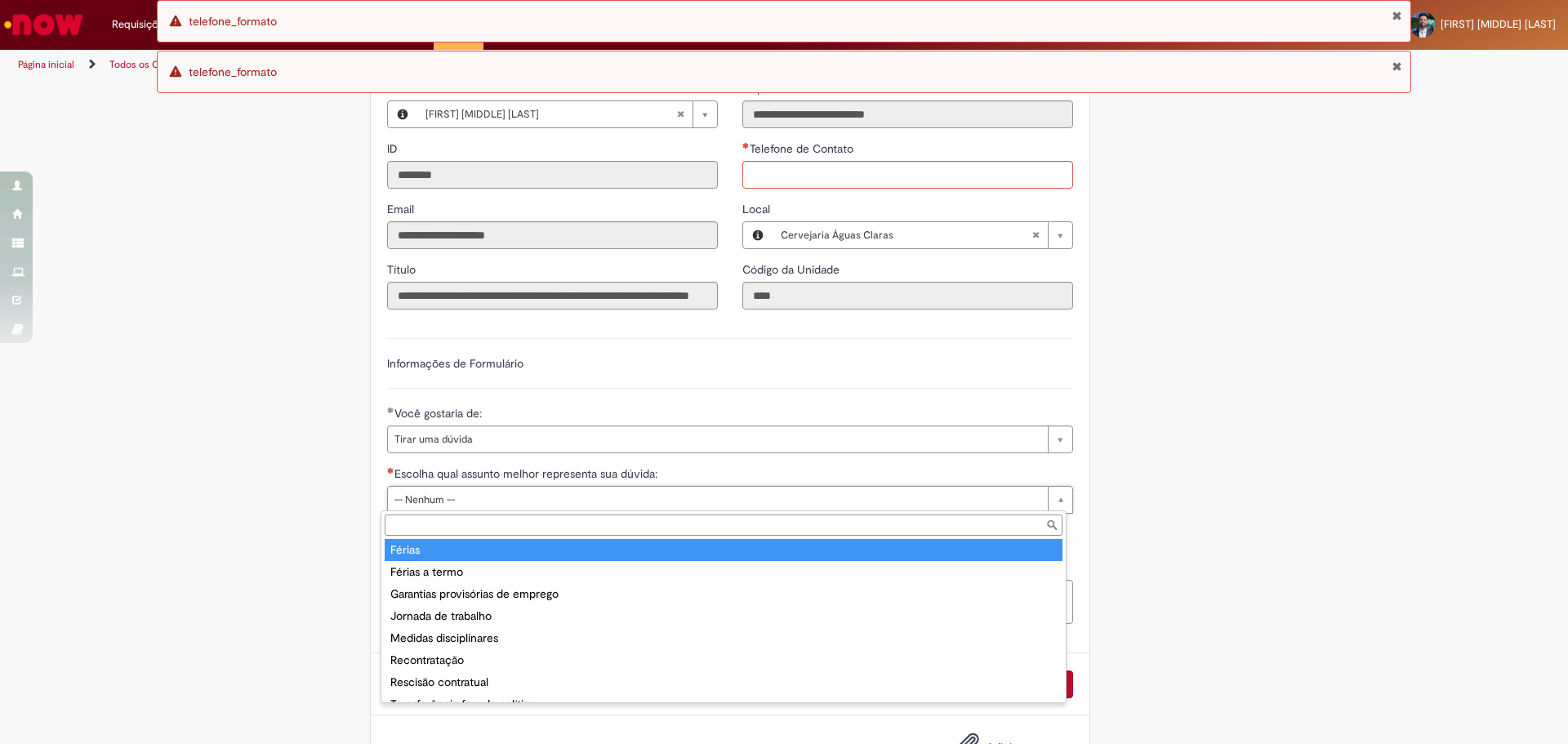 click on "Escolha qual assunto melhor representa sua dúvida:" at bounding box center [724, 525] 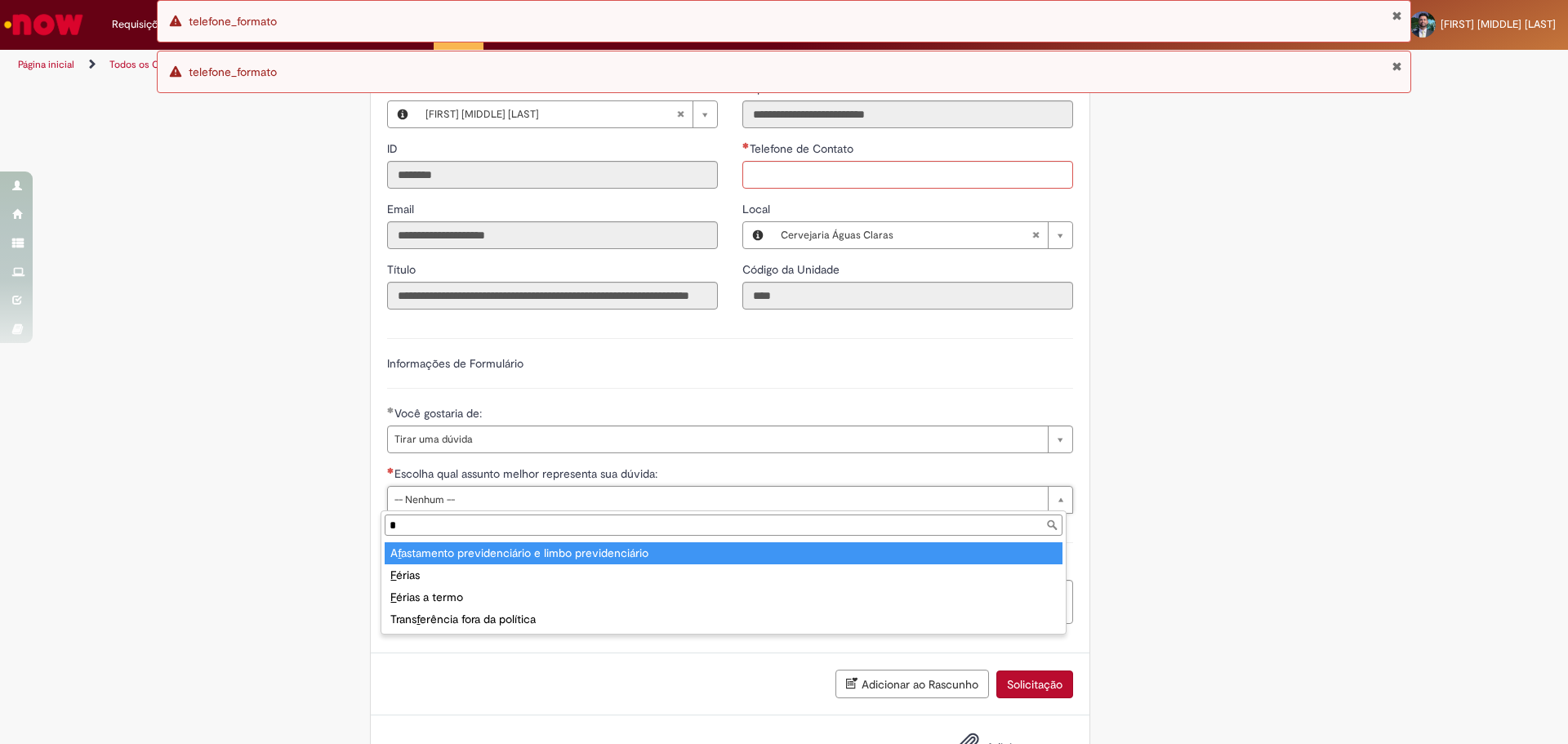 scroll, scrollTop: 0, scrollLeft: 0, axis: both 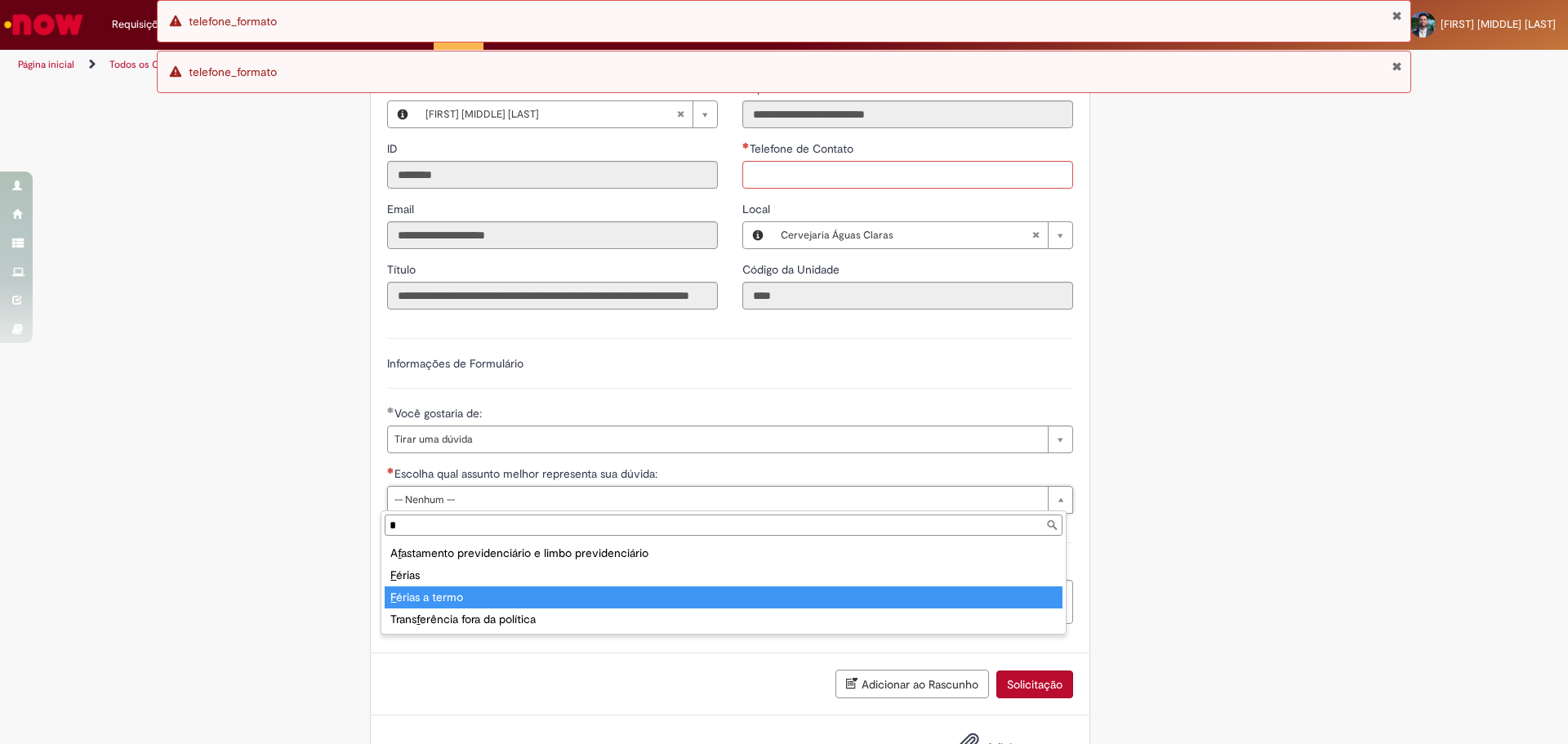 type on "*" 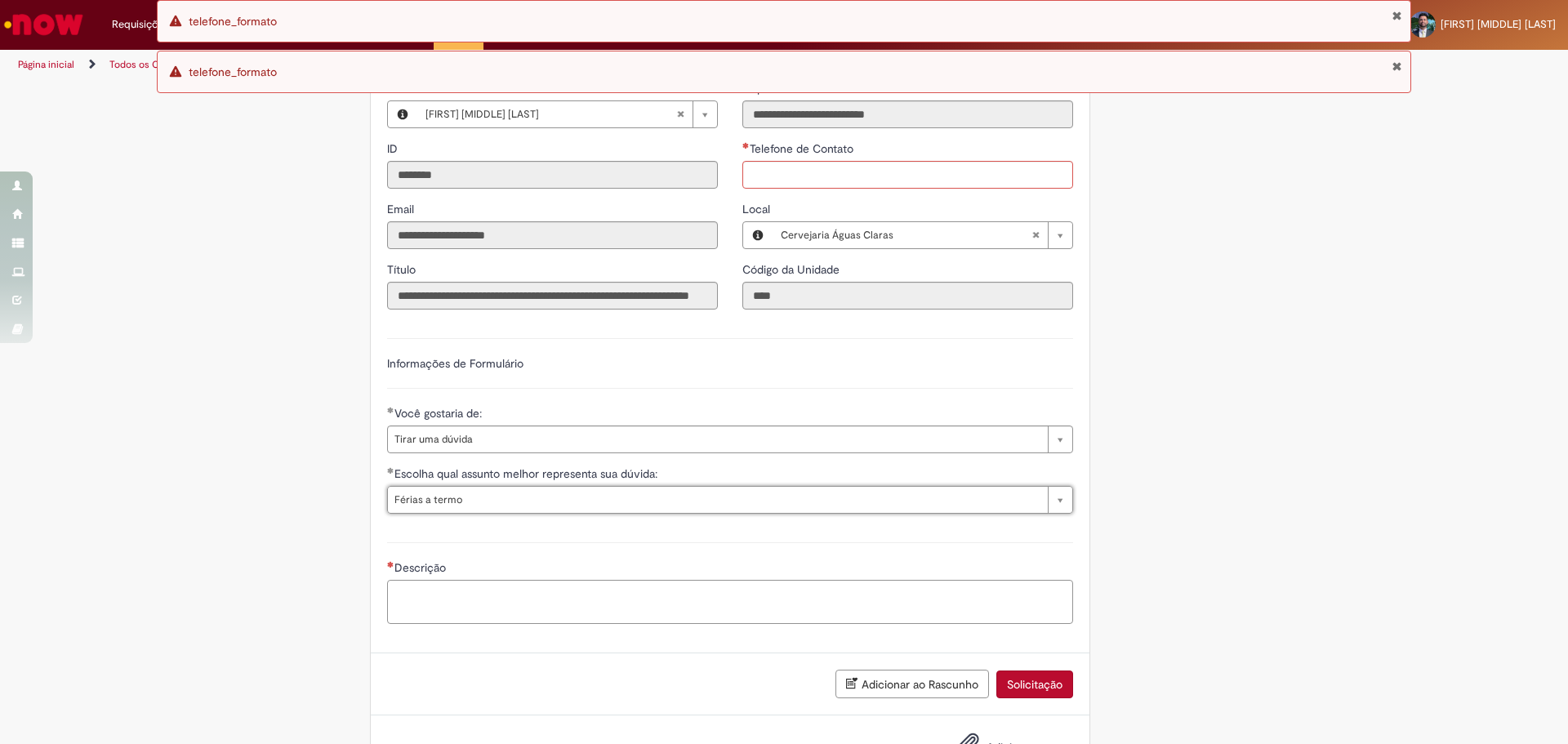 click on "Descrição" at bounding box center (730, 602) 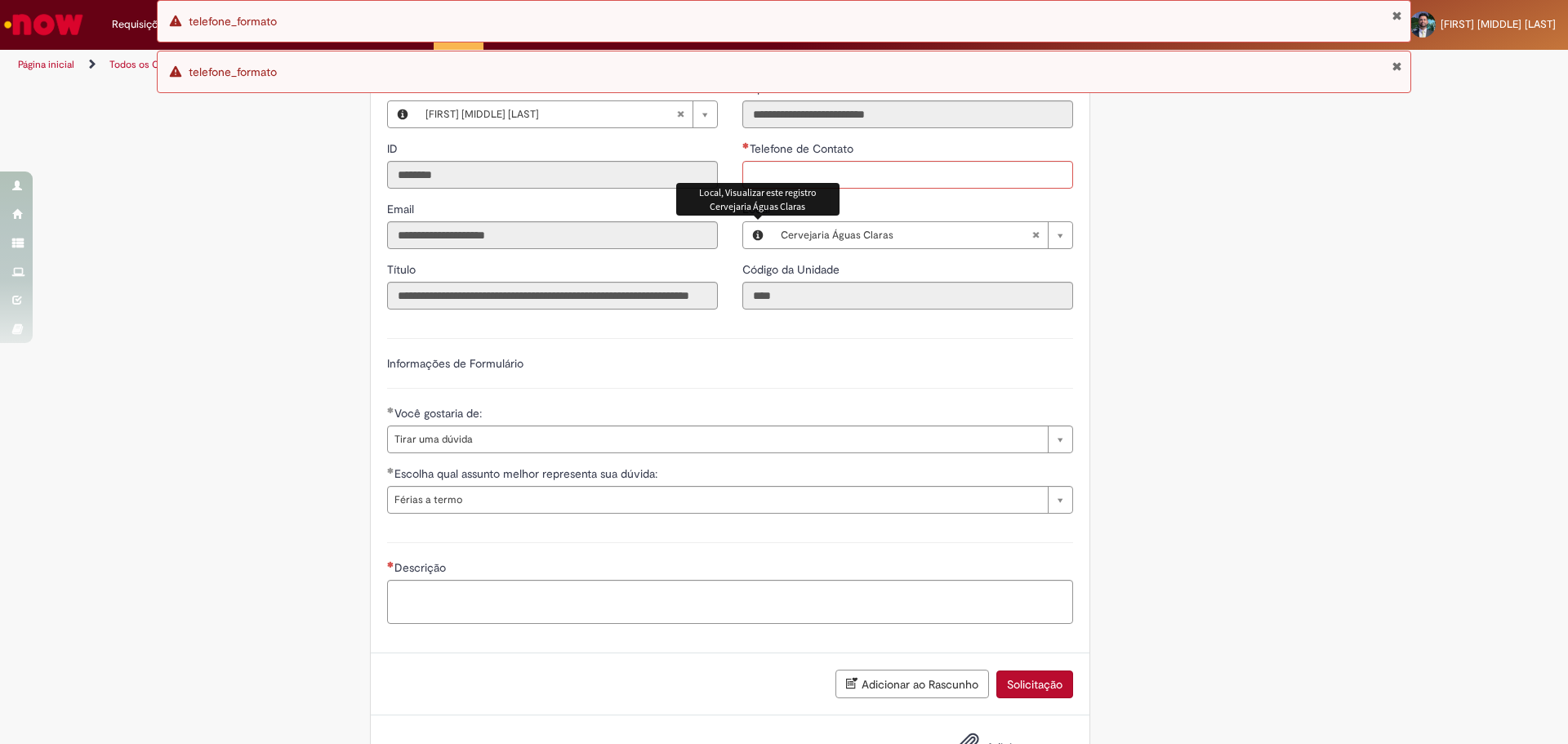 click on "Local, Visualizar este registro Cervejaria Águas Claras" at bounding box center [758, 199] 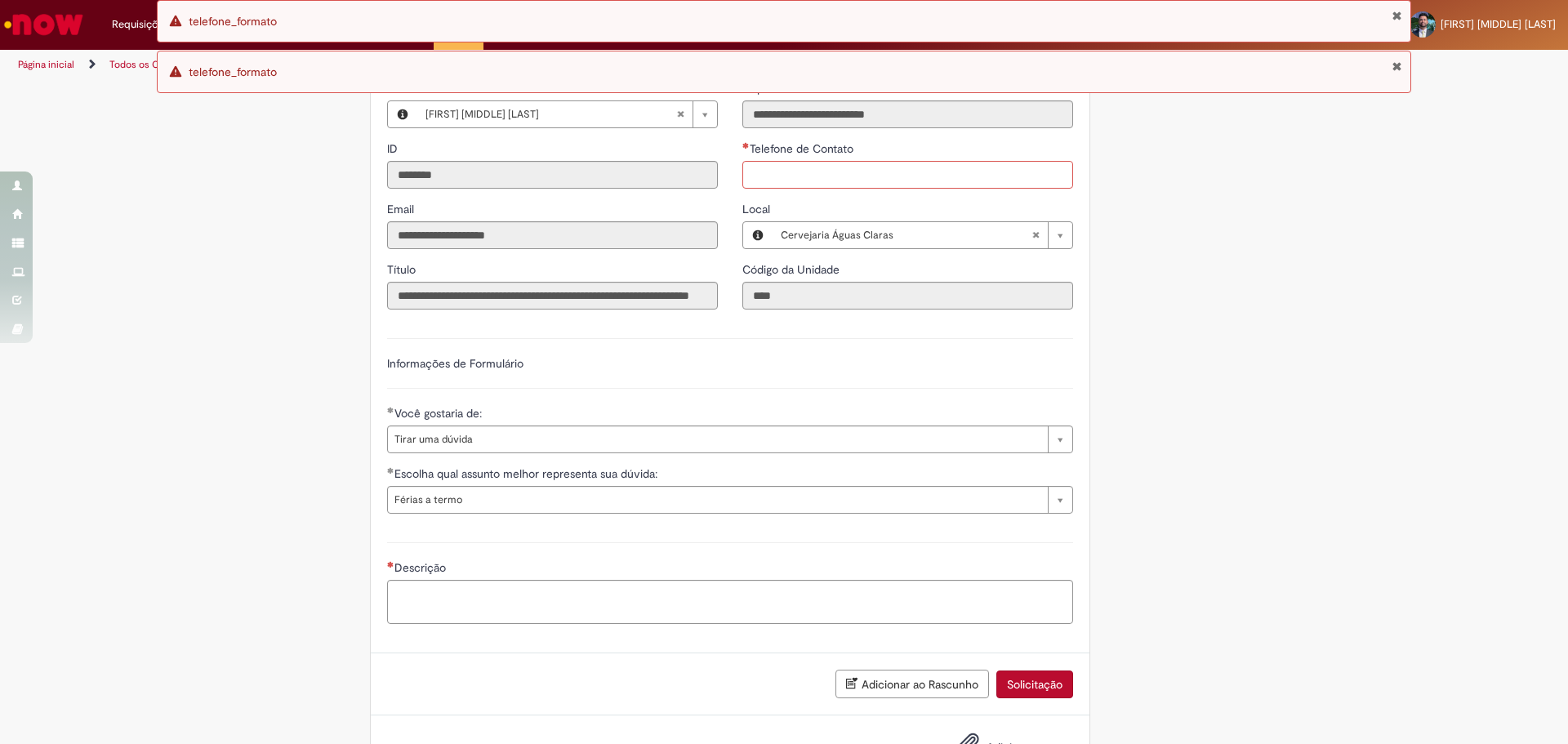click on "Telefone de Contato" at bounding box center [907, 175] 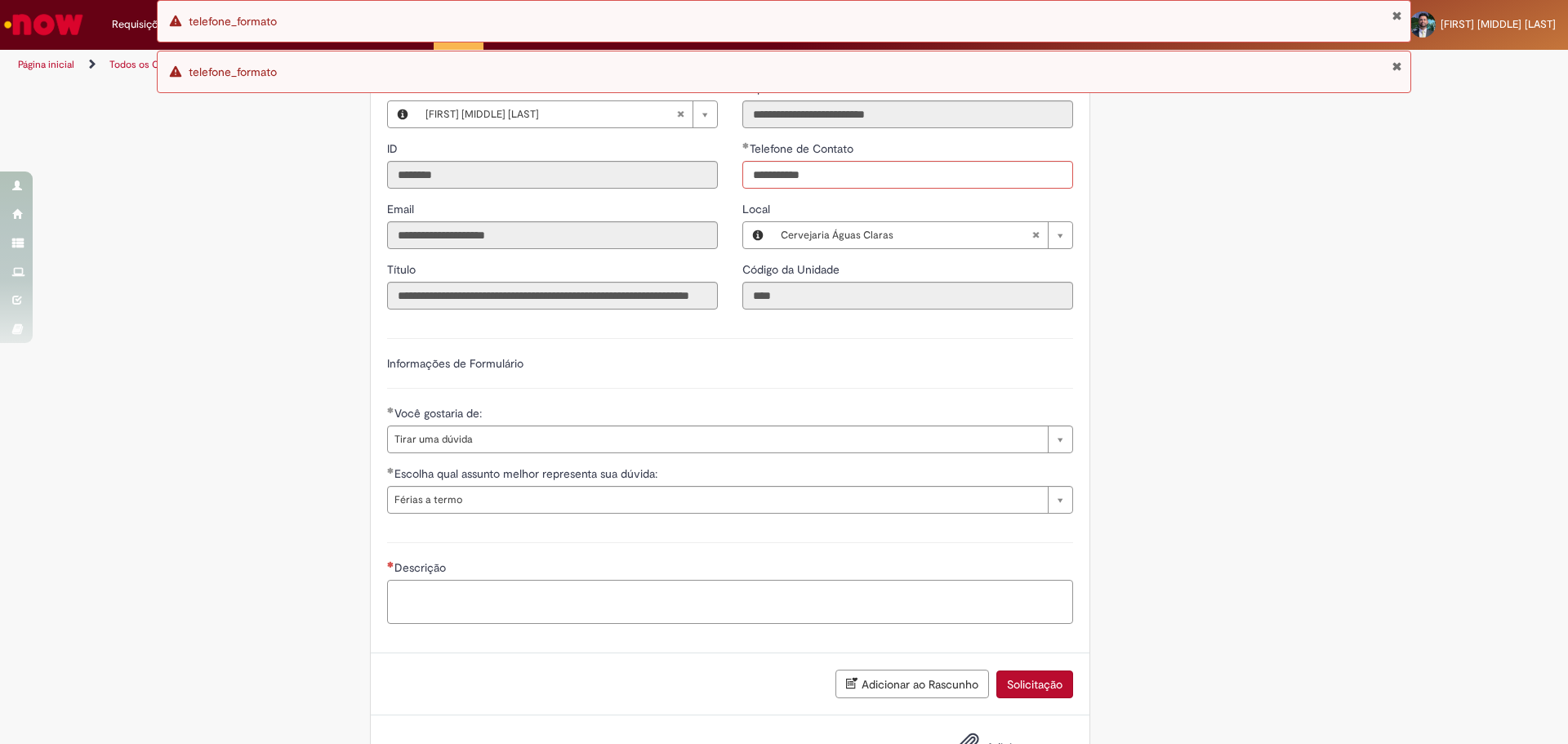 click on "Descrição" at bounding box center [730, 602] 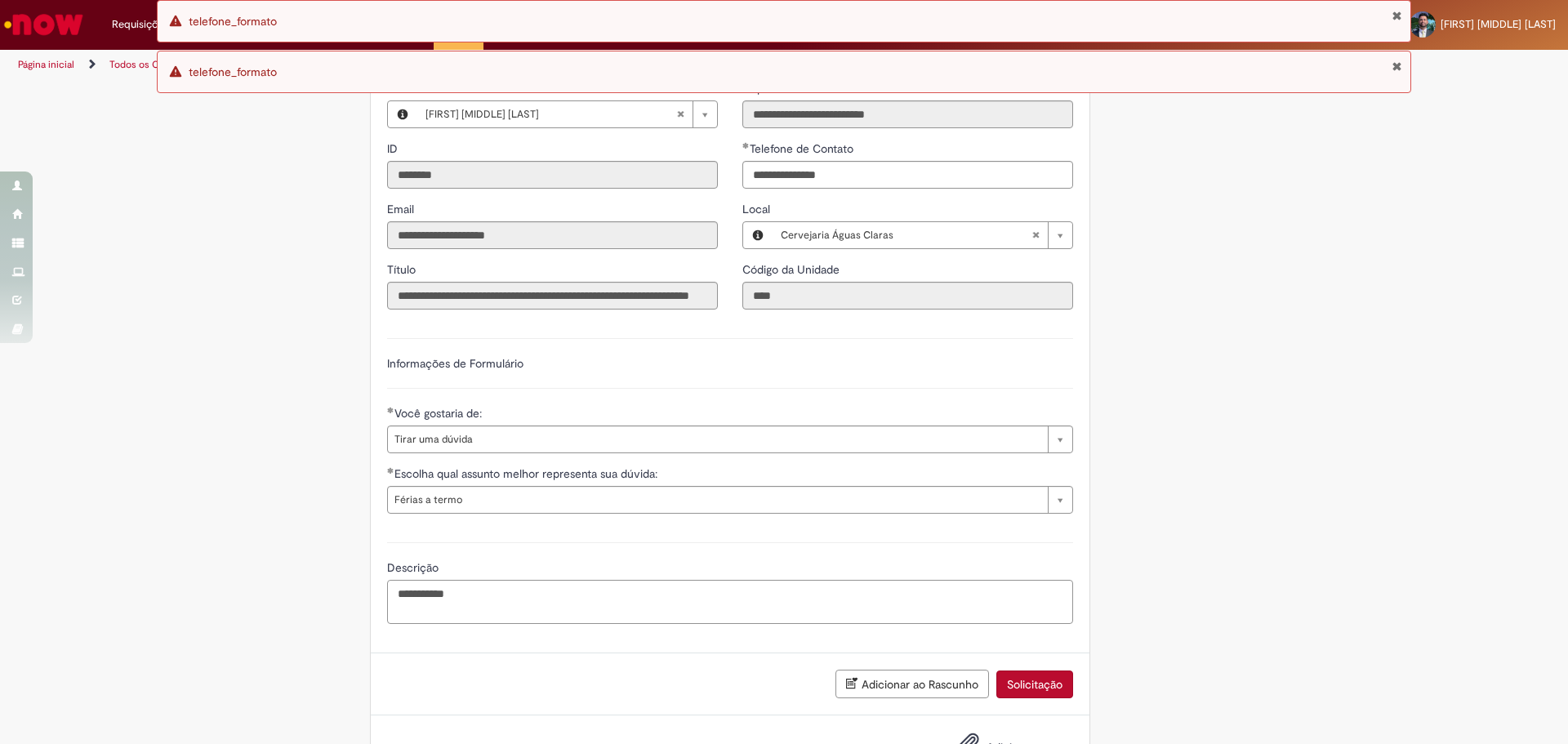 click on "**********" at bounding box center (730, 602) 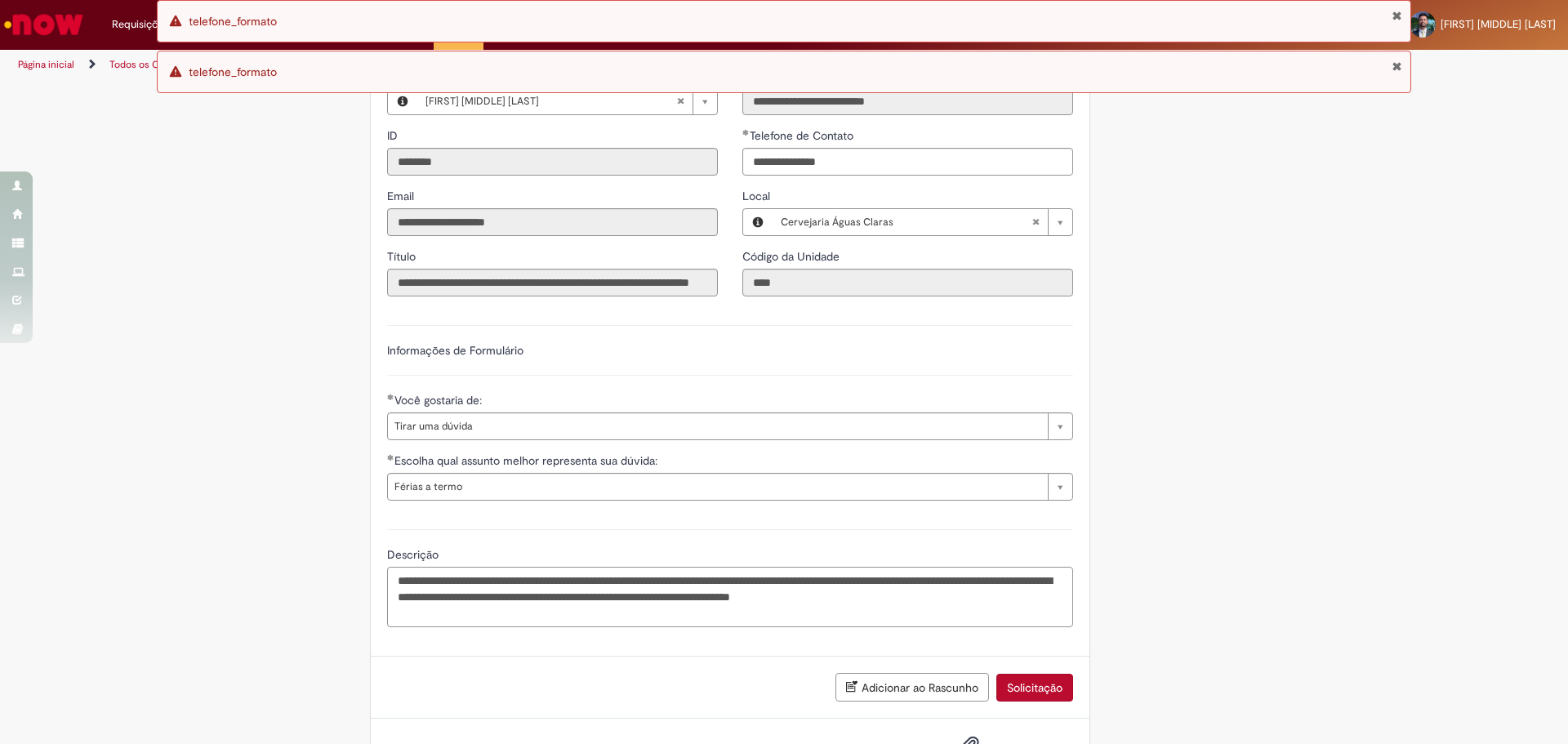 scroll, scrollTop: 782, scrollLeft: 0, axis: vertical 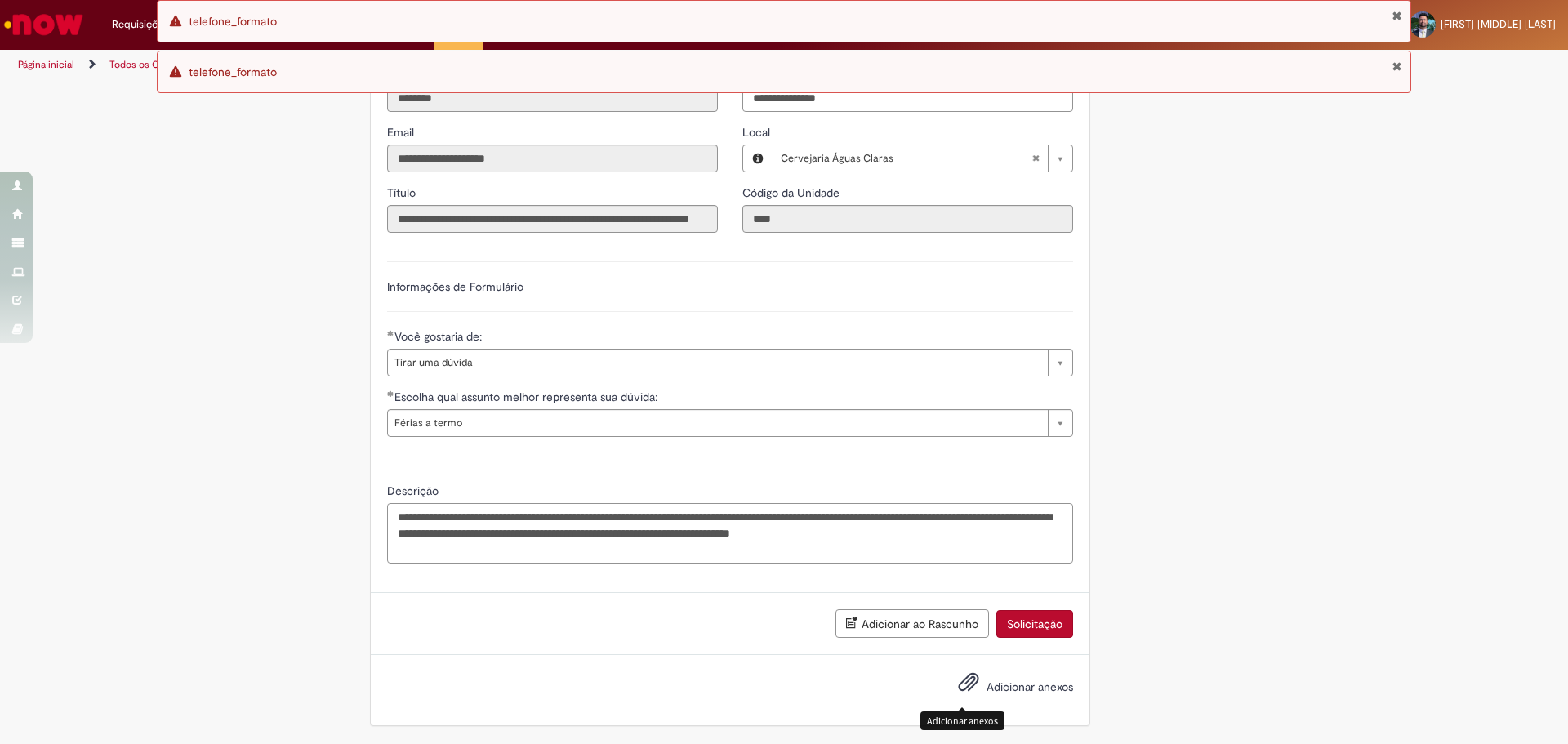type on "**********" 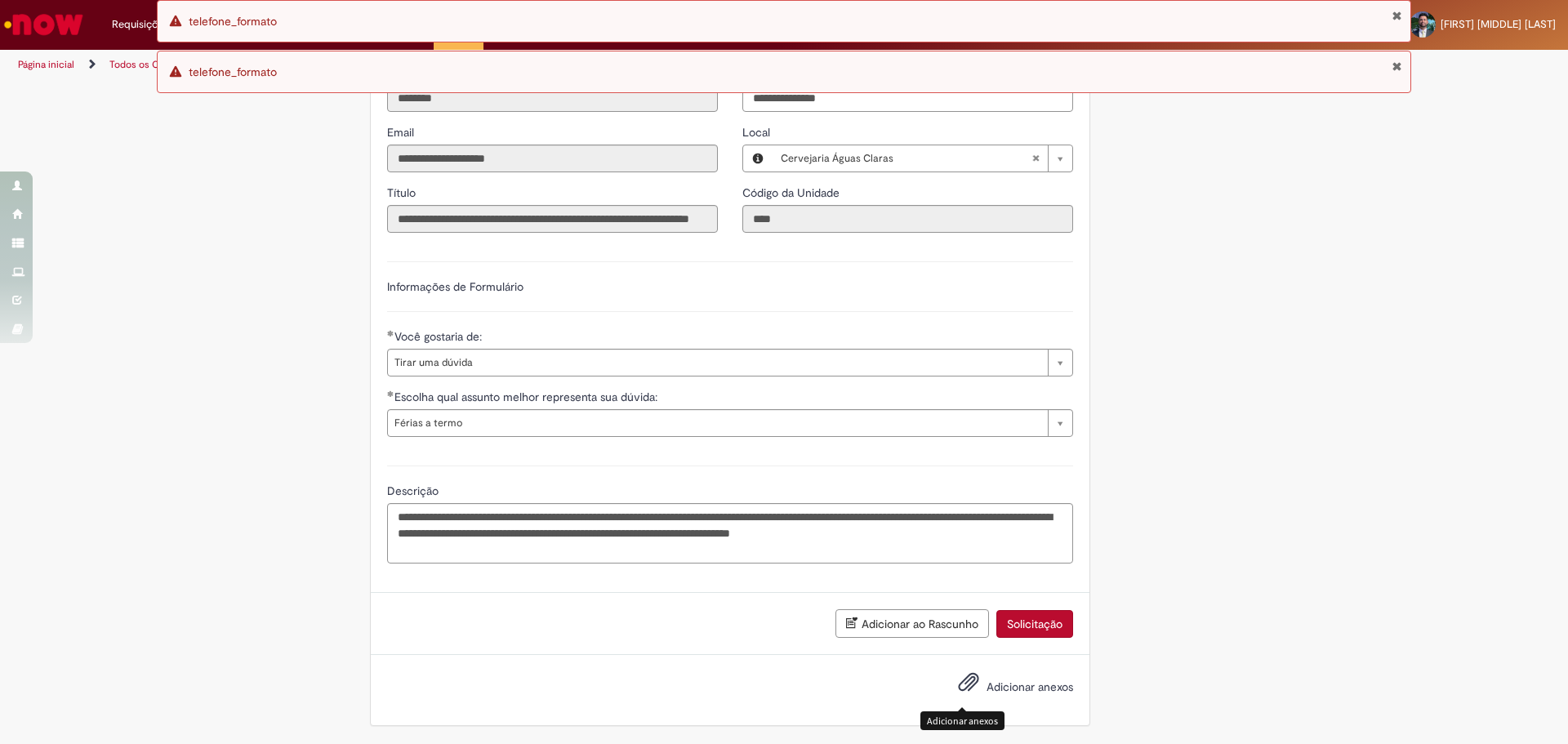 click at bounding box center [969, 683] 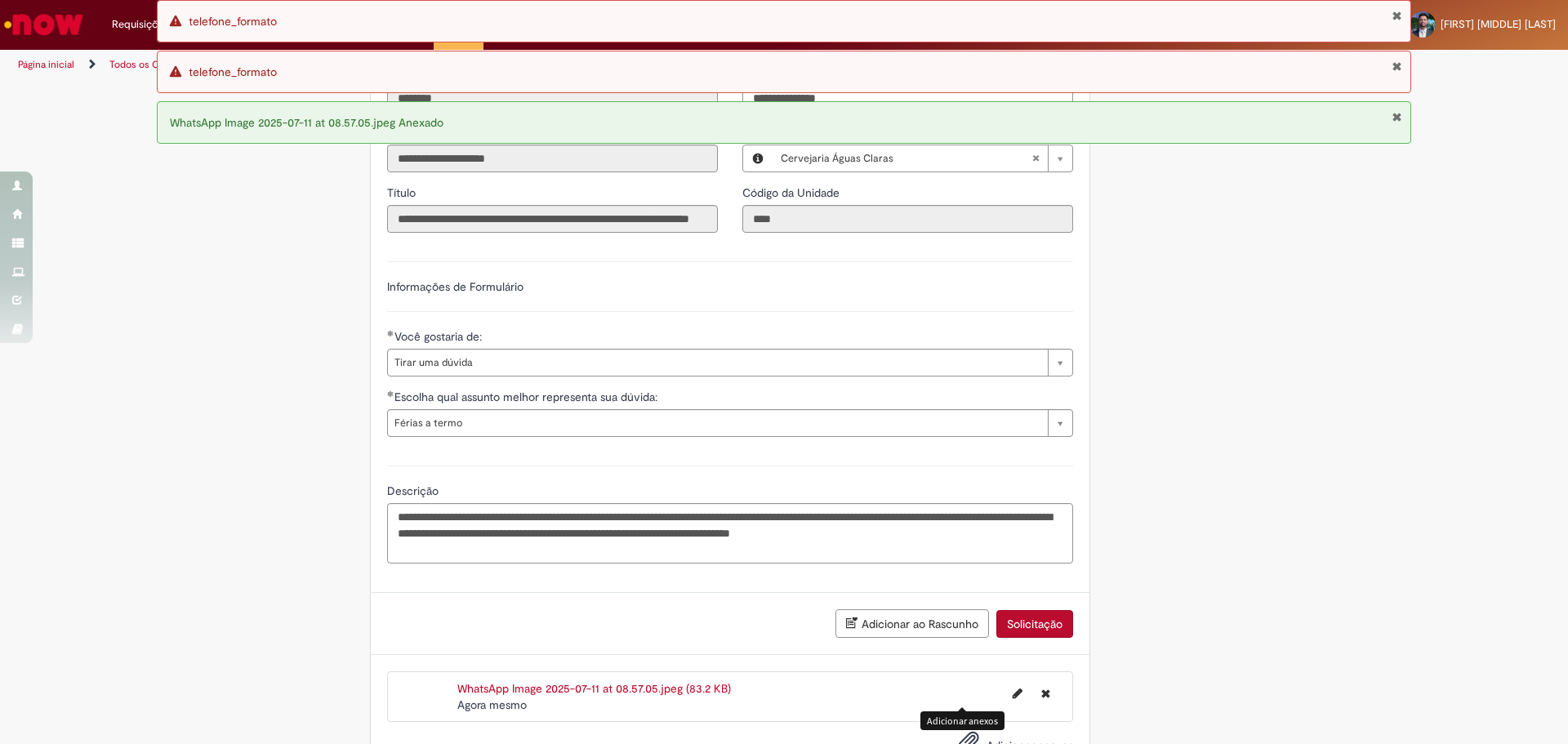 click on "Solicitação" at bounding box center [1035, 624] 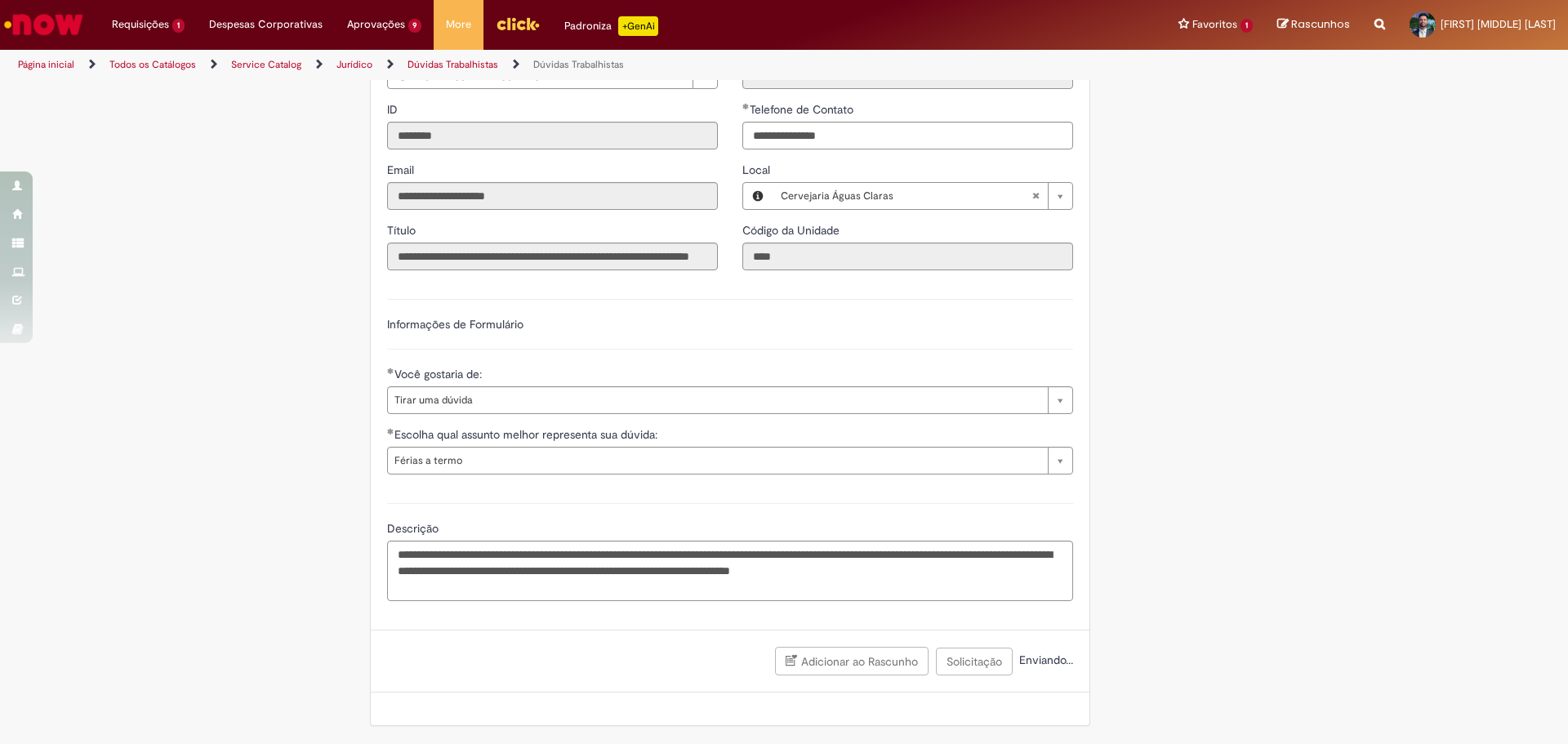 scroll, scrollTop: 745, scrollLeft: 0, axis: vertical 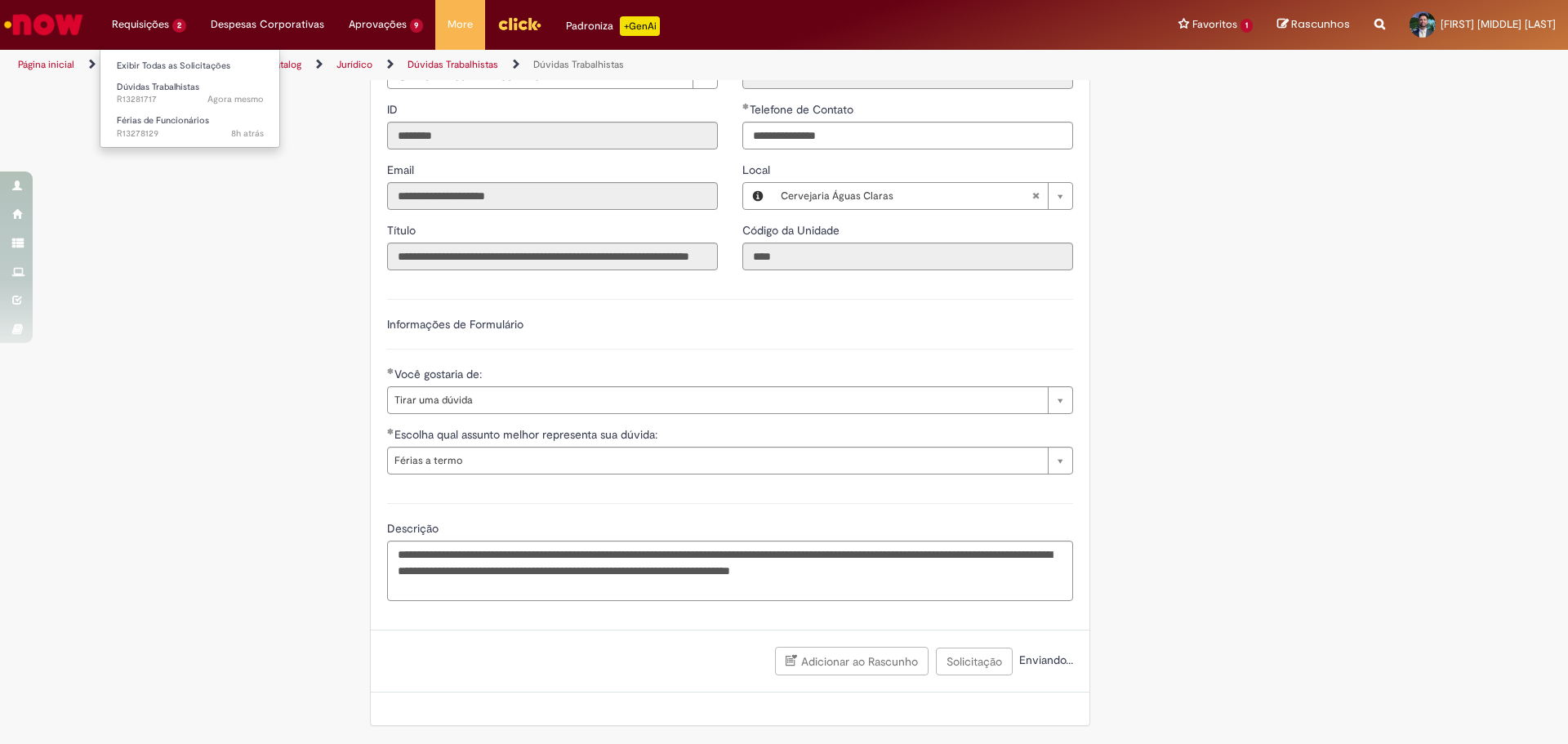 click on "Requisições   2
Exibir Todas as Solicitações
Dúvidas Trabalhistas
Agora mesmo Agora mesmo  R13281717
Férias de Funcionários
8h atrás 8 horas atrás  R13278129" at bounding box center [149, 25] 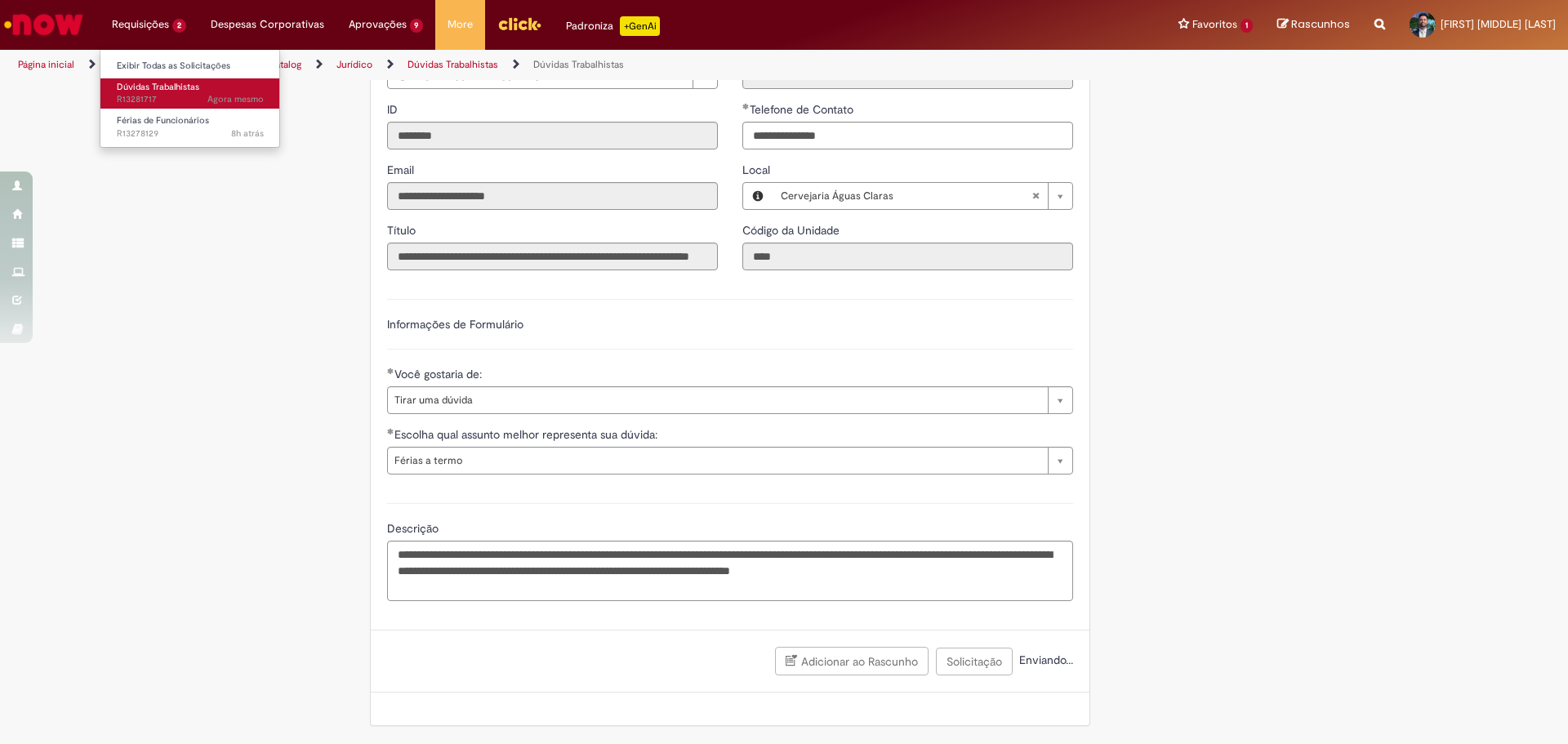 click on "Dúvidas Trabalhistas" at bounding box center [158, 87] 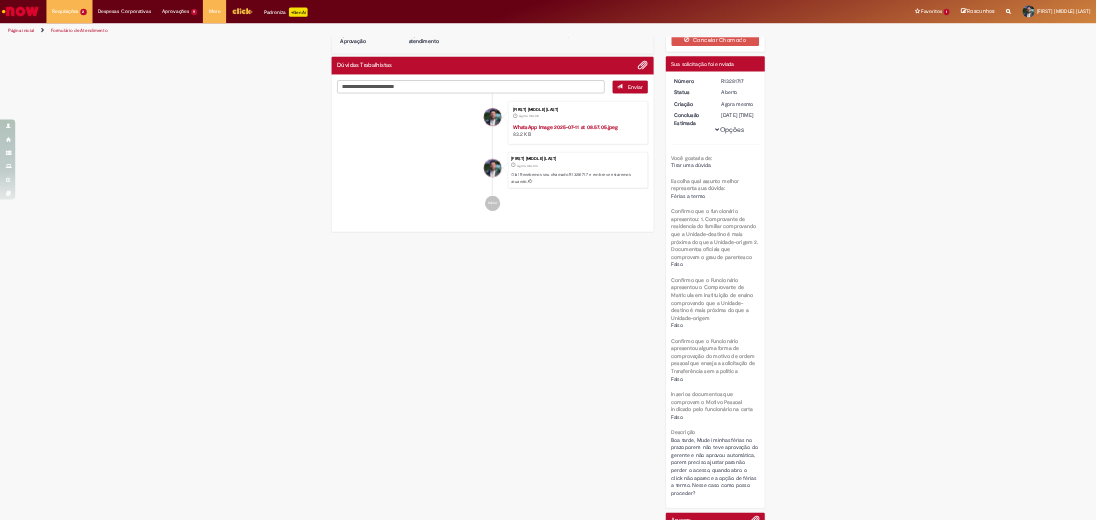 scroll, scrollTop: 0, scrollLeft: 0, axis: both 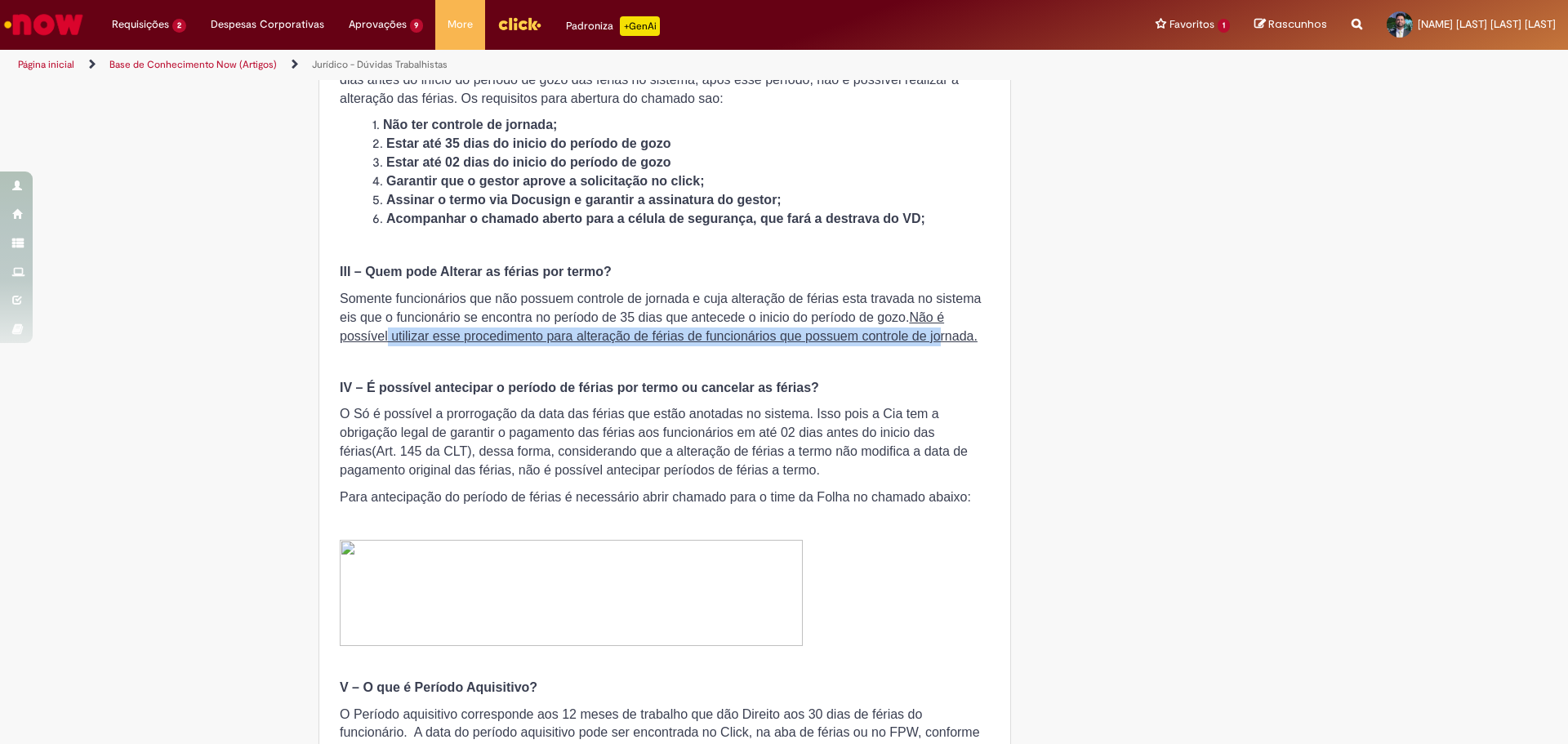 drag, startPoint x: 381, startPoint y: 337, endPoint x: 934, endPoint y: 336, distance: 553.0009 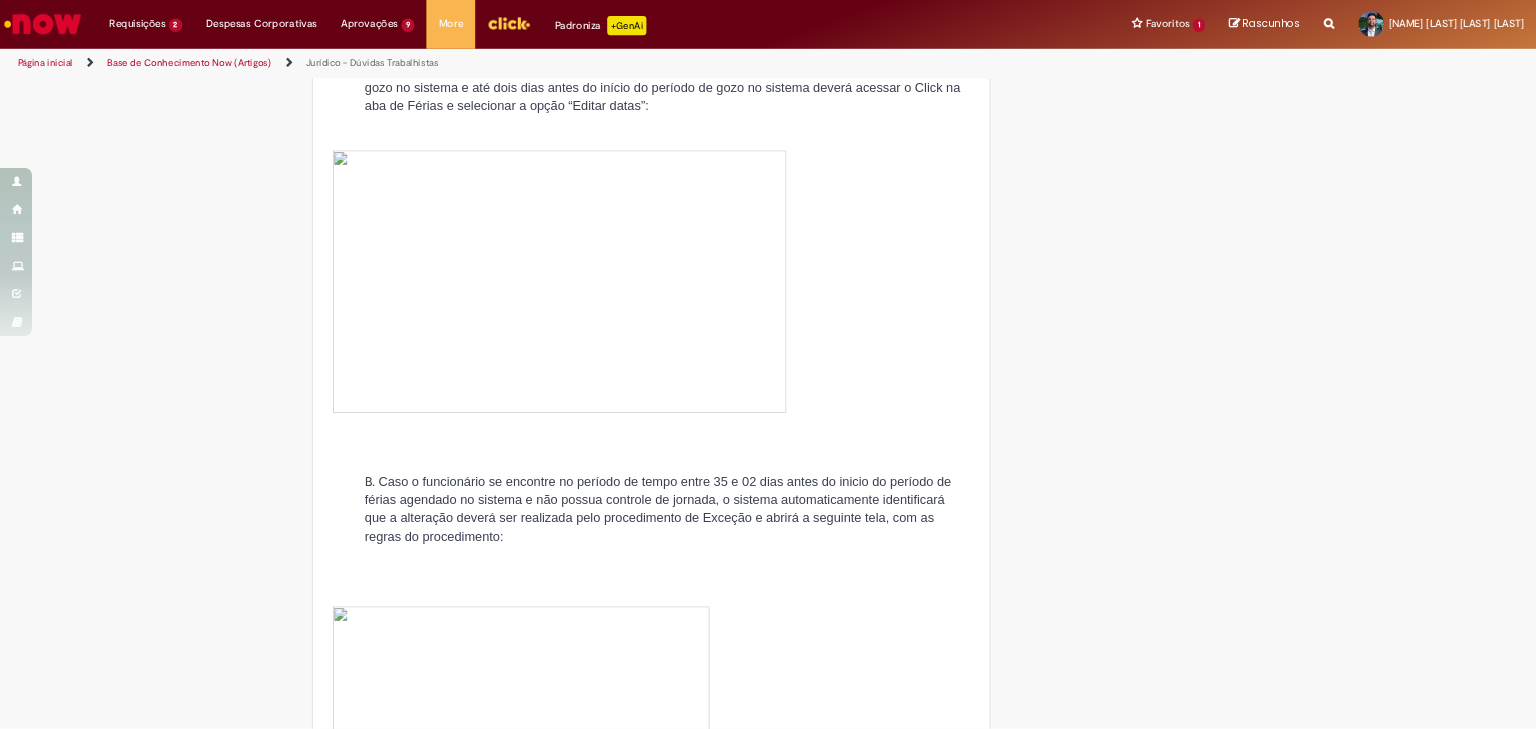 scroll, scrollTop: 3800, scrollLeft: 0, axis: vertical 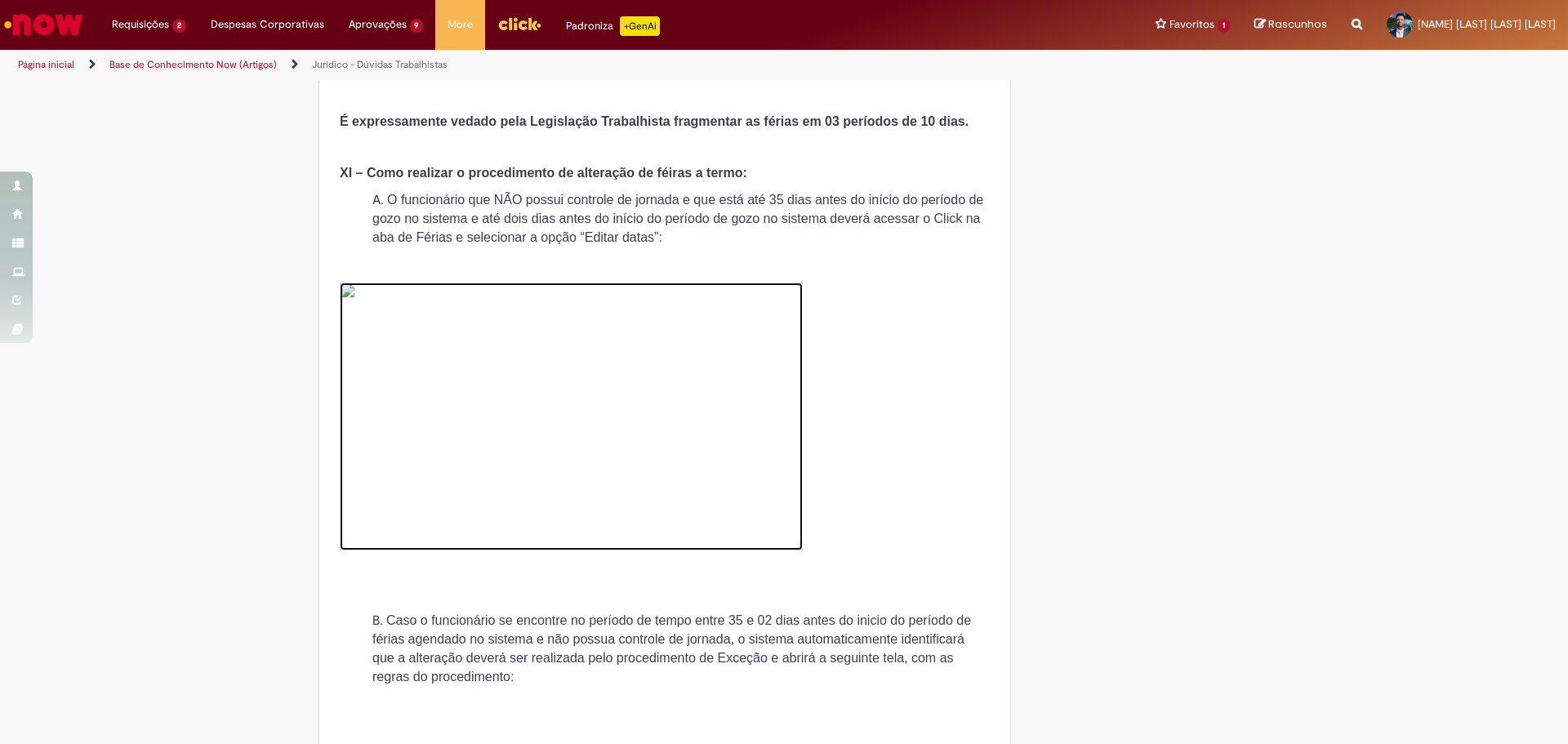 click at bounding box center (571, 417) 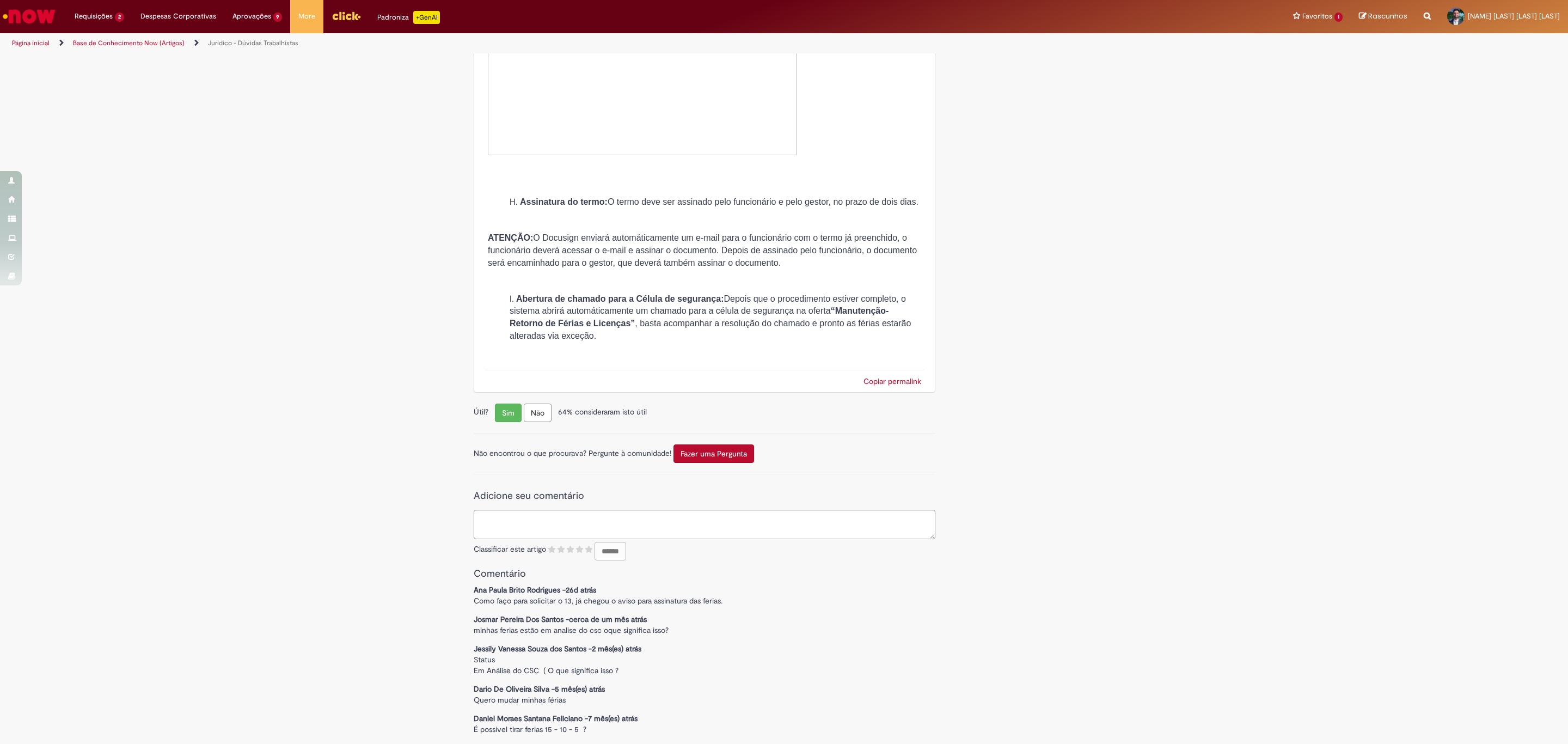 scroll, scrollTop: 4132, scrollLeft: 0, axis: vertical 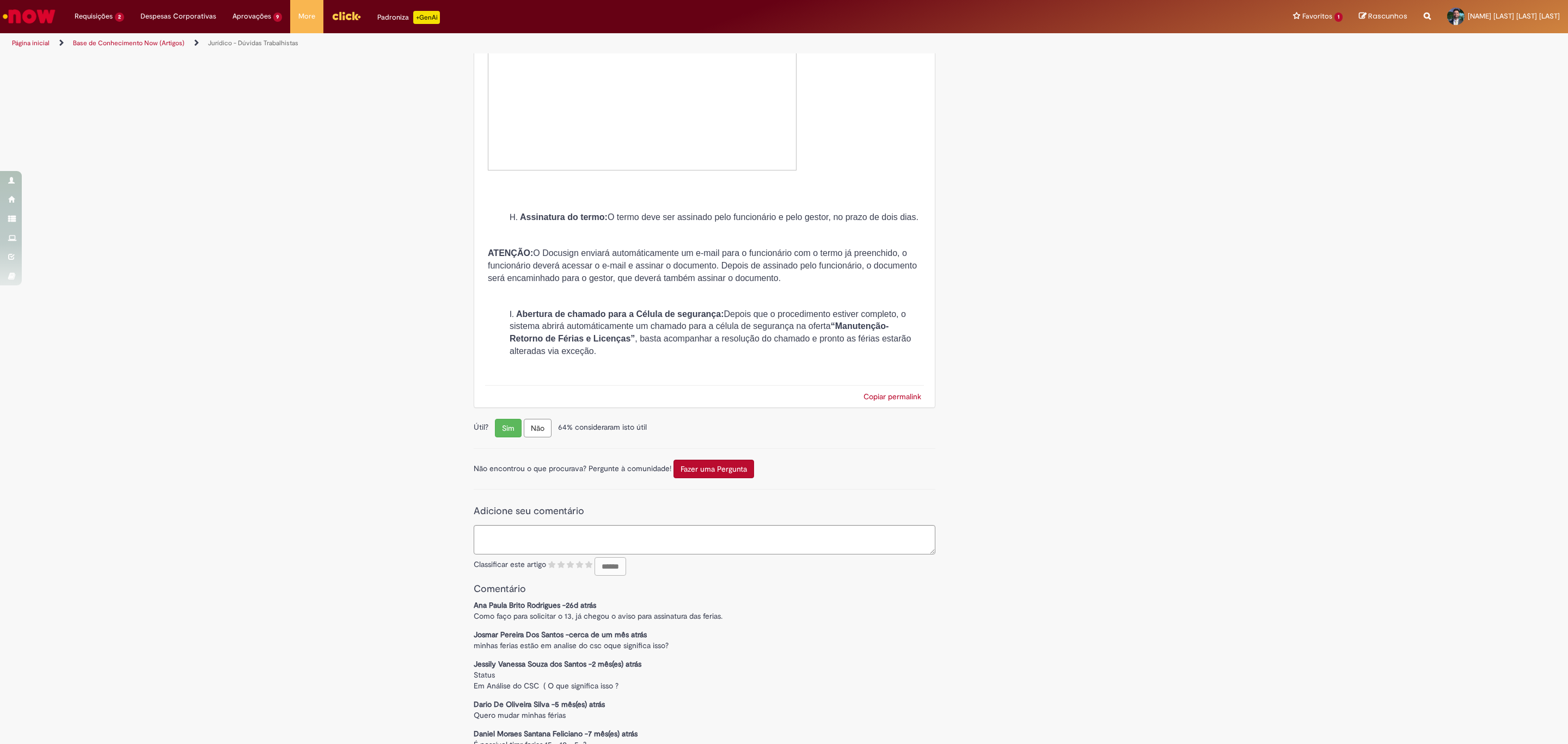 click on "Adicione seu comentário       Classificar este artigo
( )
( )
( )
( )
( )
******" at bounding box center [705, 538] 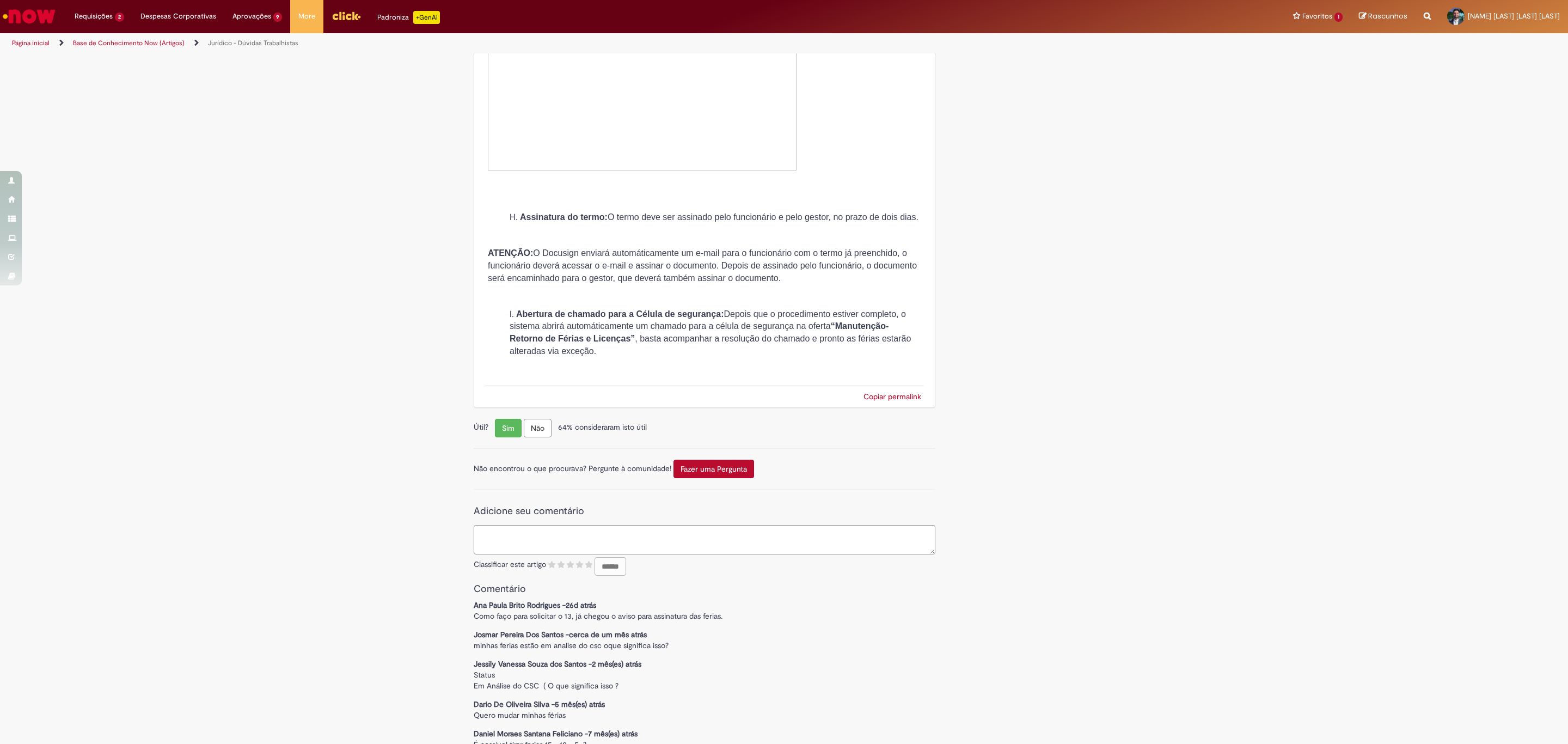 click on "Adicione seu comentário" at bounding box center (705, 540) 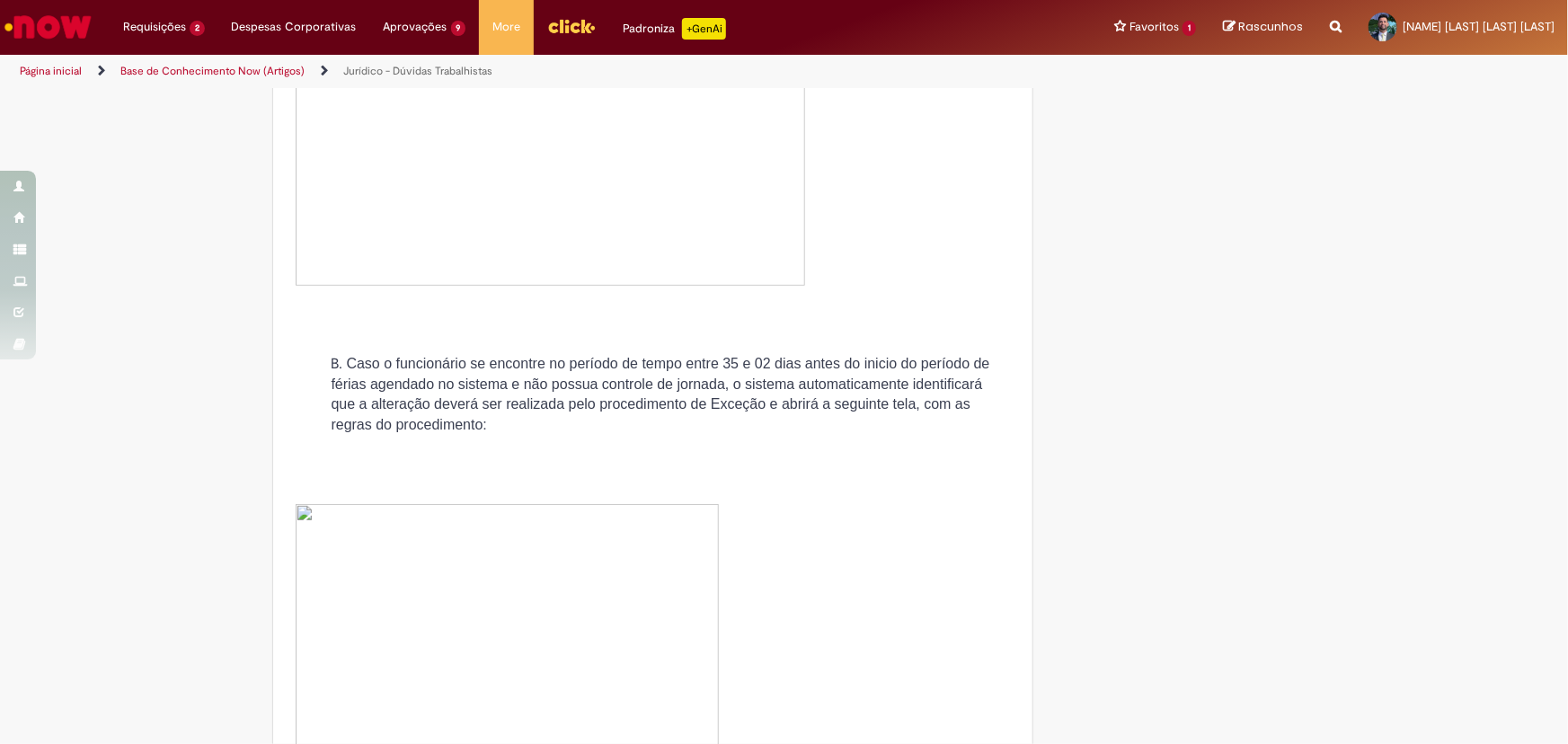 scroll, scrollTop: 3760, scrollLeft: 0, axis: vertical 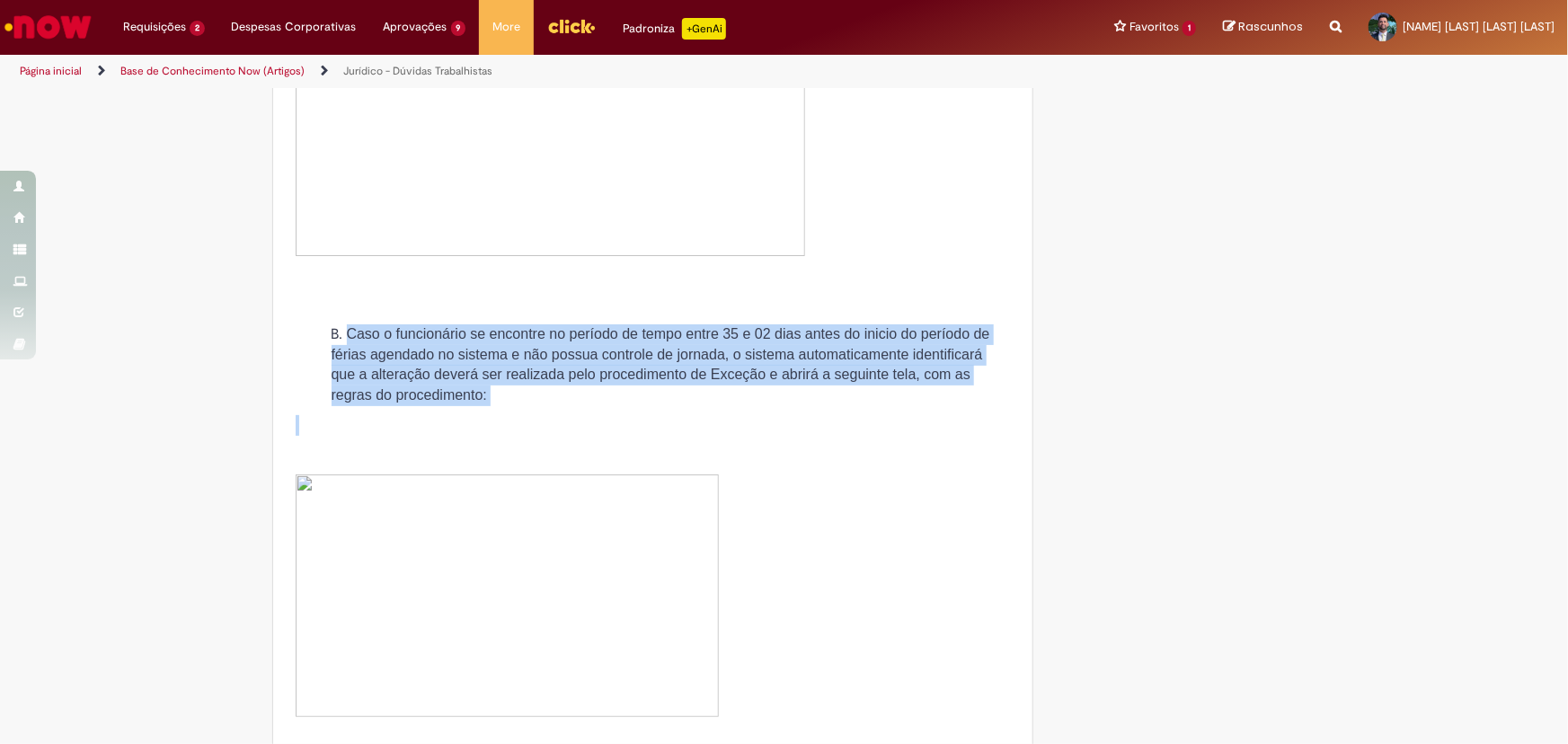 drag, startPoint x: 314, startPoint y: 332, endPoint x: 644, endPoint y: 412, distance: 339.5585 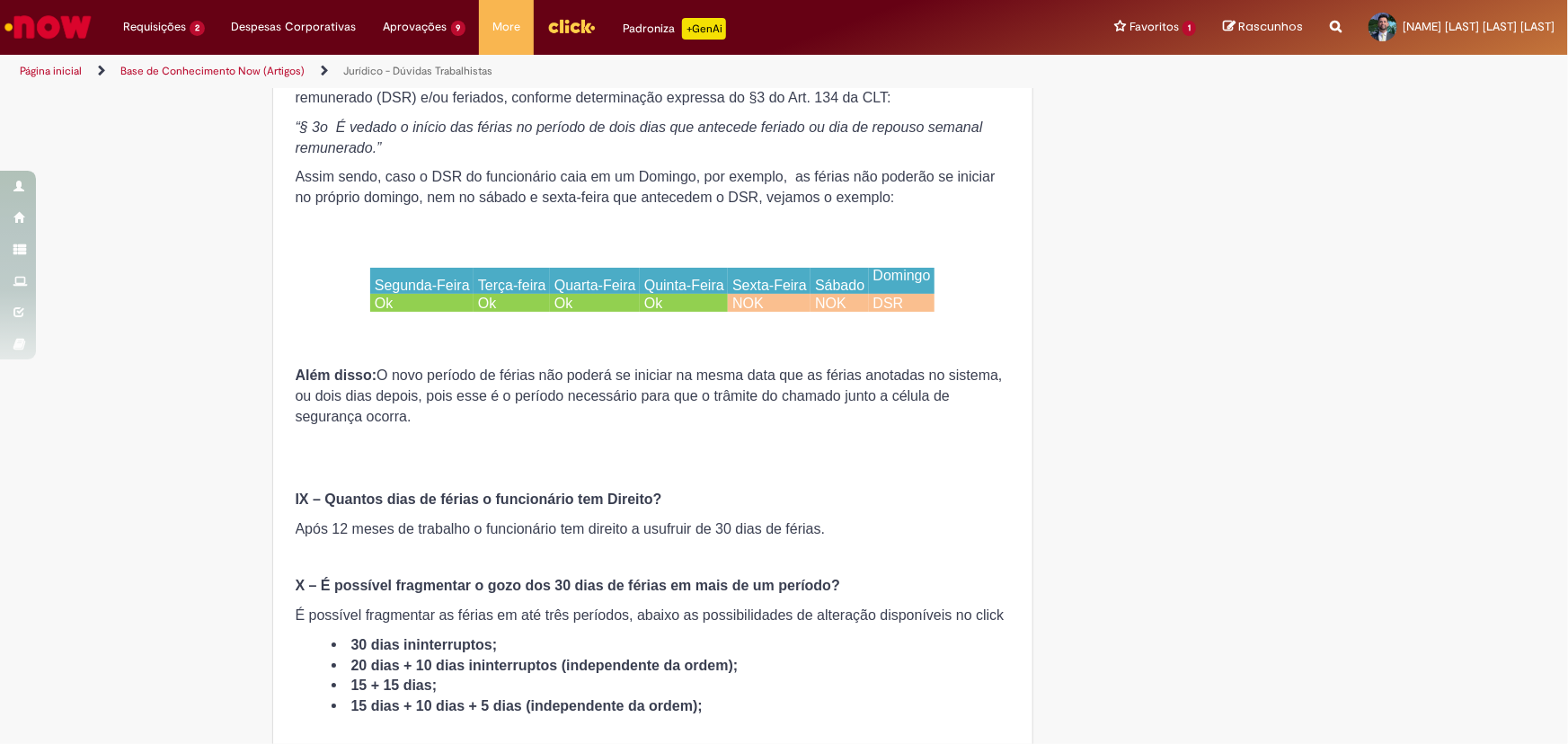scroll, scrollTop: 2127, scrollLeft: 0, axis: vertical 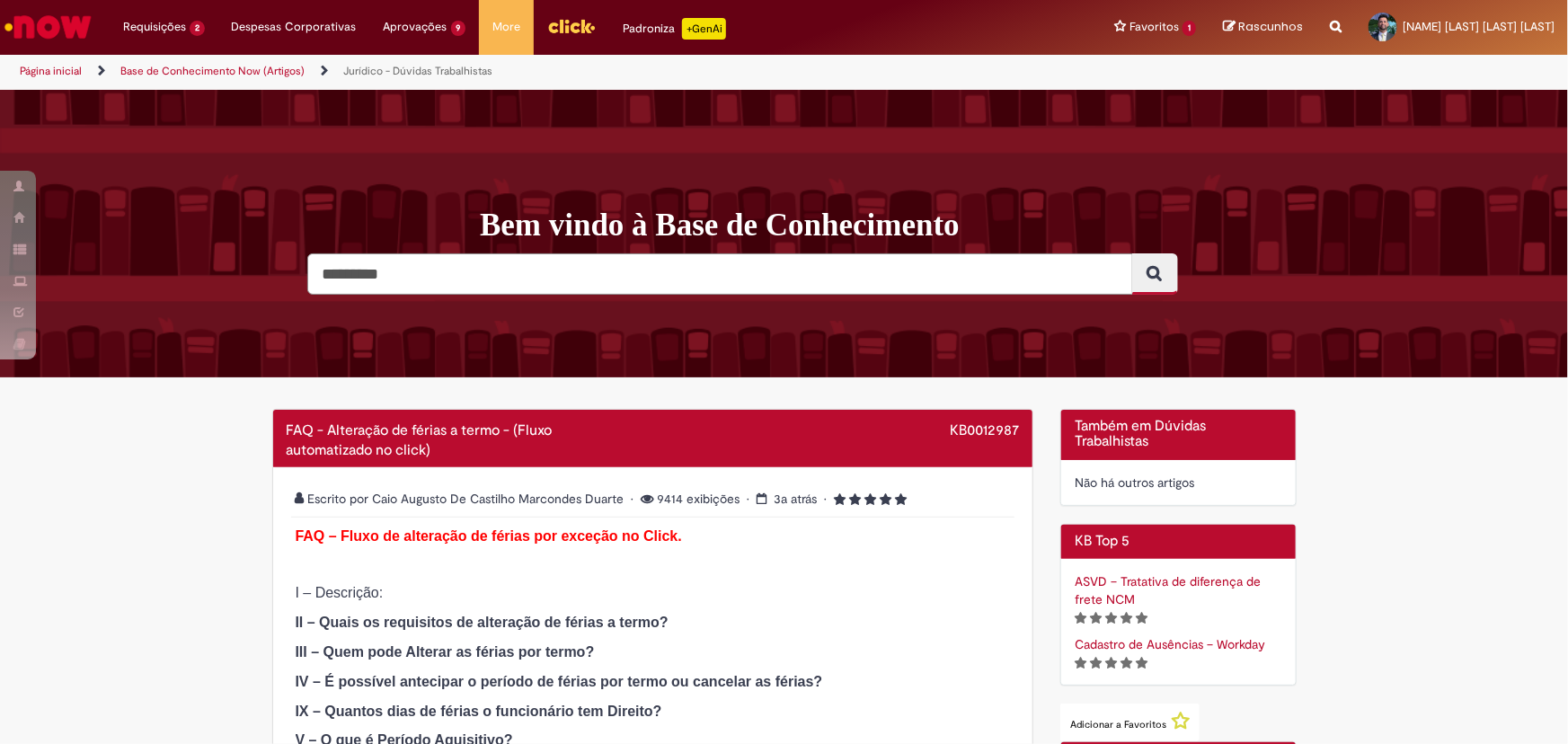click at bounding box center [720, 274] 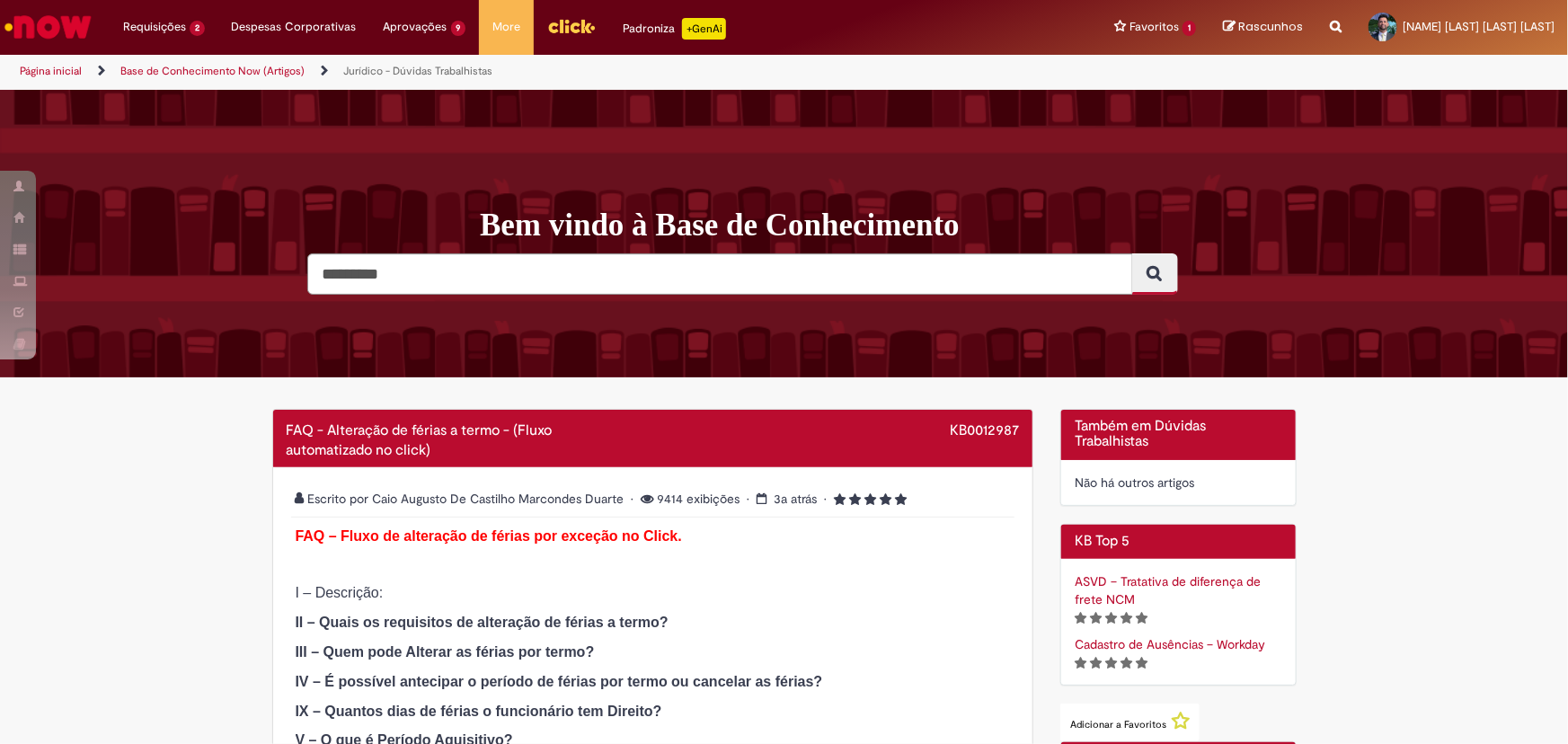 click at bounding box center (1155, 274) 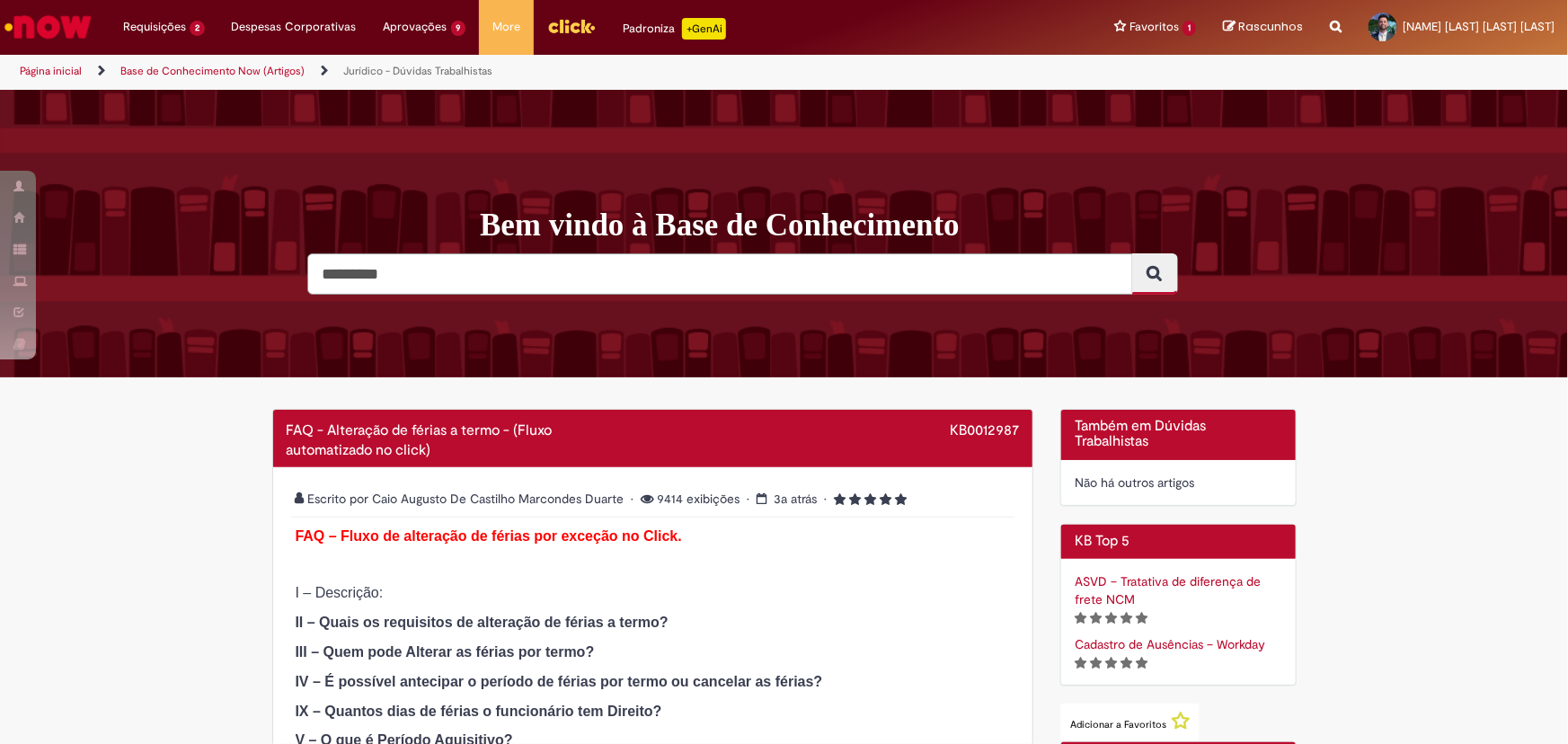 click at bounding box center [720, 274] 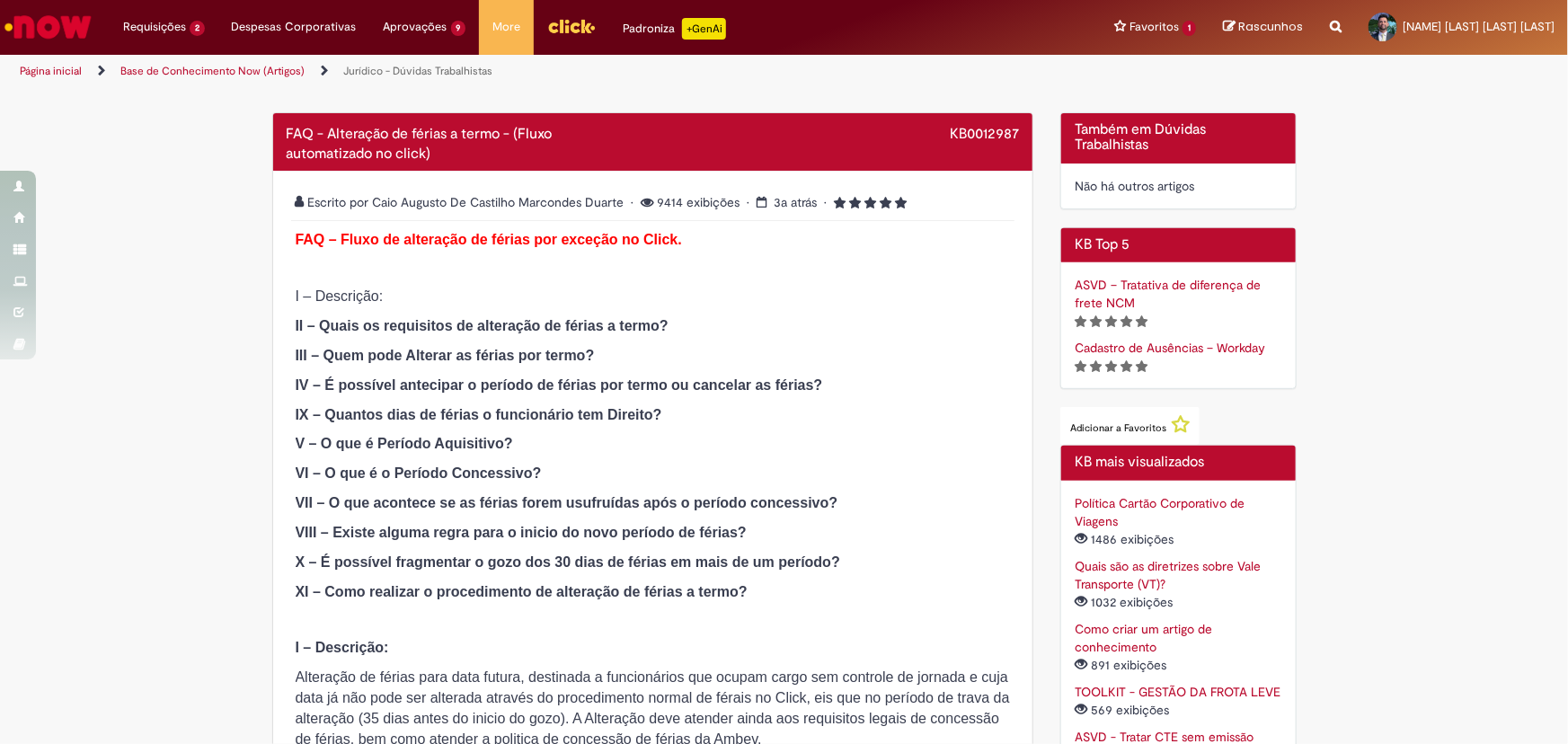 scroll, scrollTop: 326, scrollLeft: 0, axis: vertical 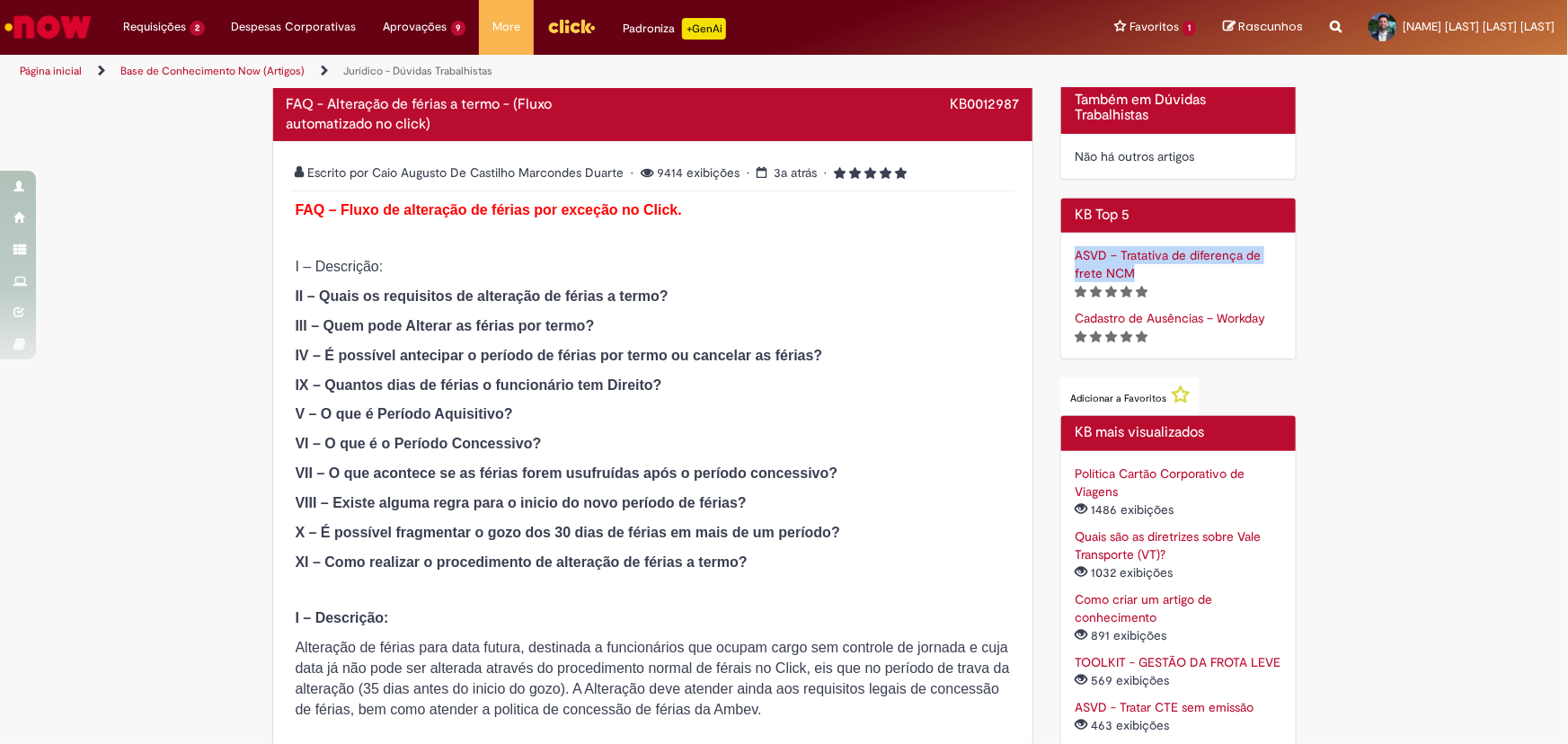 drag, startPoint x: 1059, startPoint y: 253, endPoint x: 1243, endPoint y: 279, distance: 185.82788 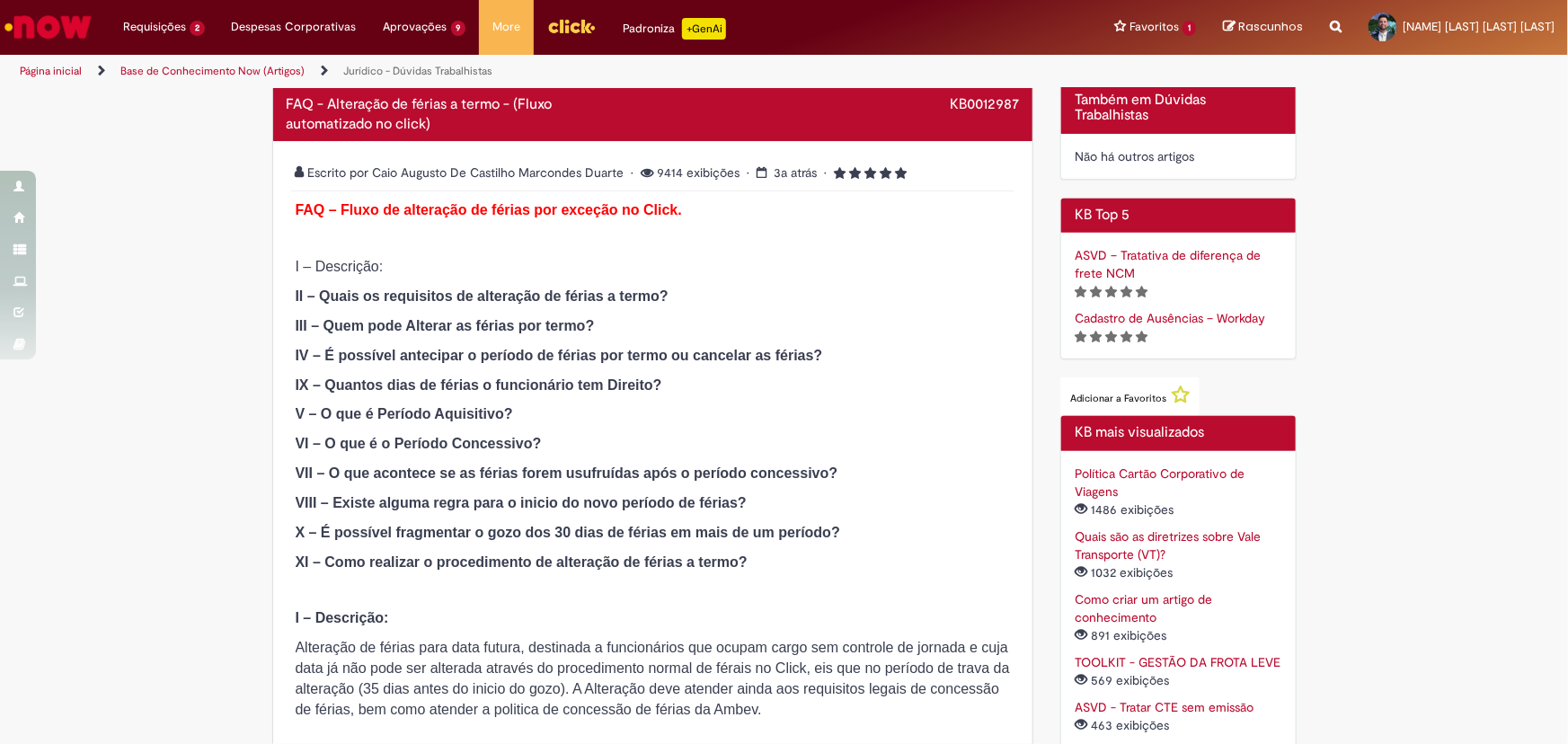 click on "Escrito por [NAME] [LAST] [LAST] [LAST]" at bounding box center (784, 4335) 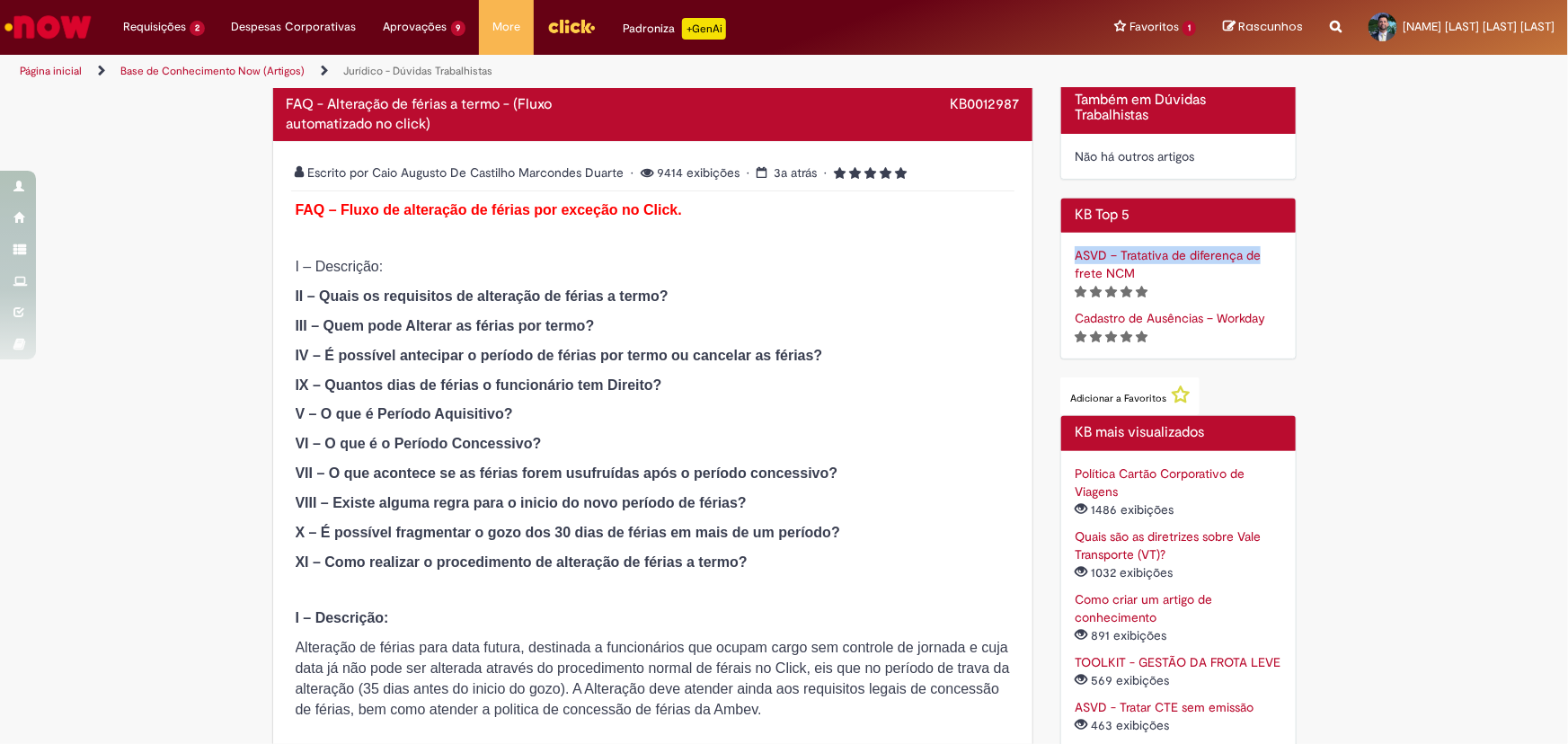 drag, startPoint x: 1067, startPoint y: 253, endPoint x: 1282, endPoint y: 261, distance: 215.14879 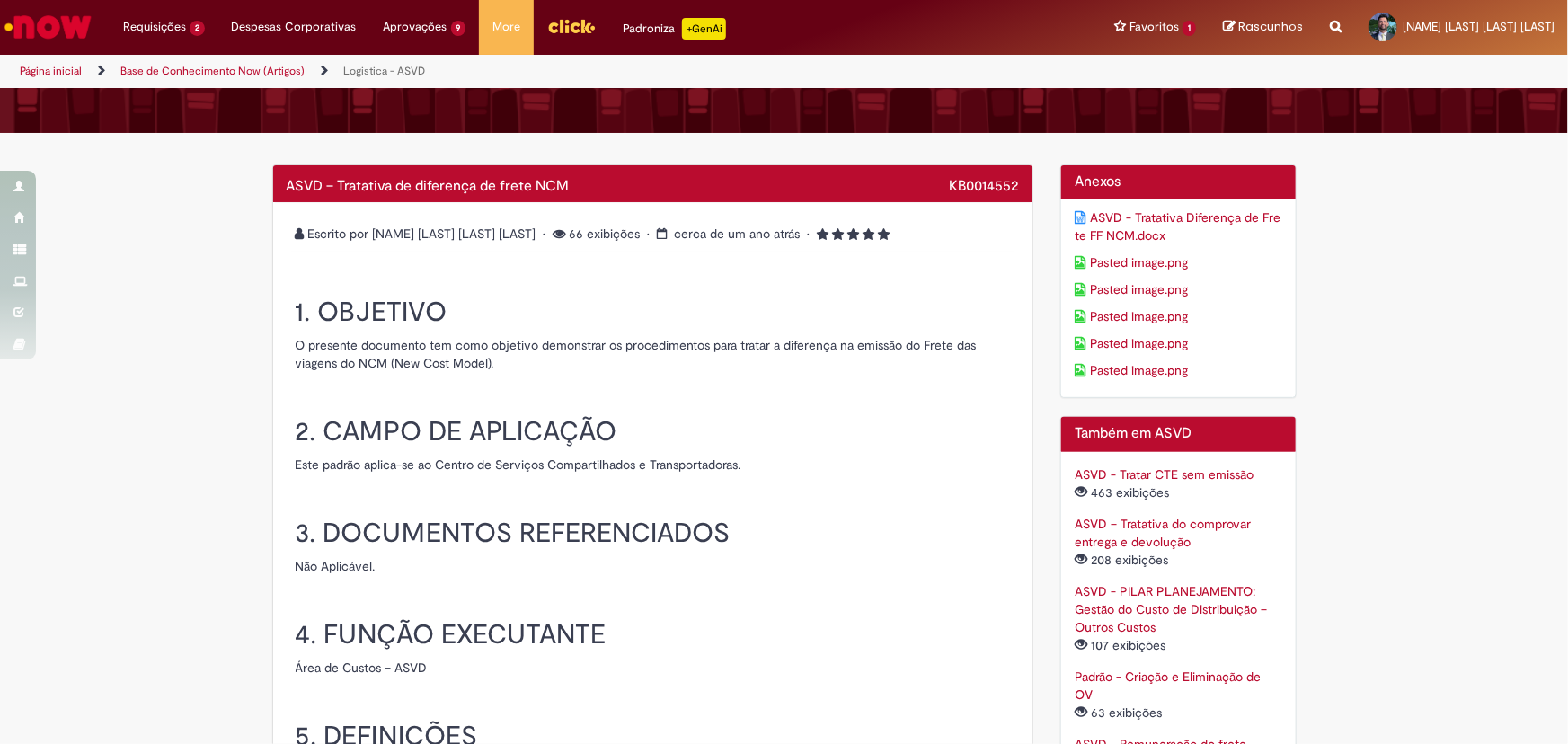 scroll, scrollTop: 0, scrollLeft: 0, axis: both 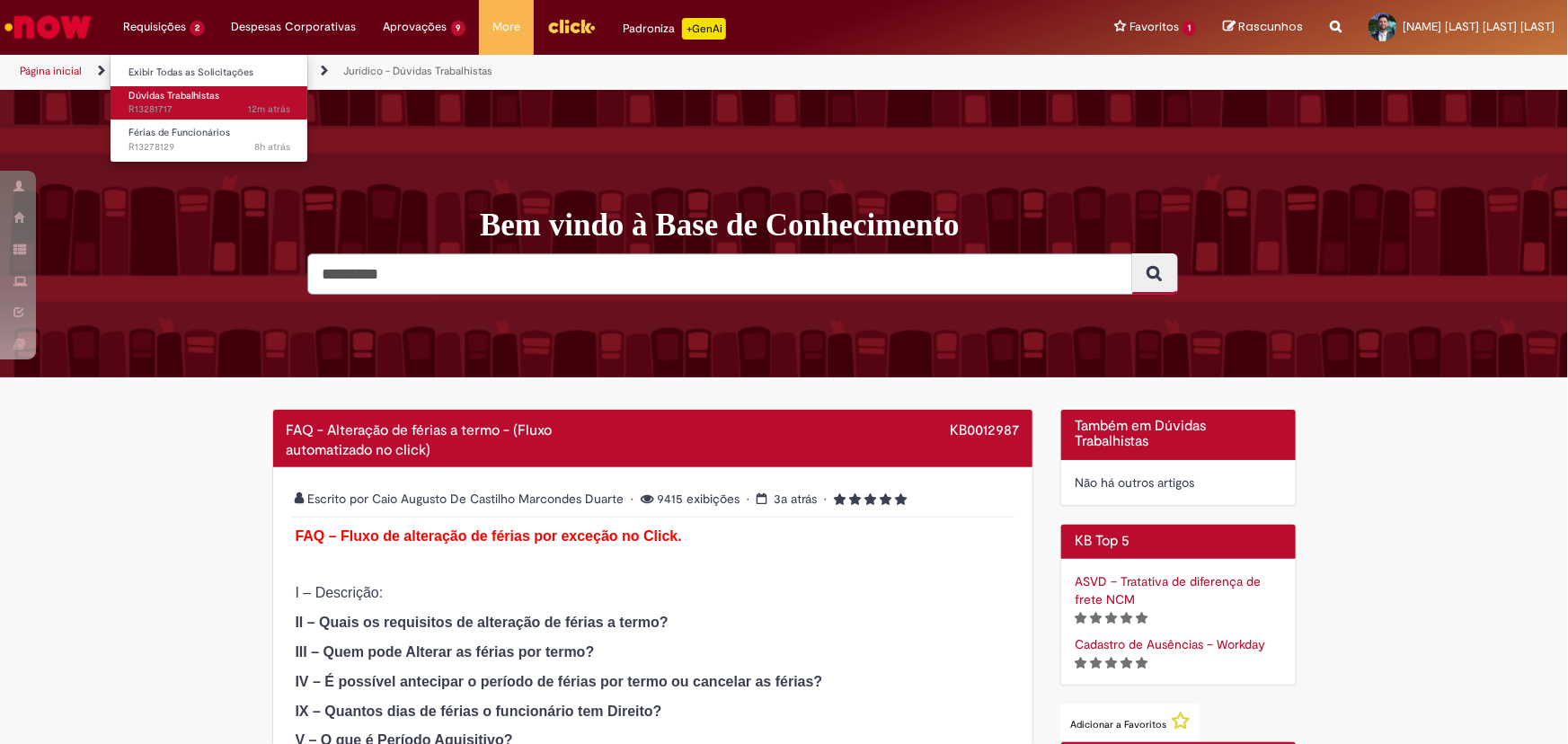 click on "12m atrás 12 minutos atrás  R13281717" at bounding box center [209, 110] 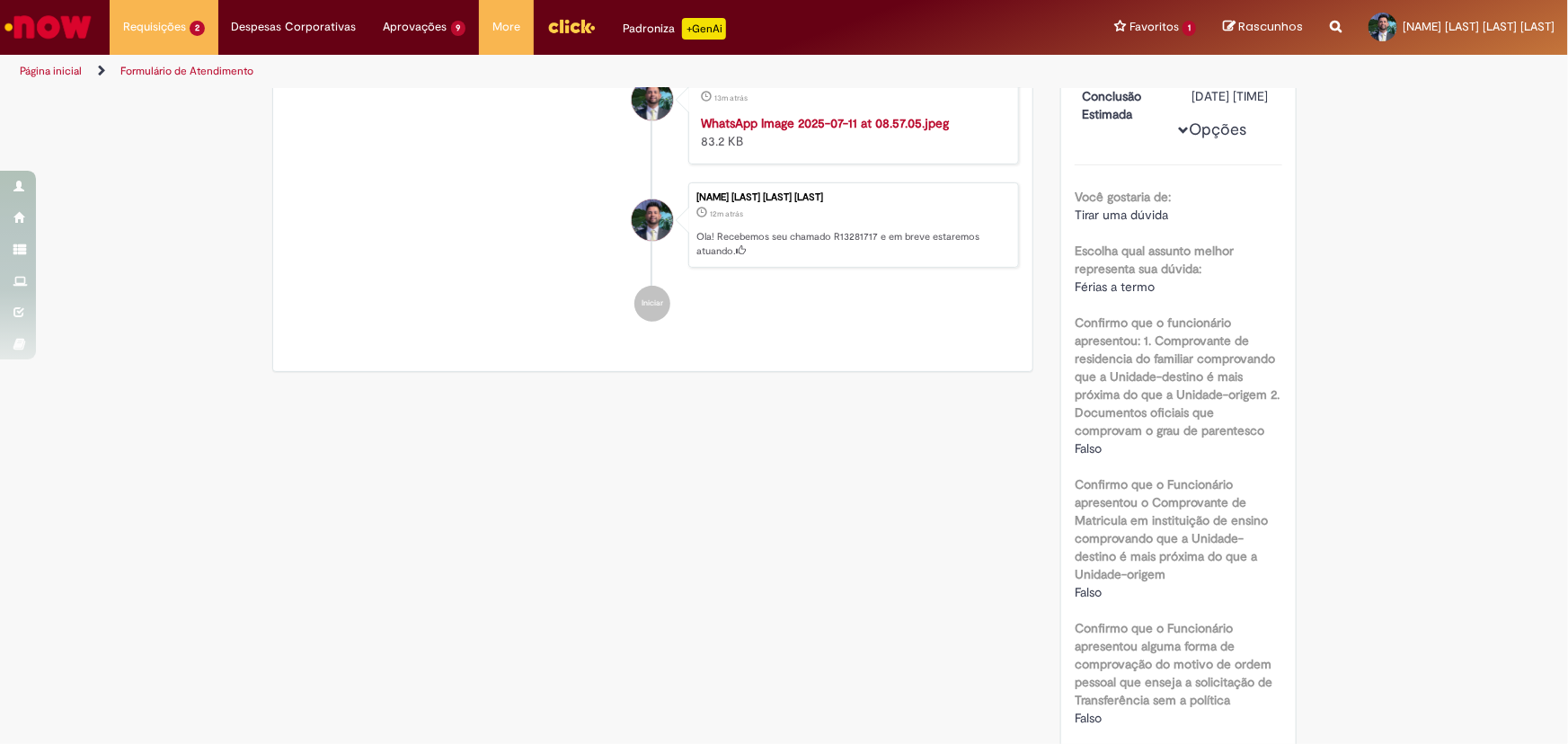 scroll, scrollTop: 0, scrollLeft: 0, axis: both 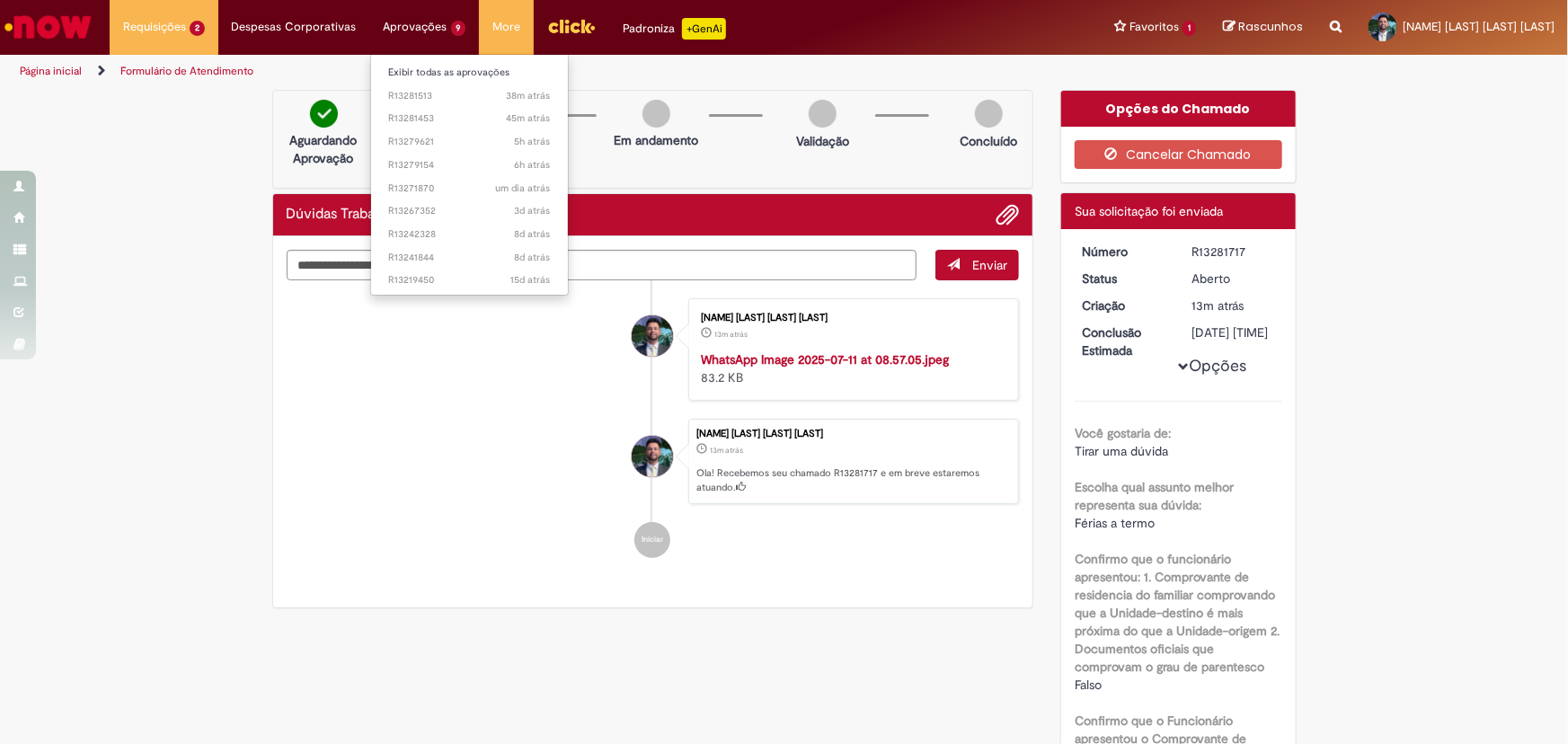 click on "Aprovações   9
Exibir todas as aprovações
38m atrás 38 minutos atrás  R13281513
45m atrás 45 minutos atrás  R13281453
5h atrás 5 horas atrás  R13279621
6h atrás 6 horas atrás  R13279154
um dia atrás um dia atrás  R13271870
3d atrás 3 dias atrás  R13267352
8d atrás 8 dias atrás  R13242328
8d atrás 8 dias atrás  R13241844
15d atrás 15 dias atrás  R13219450" at bounding box center [164, 27] 